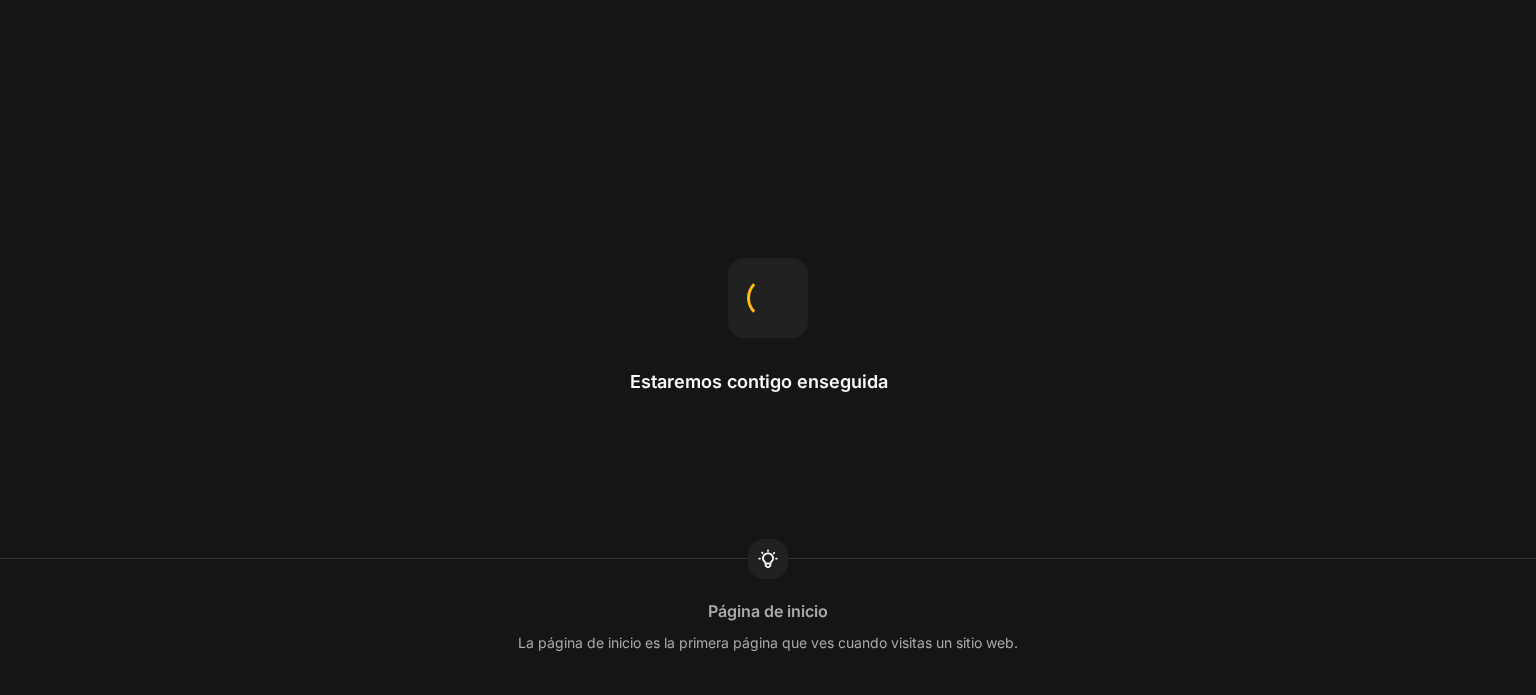 scroll, scrollTop: 0, scrollLeft: 0, axis: both 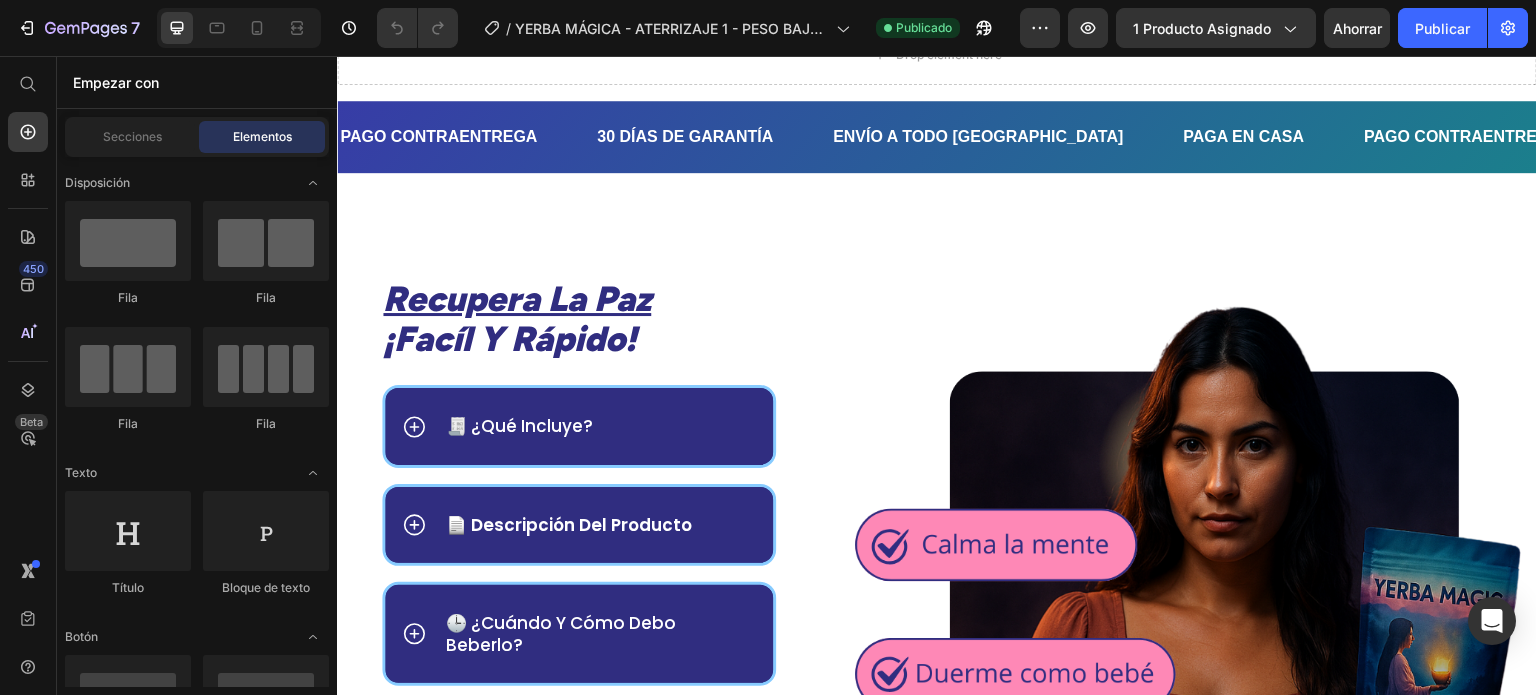click on "COMPRA   YERBA MAGIC   AQUÍ con envío GRATIS pago CONTRAENTREGA" at bounding box center (1237, -109) 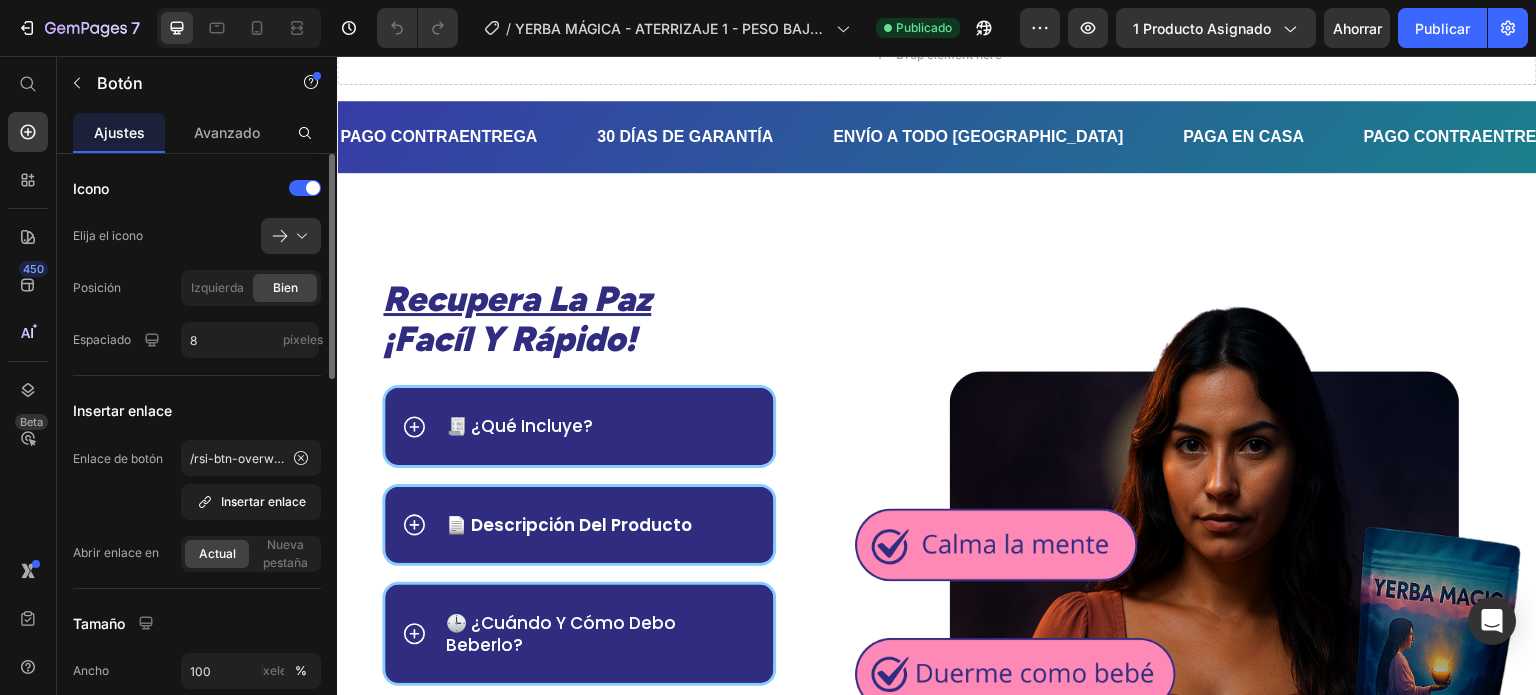 scroll, scrollTop: 100, scrollLeft: 0, axis: vertical 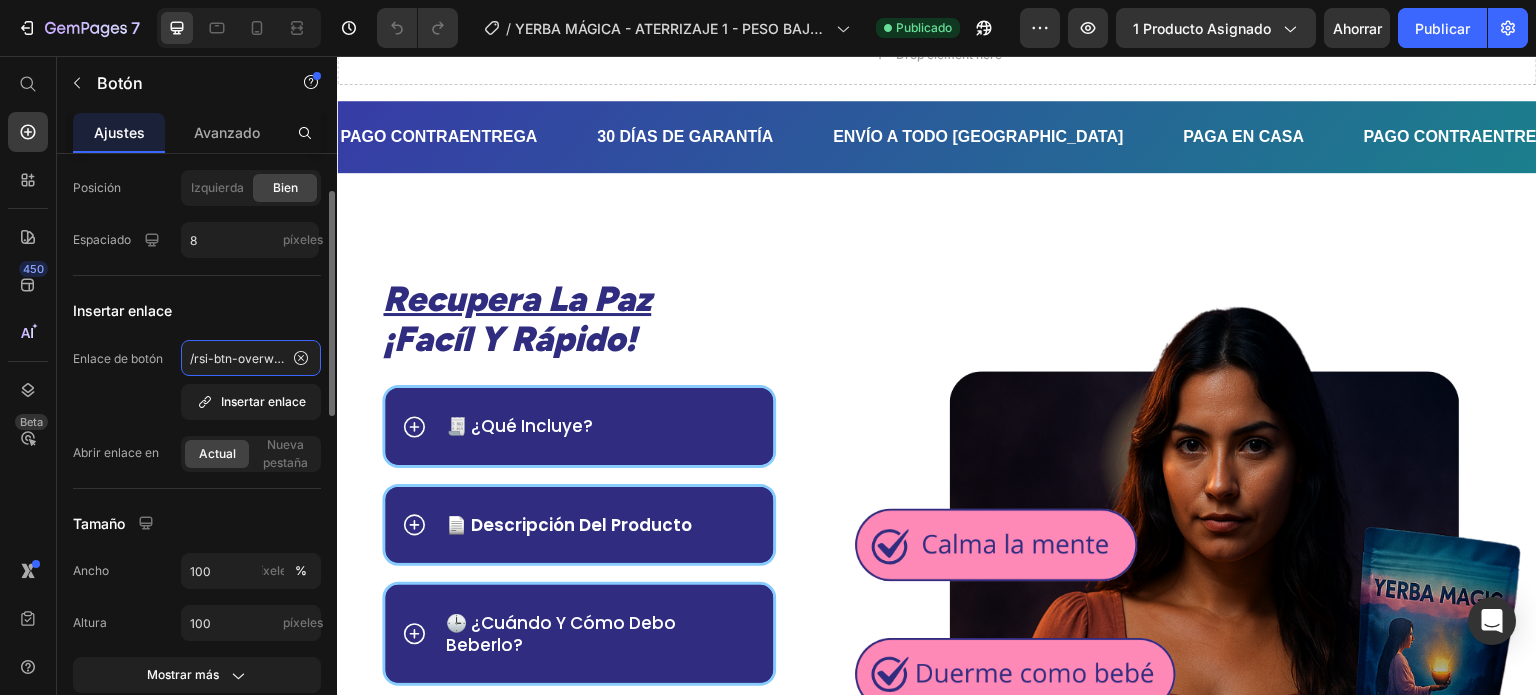 click on "/rsi-btn-overwrite" 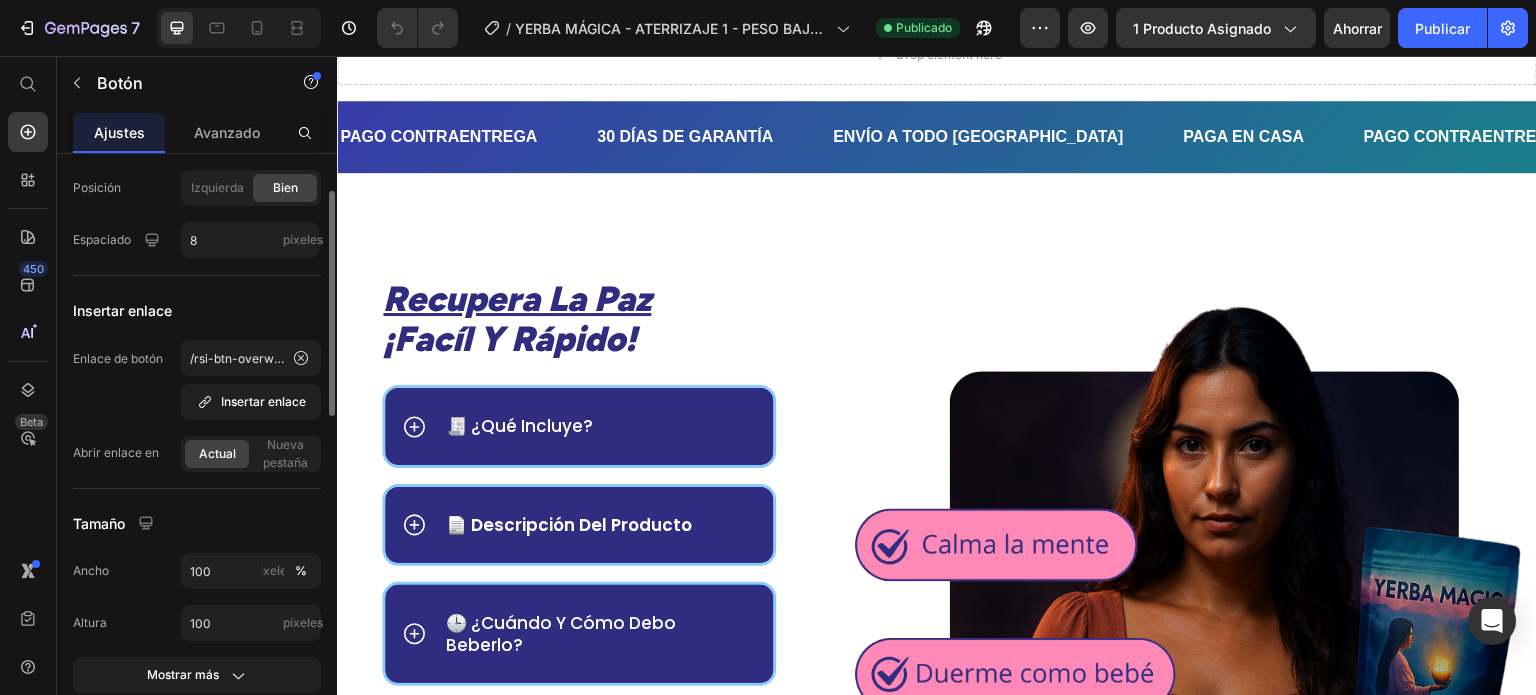 click on "Insertar enlace" at bounding box center (197, 310) 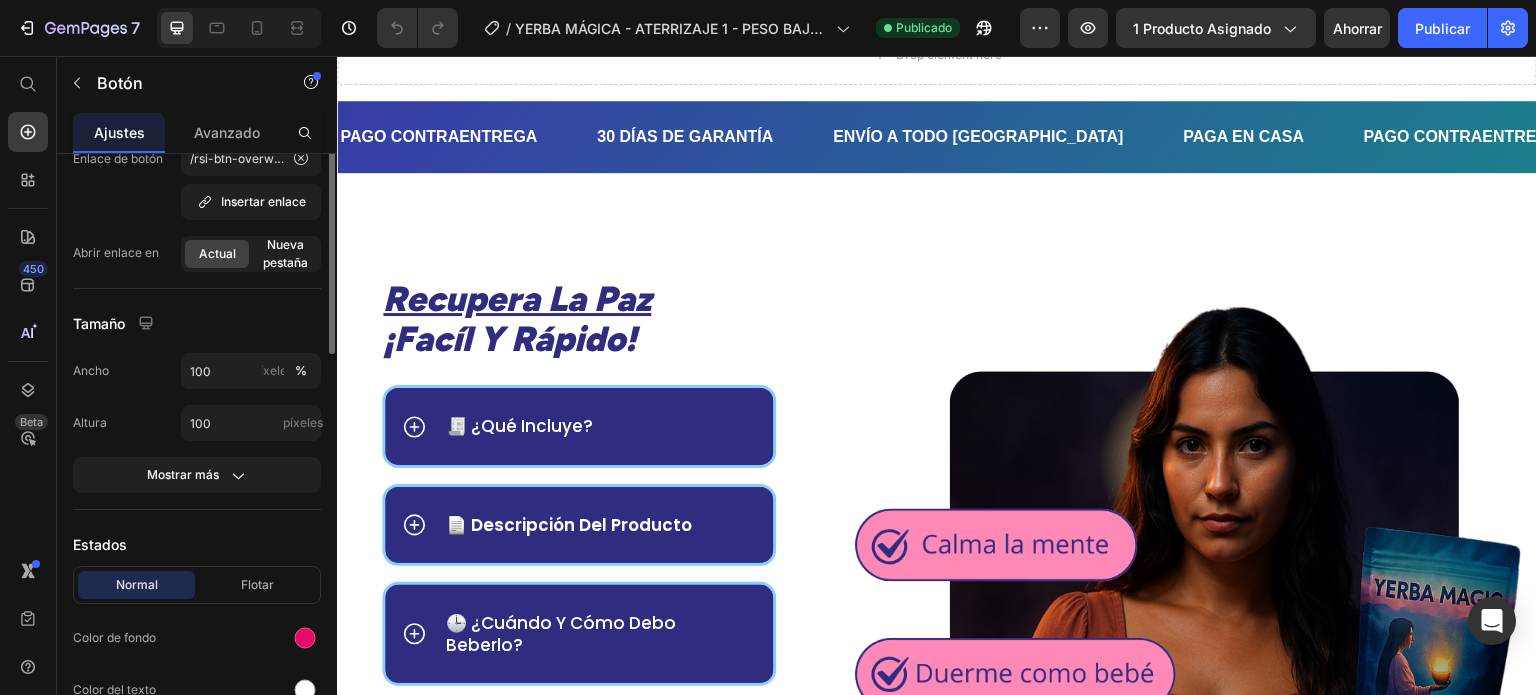 scroll, scrollTop: 100, scrollLeft: 0, axis: vertical 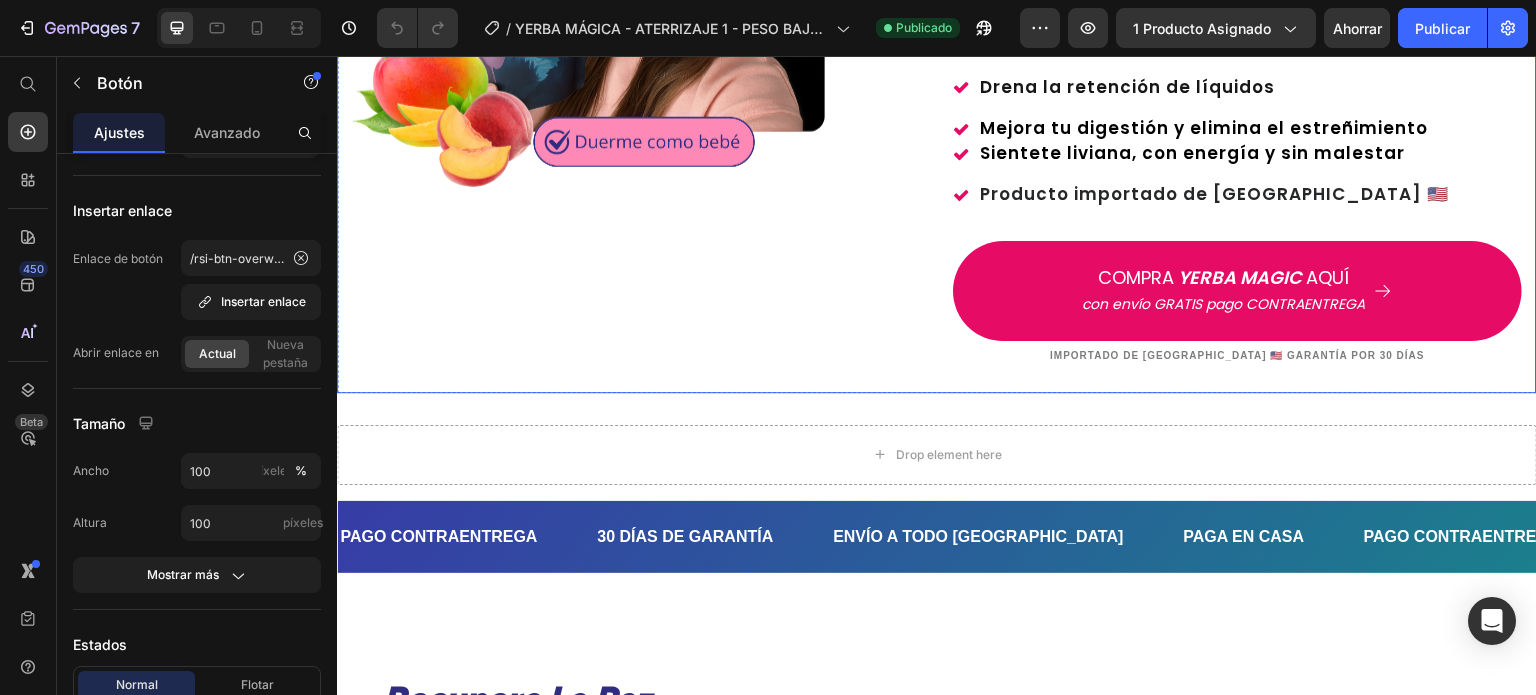 click on "Image
Carousel ¡ALERTA! TU CUERPO TE ESTÁ PIDIENDO AUXILIO... Heading Icon Icon Icon Icon Icon Icon List Calificación 4.8/5  (Más de 1,369 Testimonios) Text Block Row ¿Tienes grasa que no se va ni con dietas ni ejercicio? Text Block Lo que estás a punto de descubrir no es otro "producto milagro". Es un detonante biológico natural  que desactiva las enzimas que almacenan grasa  y convierte tu cuerpo en una máquina de quemar calorías 24/7. Text Block Image Con Solo 1 Solo Vaso Al Día, ASÍ DE FÁCIL! Text Block Row
Reestablece tu abdomen y recupera tu figura
Drena la retención de líquidos
Mejora tu digestión y elimina el estreñimiento Item List
Sientete liviana, con energía y sin malestar
Producto importado de USA 🇺🇸 Item List Row                Title Line Row
COMPRA   YERBA MAGIC   AQUÍ Button Row" at bounding box center (937, 2) 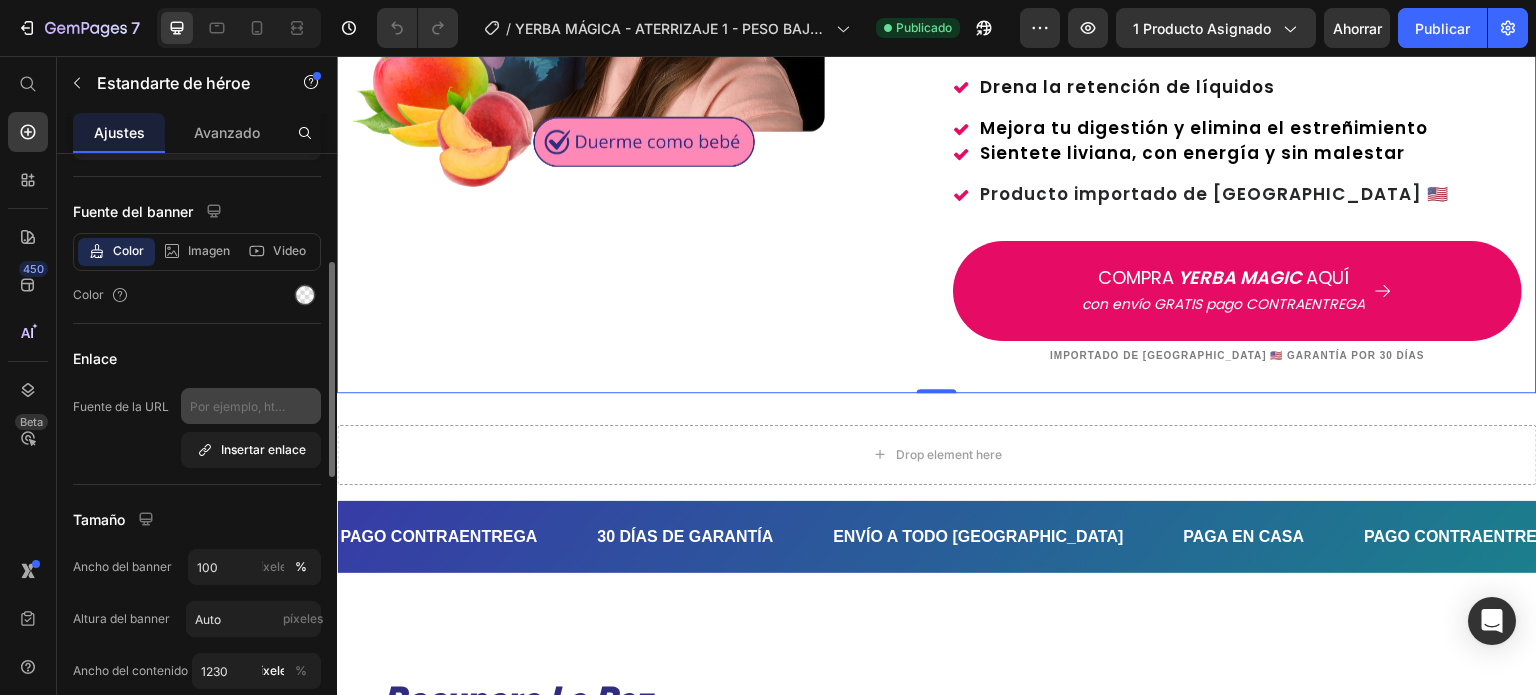 scroll, scrollTop: 0, scrollLeft: 0, axis: both 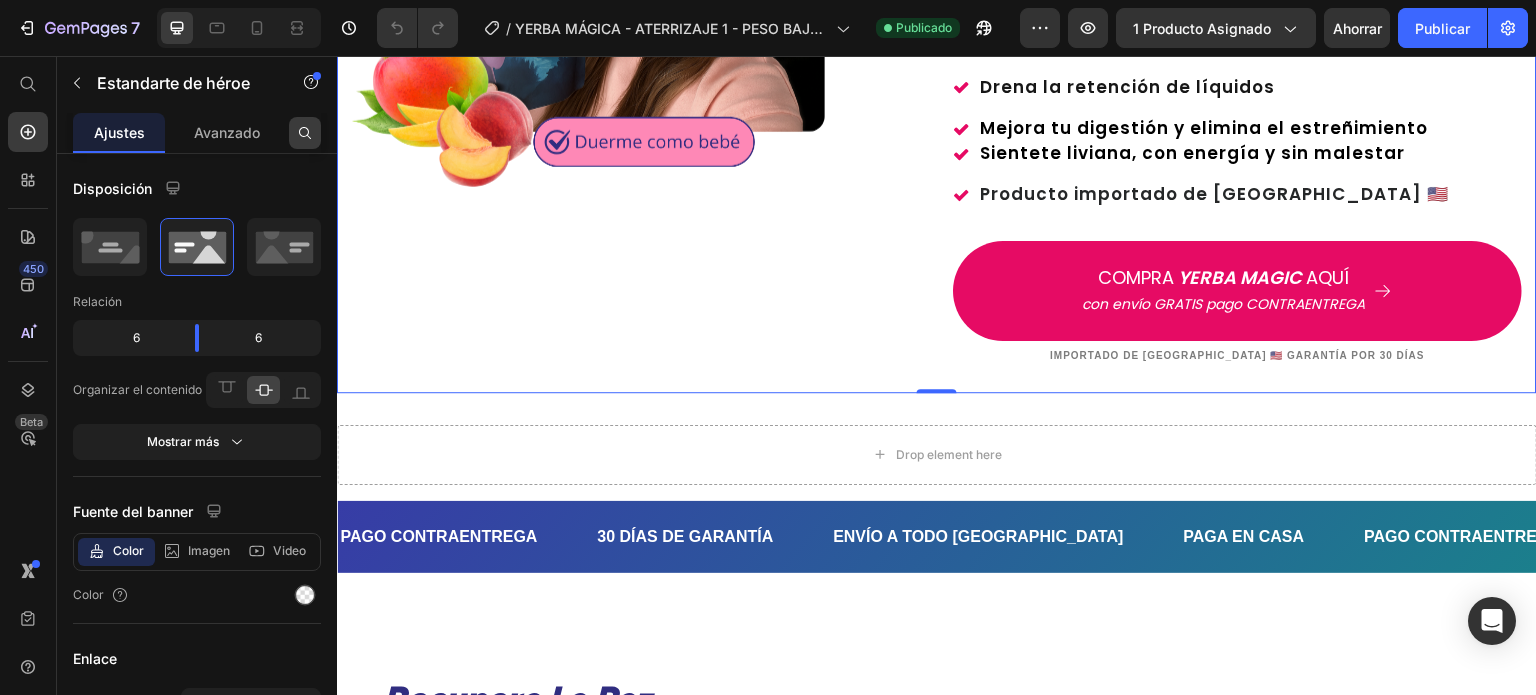 click 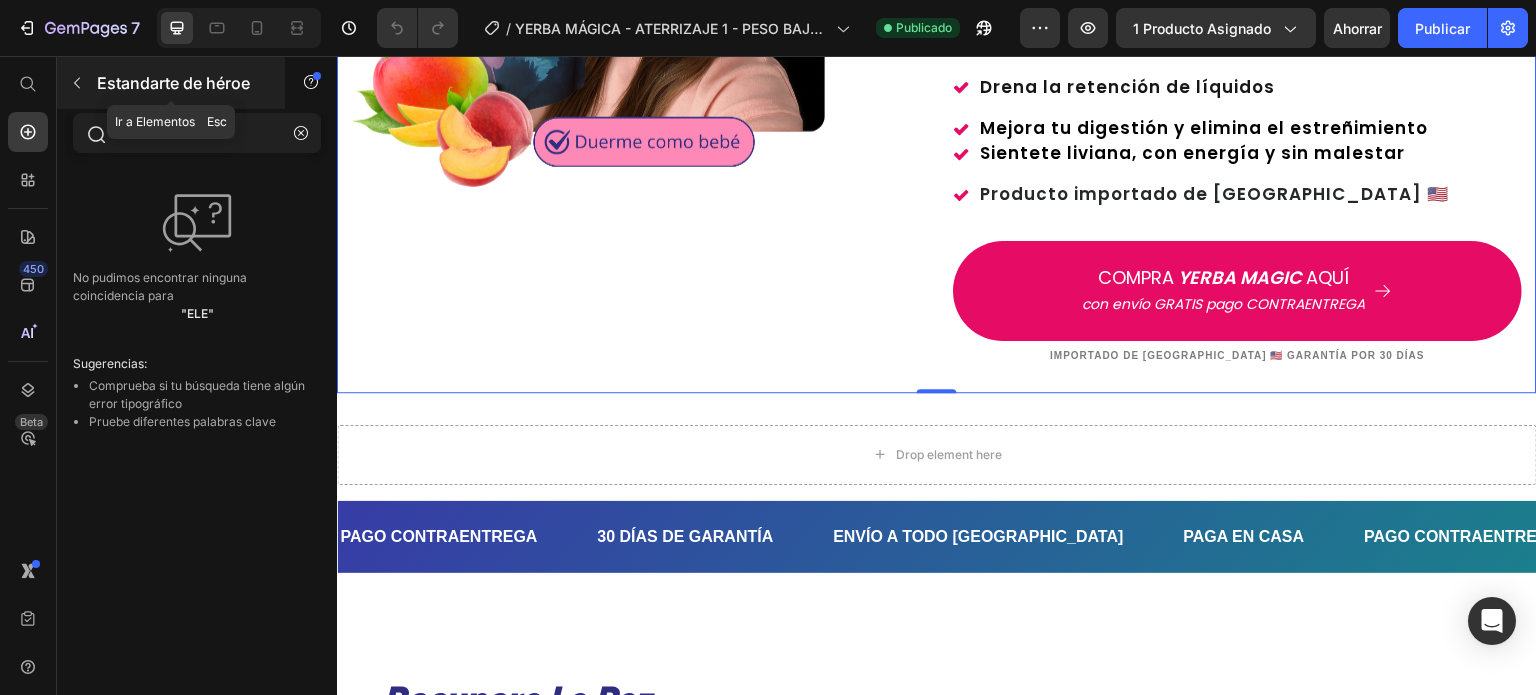 type on "ELE" 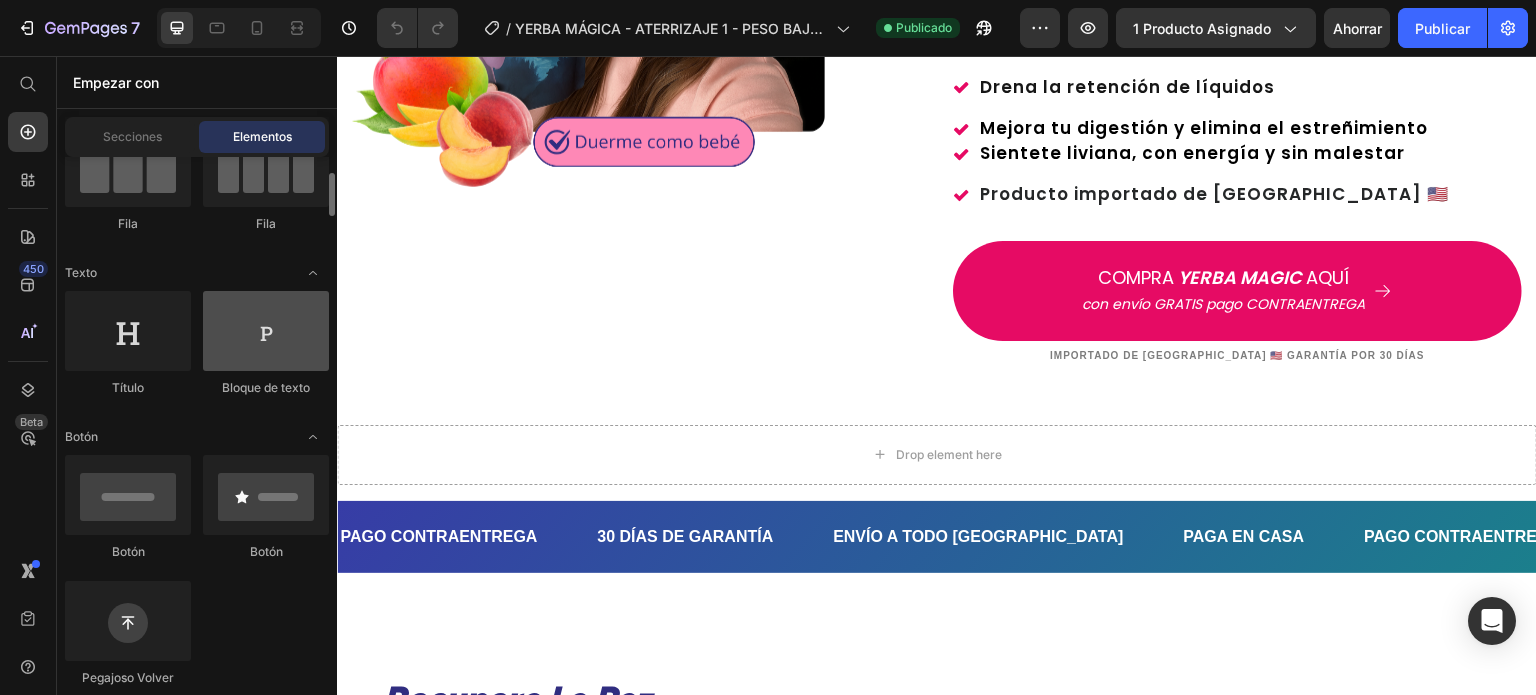 scroll, scrollTop: 300, scrollLeft: 0, axis: vertical 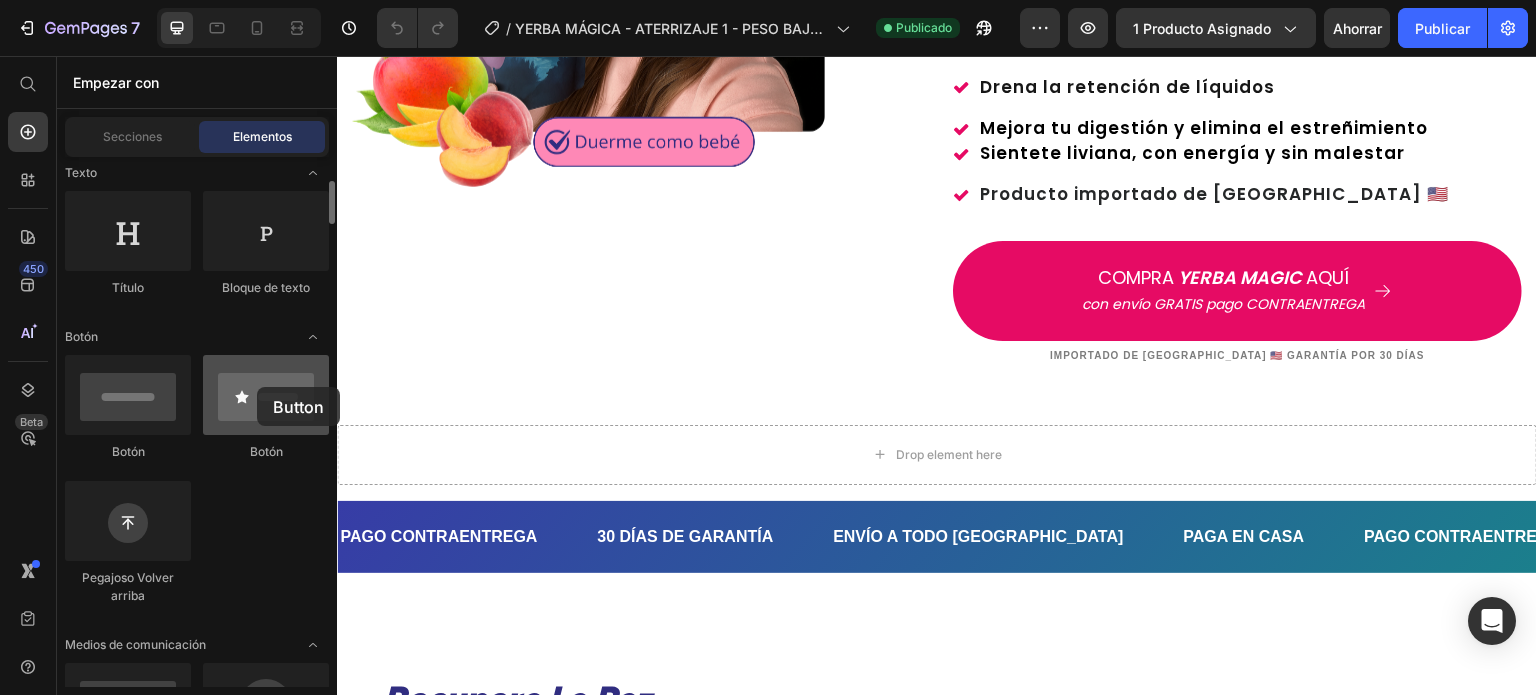 click at bounding box center (266, 395) 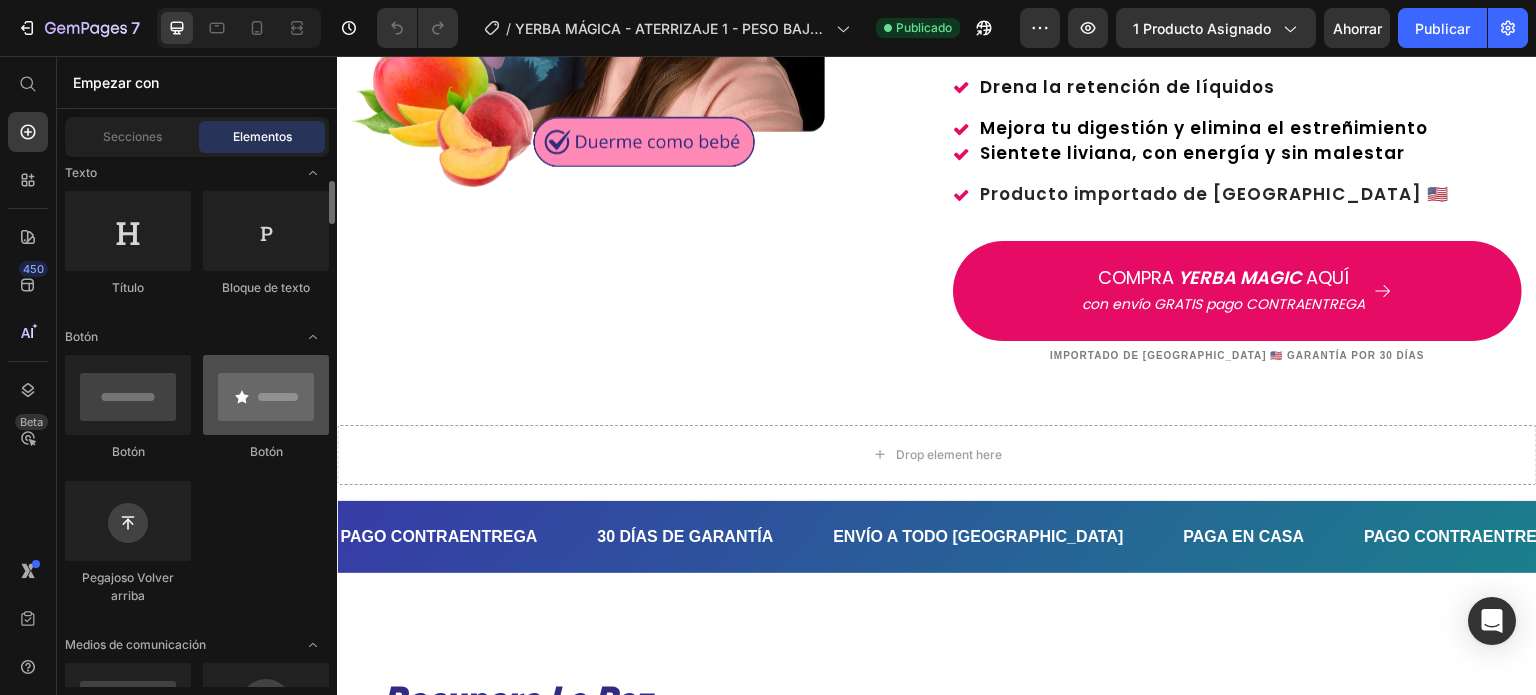 click at bounding box center [266, 395] 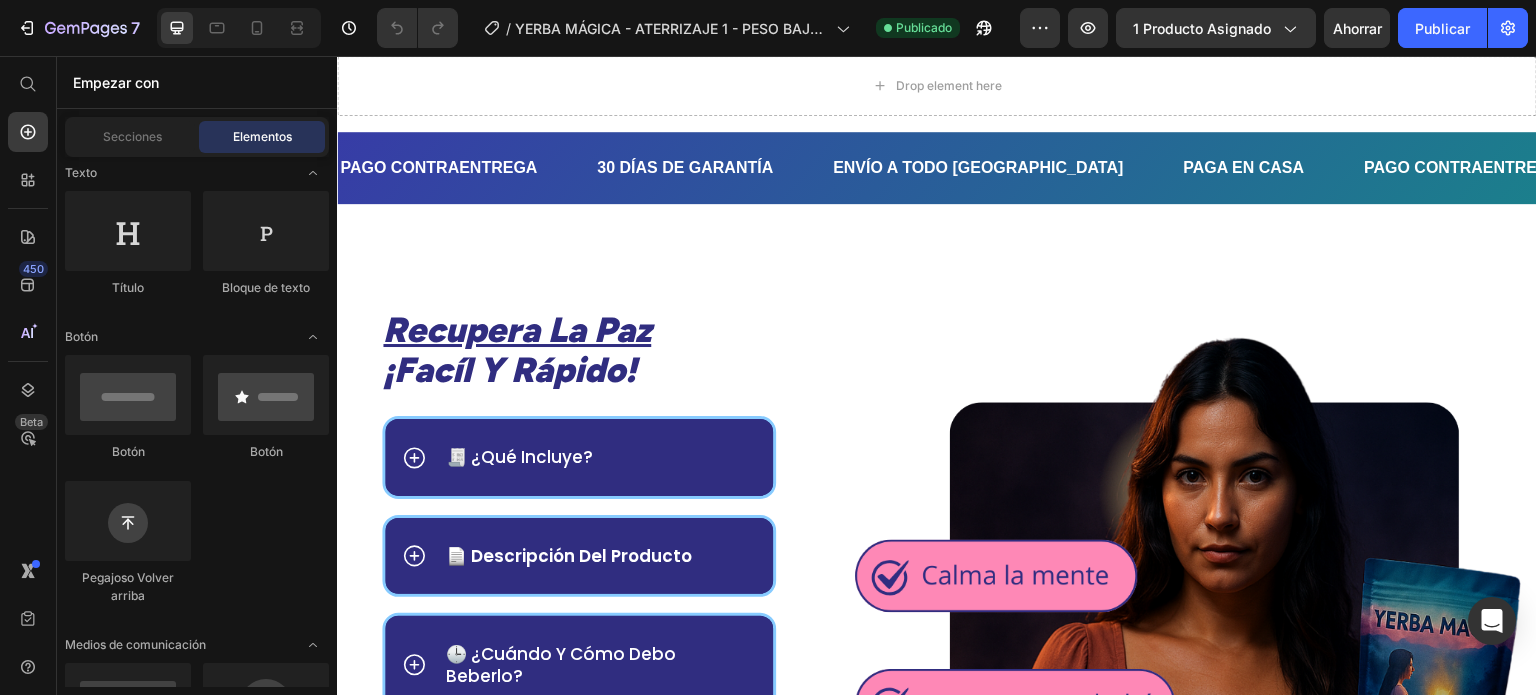 scroll, scrollTop: 1000, scrollLeft: 0, axis: vertical 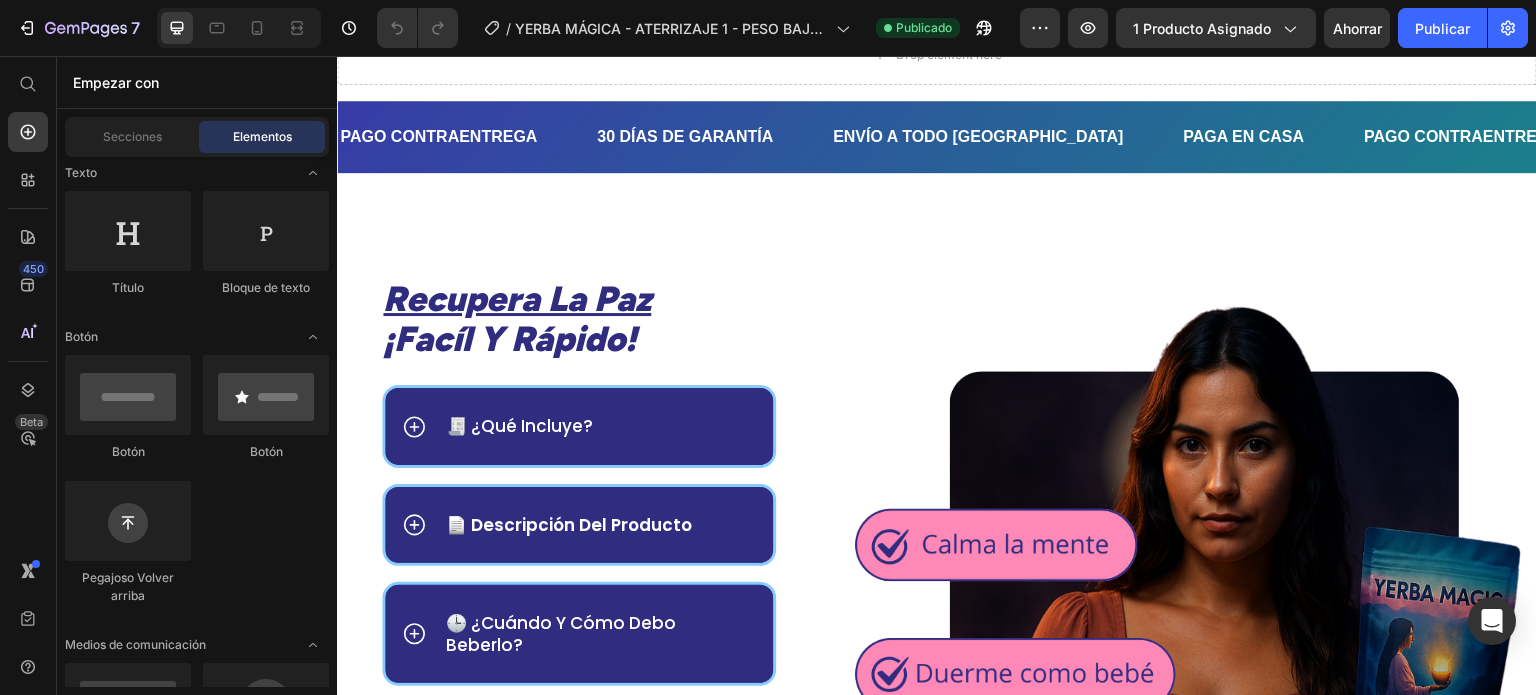 click on "COMPRA   YERBA MAGIC   AQUÍ con envío GRATIS pago CONTRAENTREGA" at bounding box center [1237, -109] 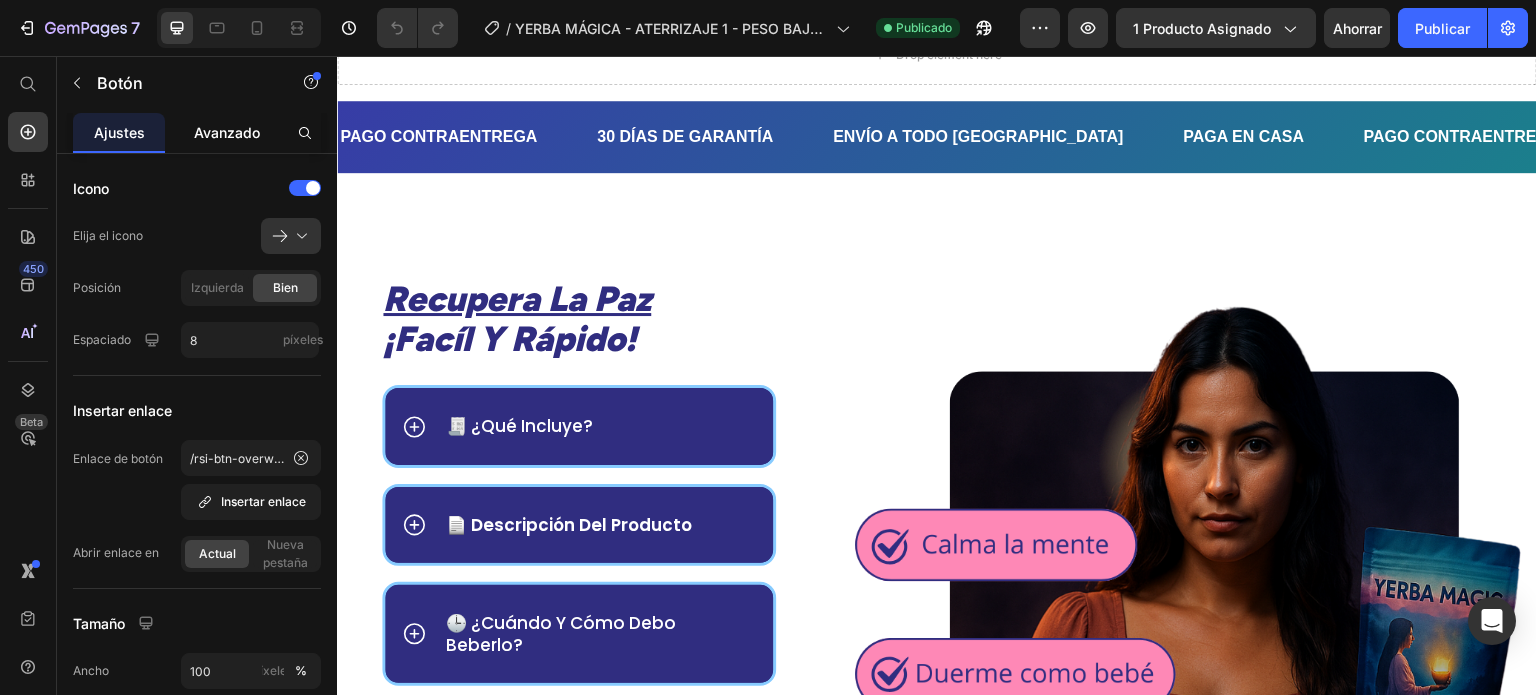 click on "Avanzado" 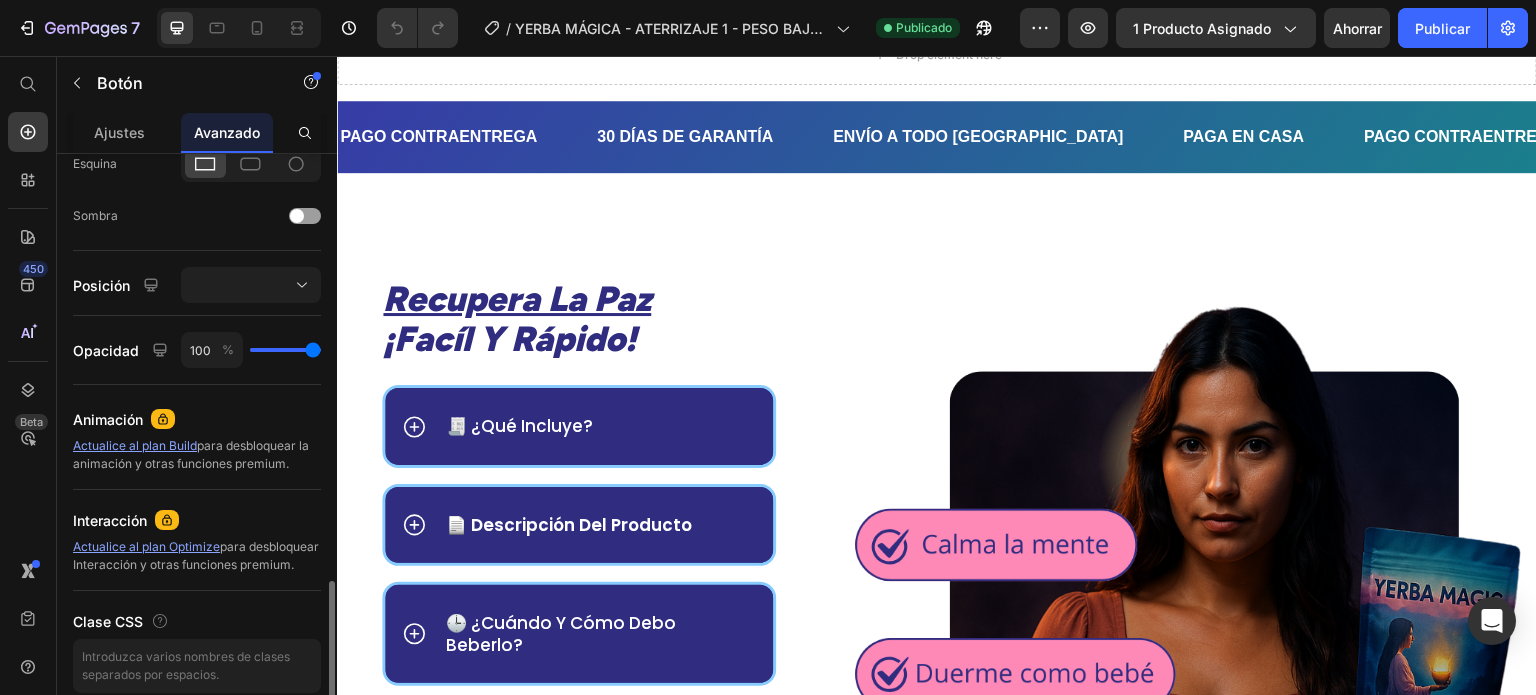 scroll, scrollTop: 722, scrollLeft: 0, axis: vertical 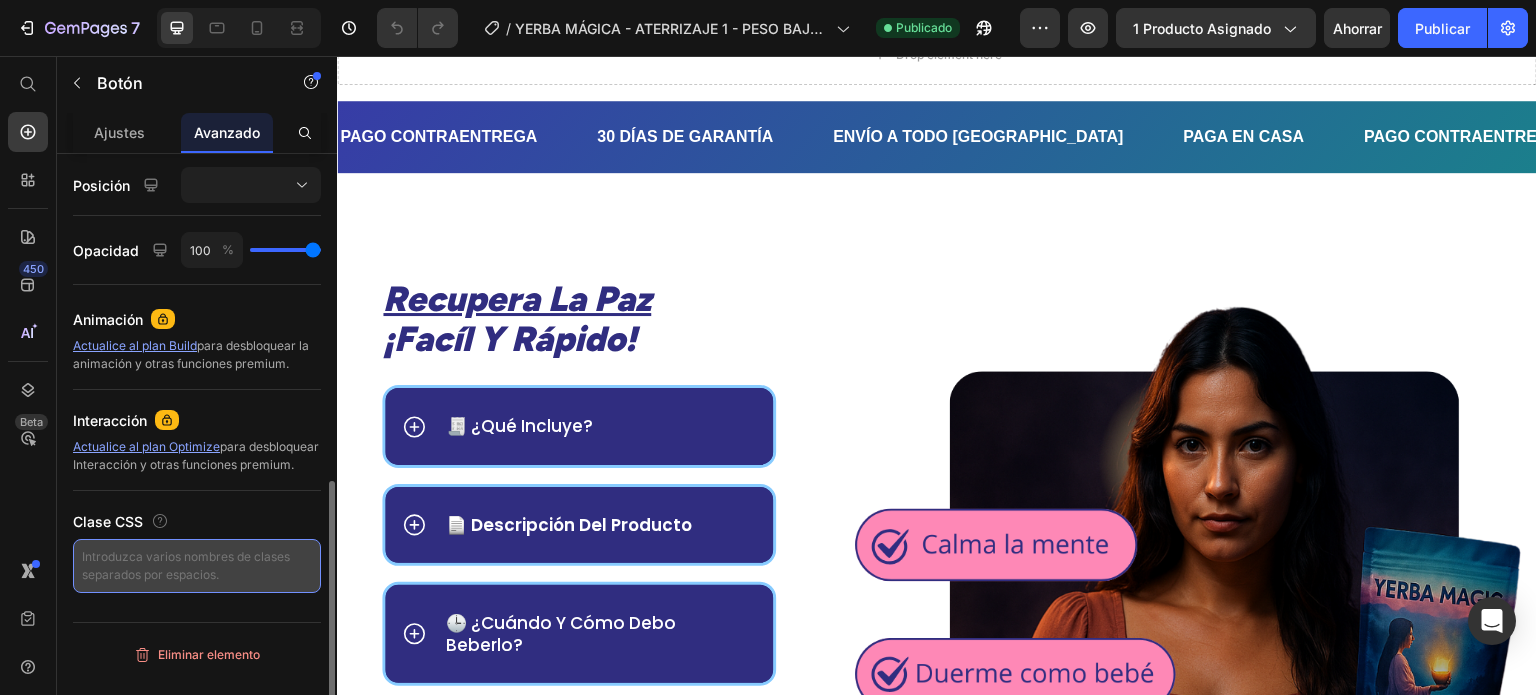 click at bounding box center (197, 566) 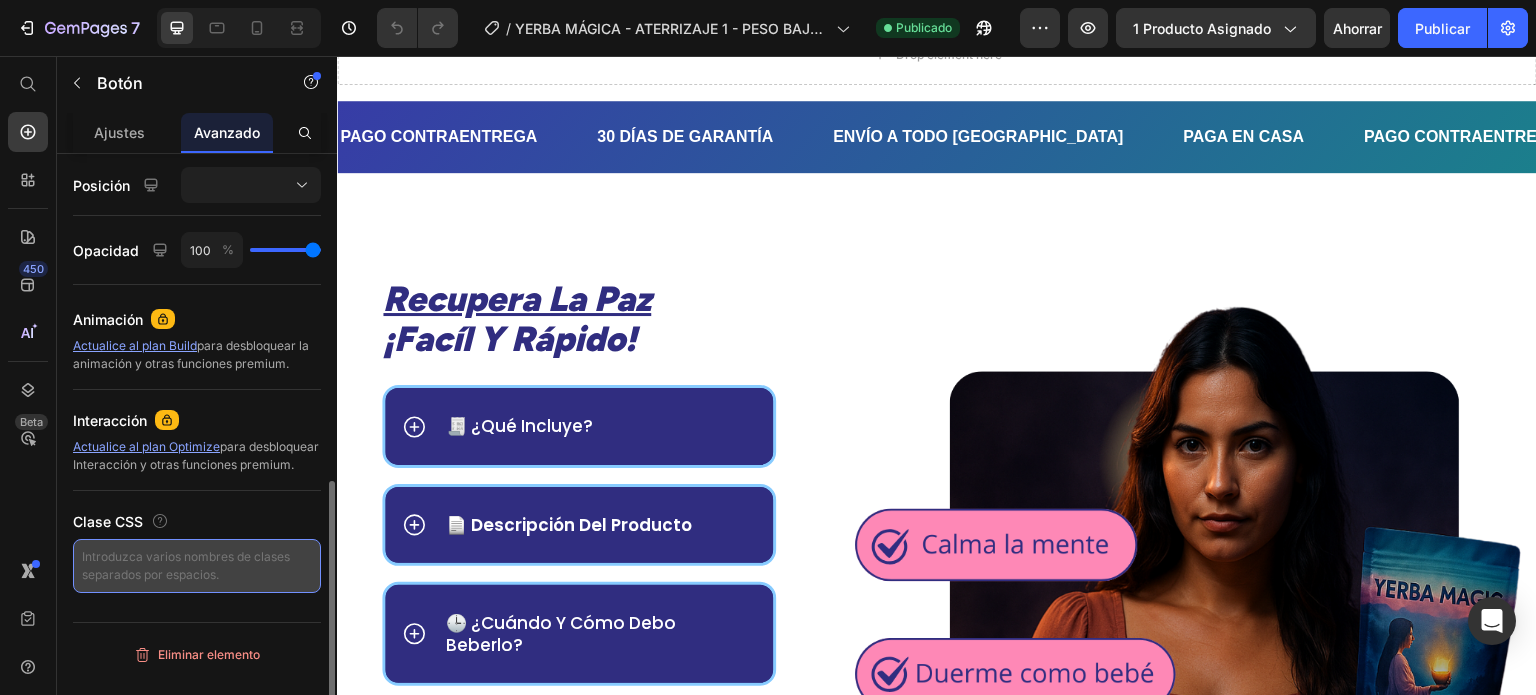 type on "-" 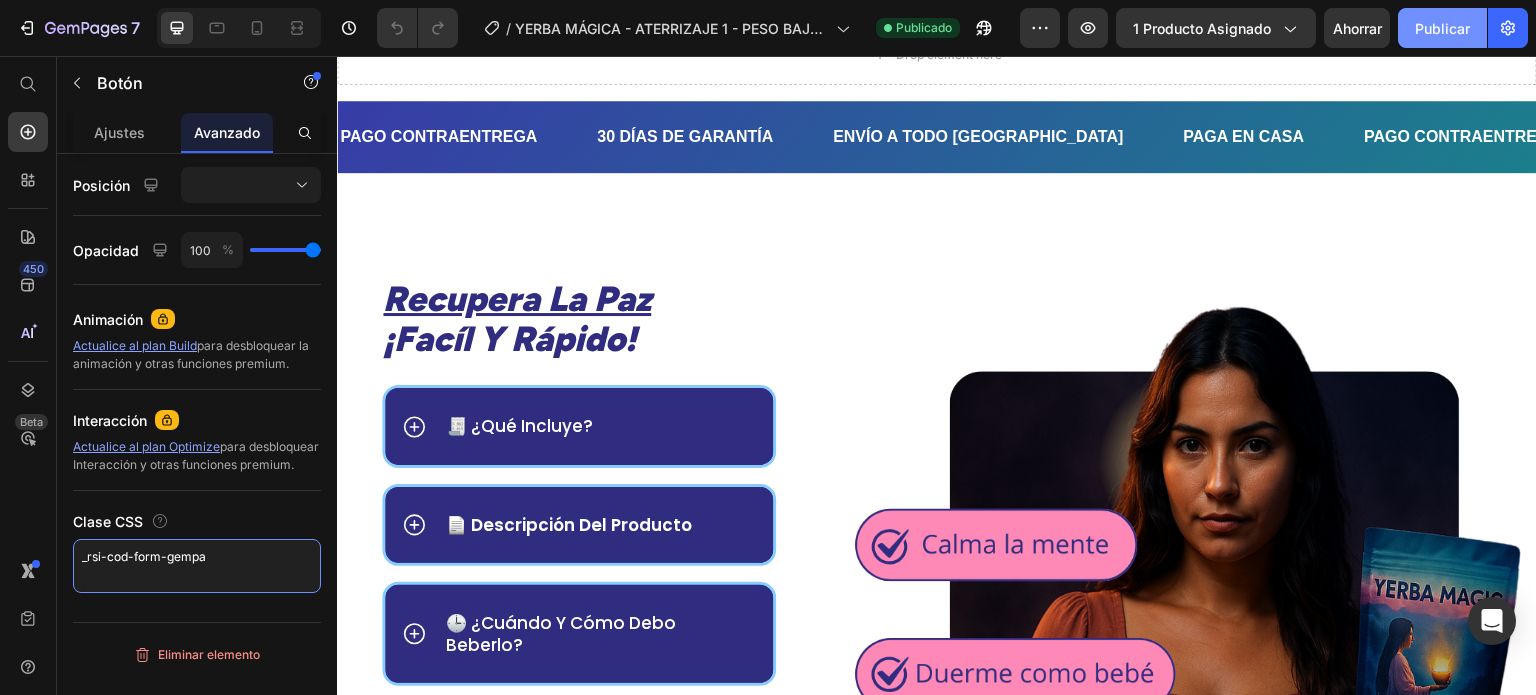 type on "_rsi-cod-form-gempa" 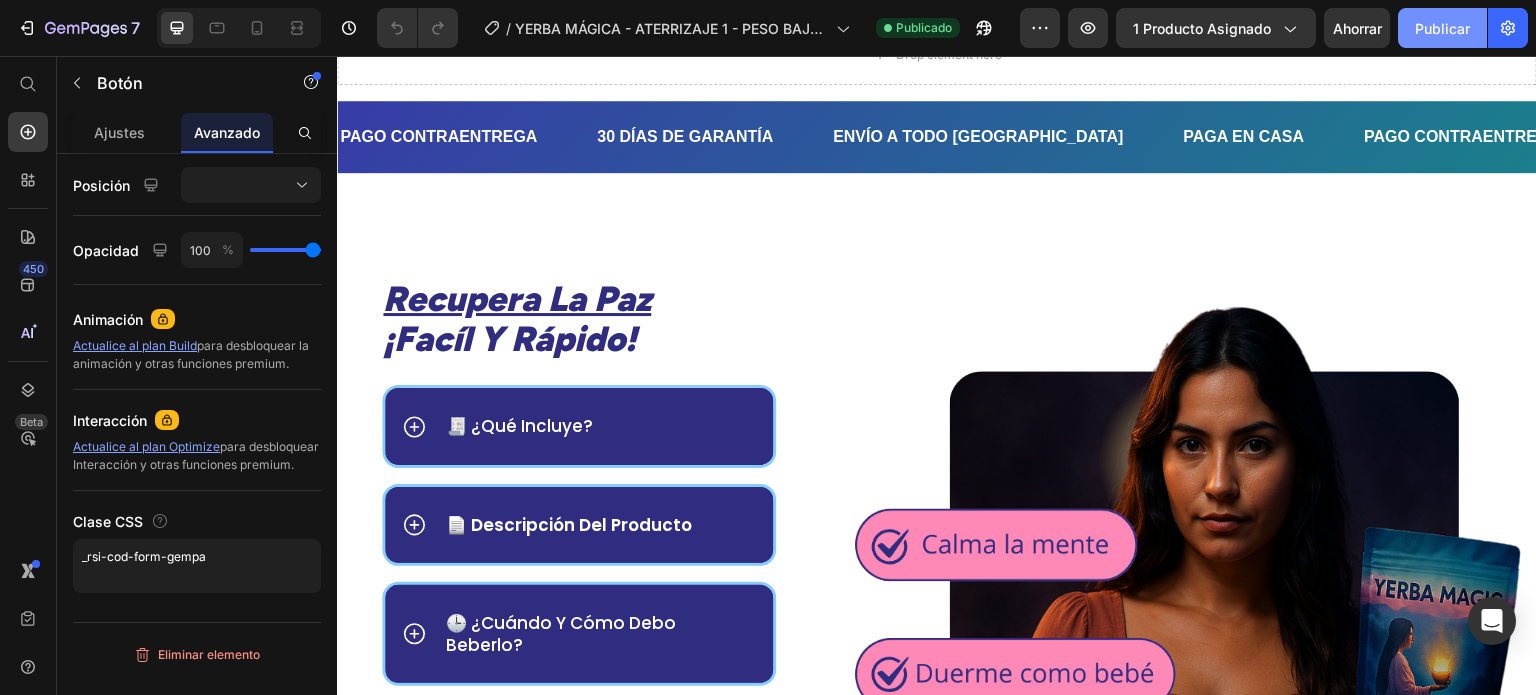 click on "Publicar" at bounding box center [1442, 28] 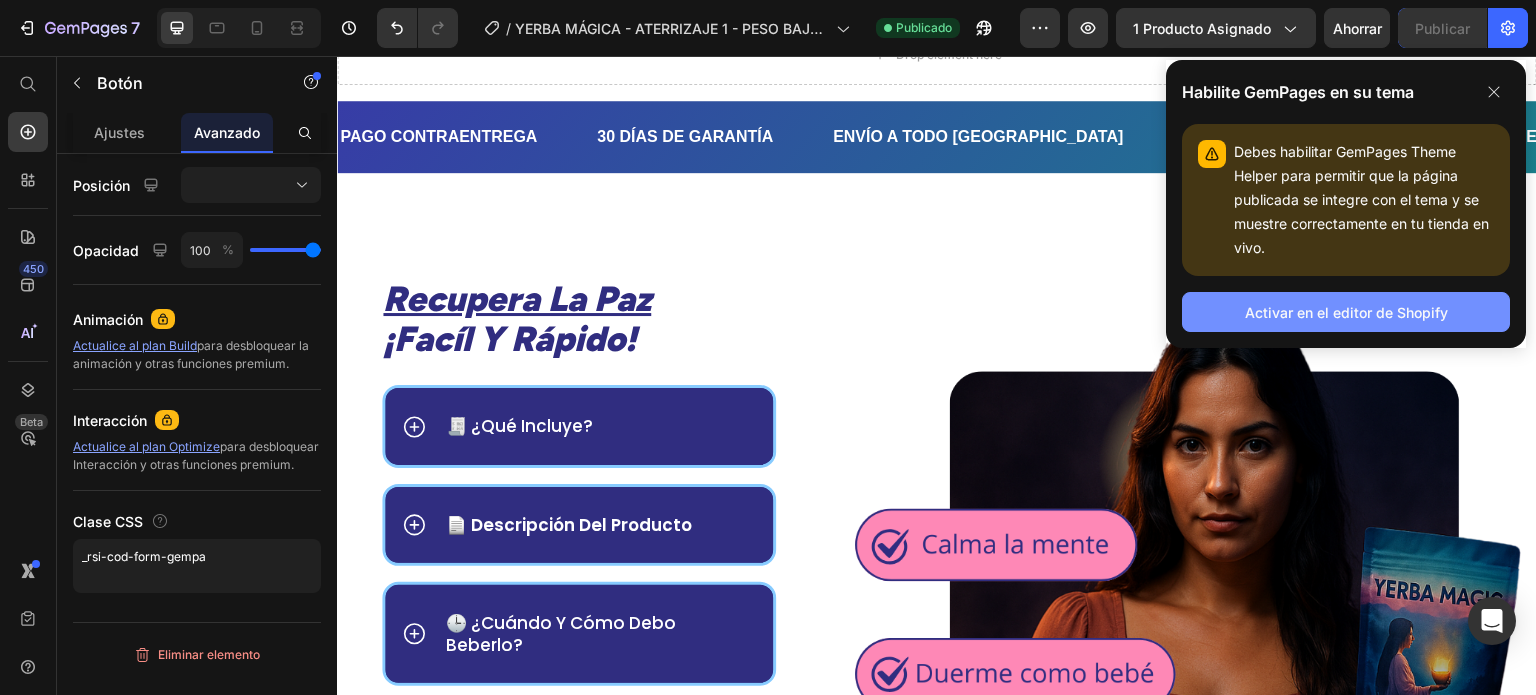 click on "Activar en el editor de Shopify" at bounding box center [1346, 312] 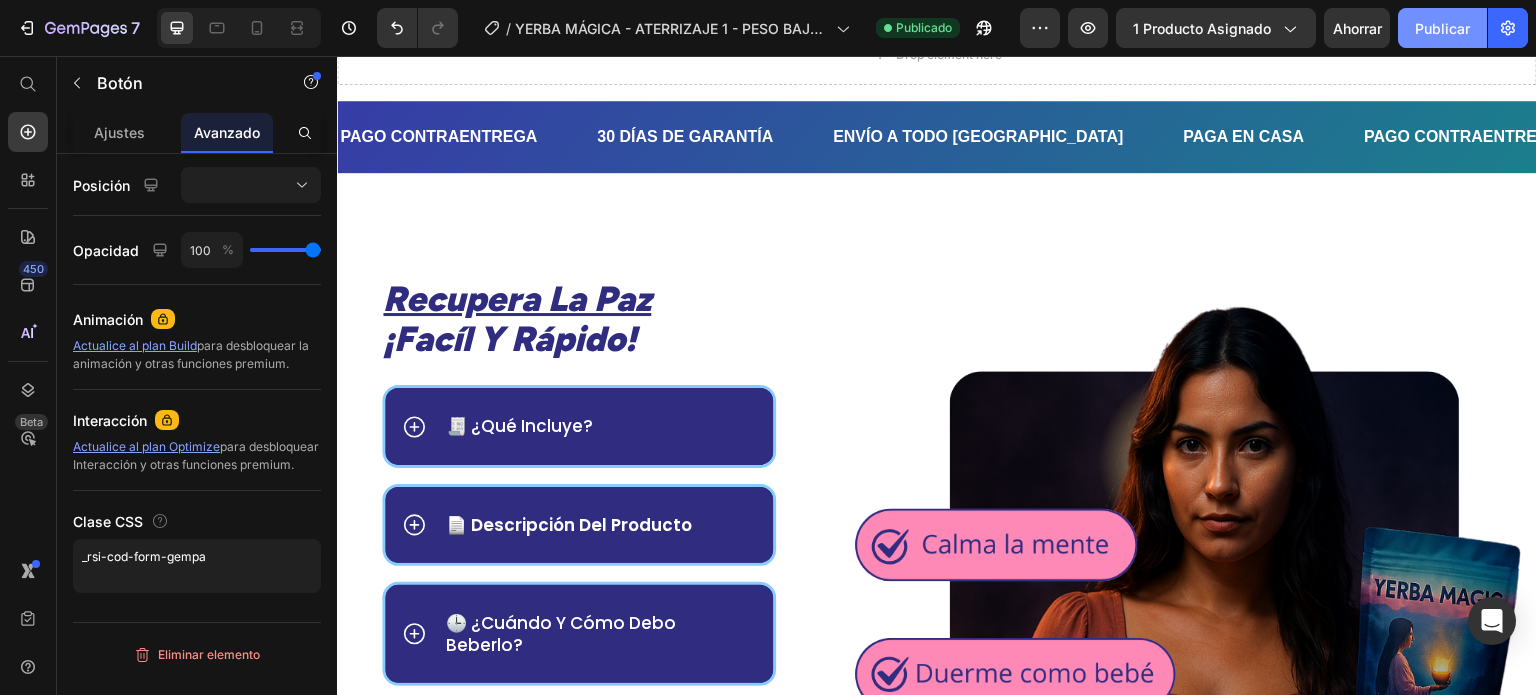 click on "Publicar" at bounding box center [1442, 28] 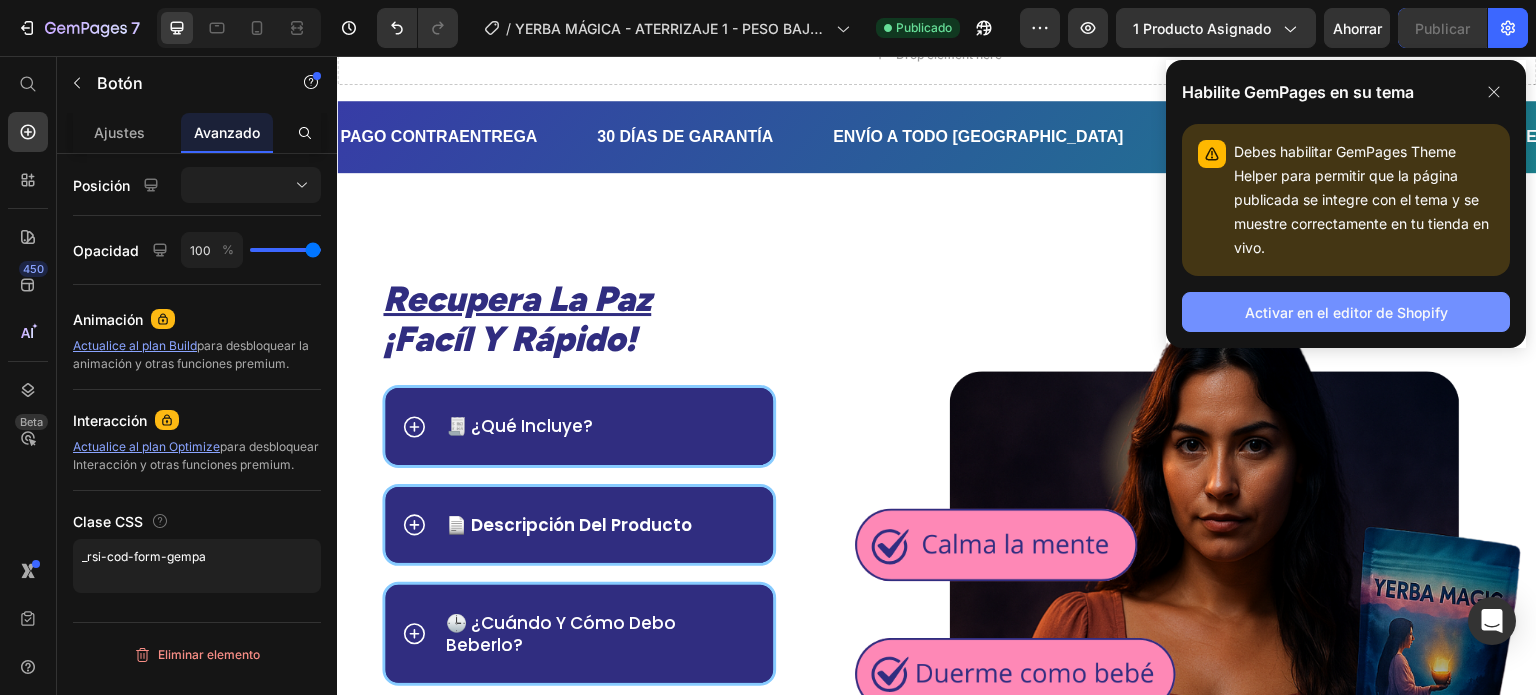 click on "Activar en el editor de Shopify" at bounding box center (1346, 312) 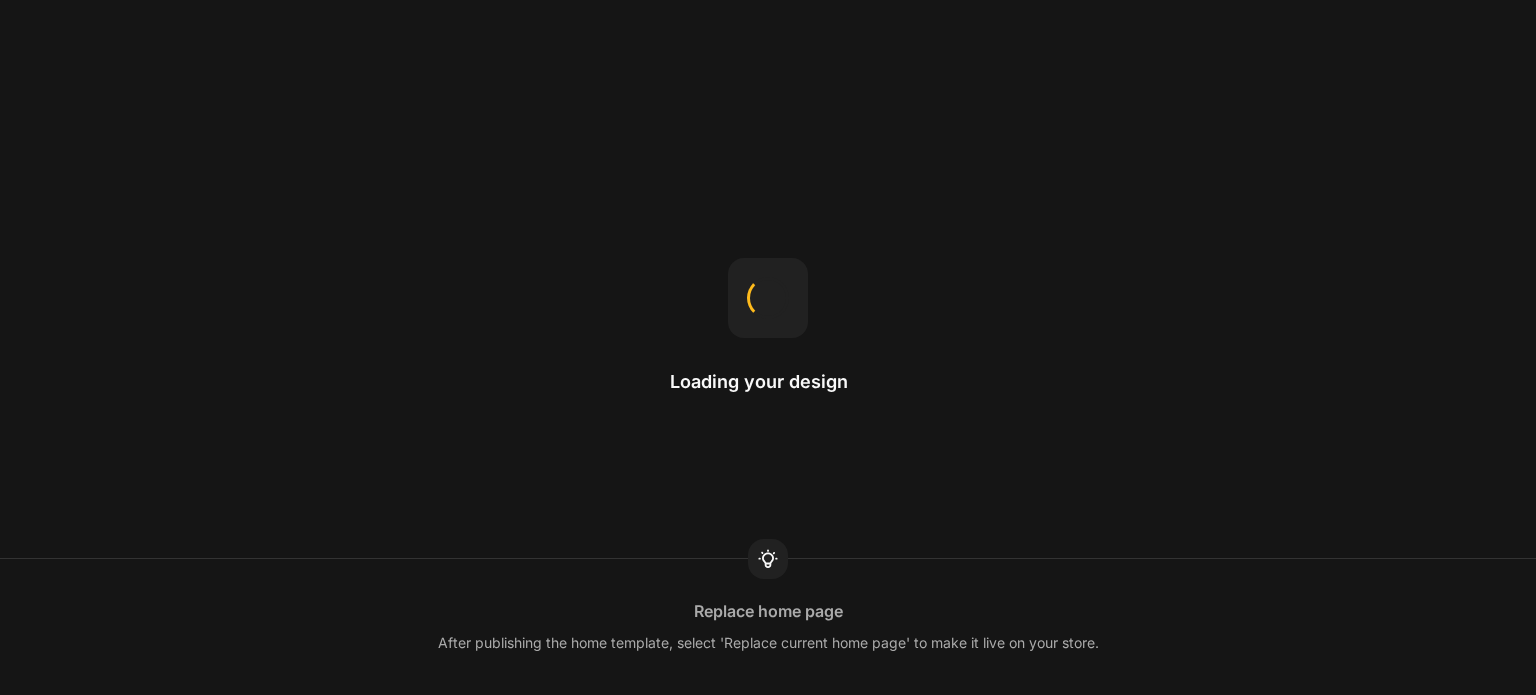 scroll, scrollTop: 0, scrollLeft: 0, axis: both 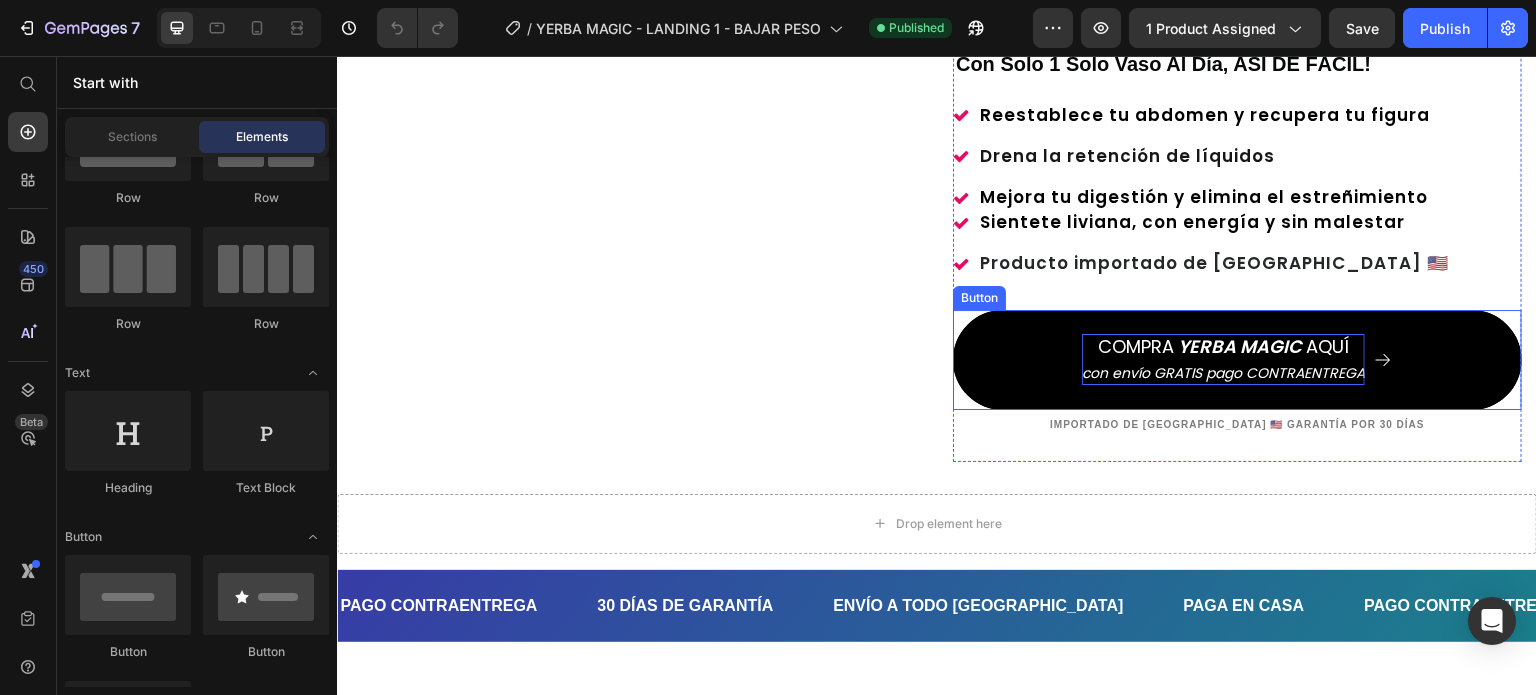 click on "con envío GRATIS pago CONTRAENTREGA" at bounding box center [1223, 373] 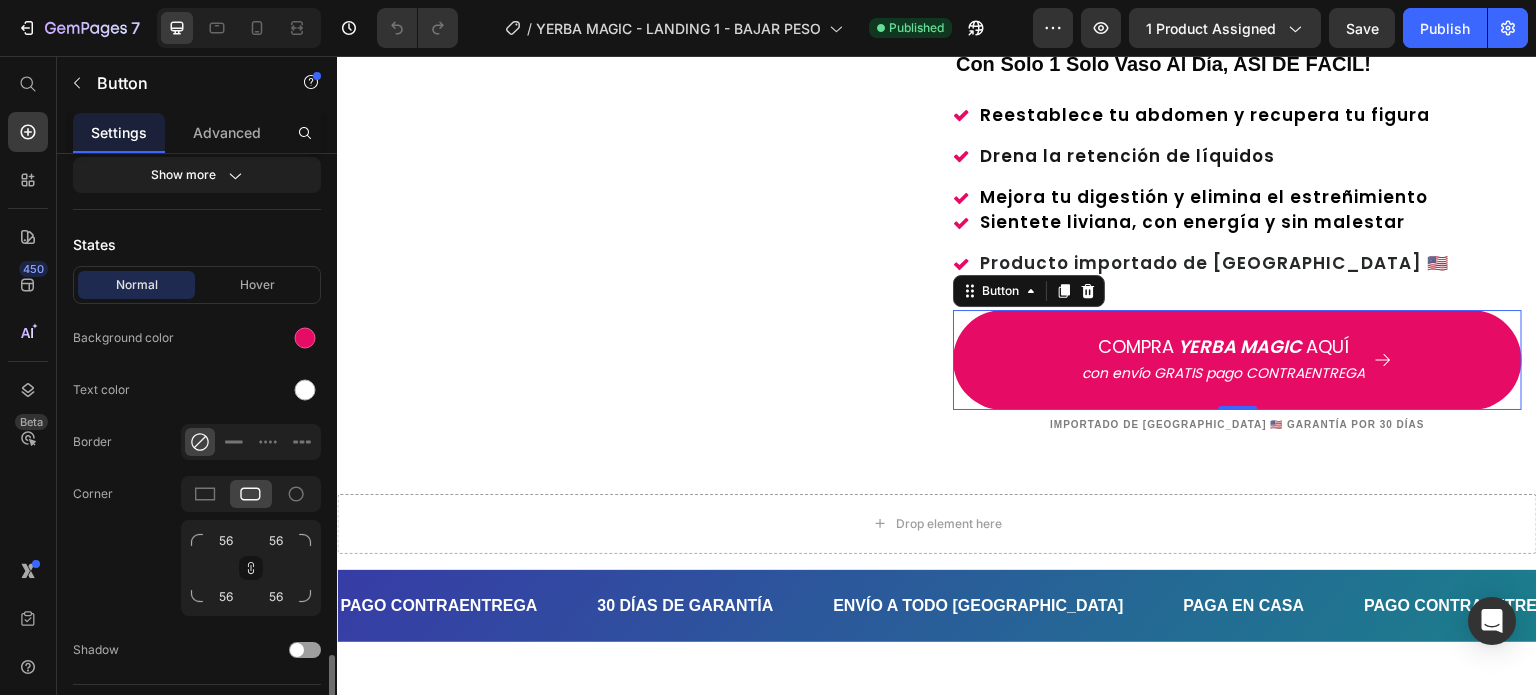 scroll, scrollTop: 988, scrollLeft: 0, axis: vertical 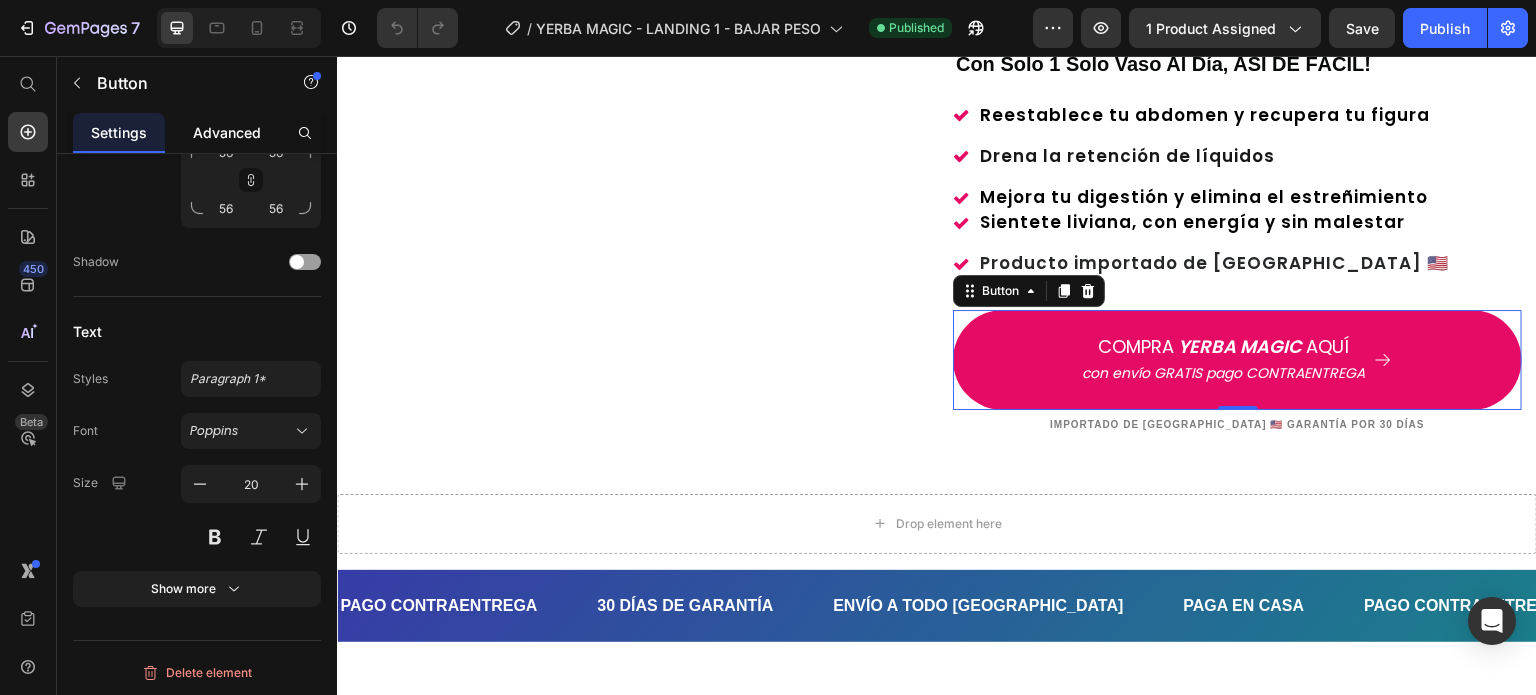 click on "Advanced" at bounding box center [227, 132] 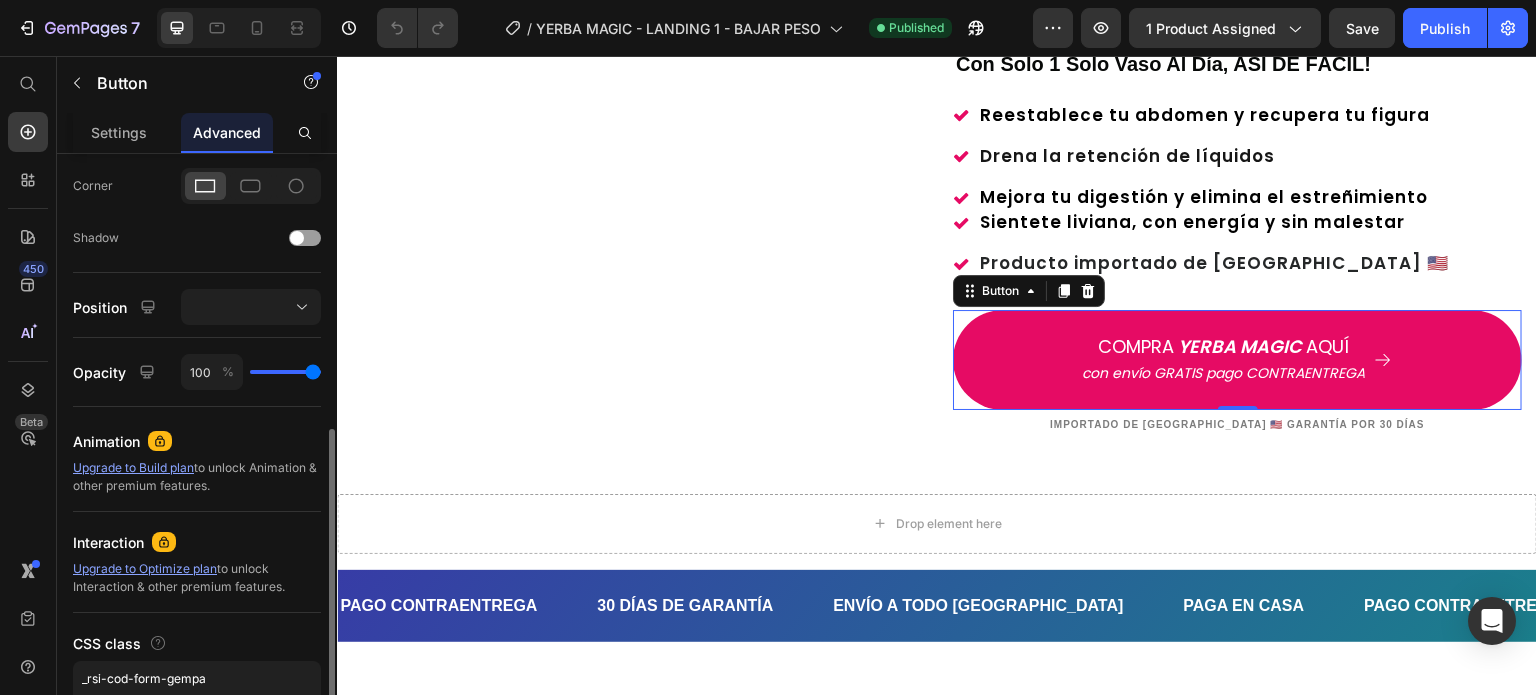 scroll, scrollTop: 704, scrollLeft: 0, axis: vertical 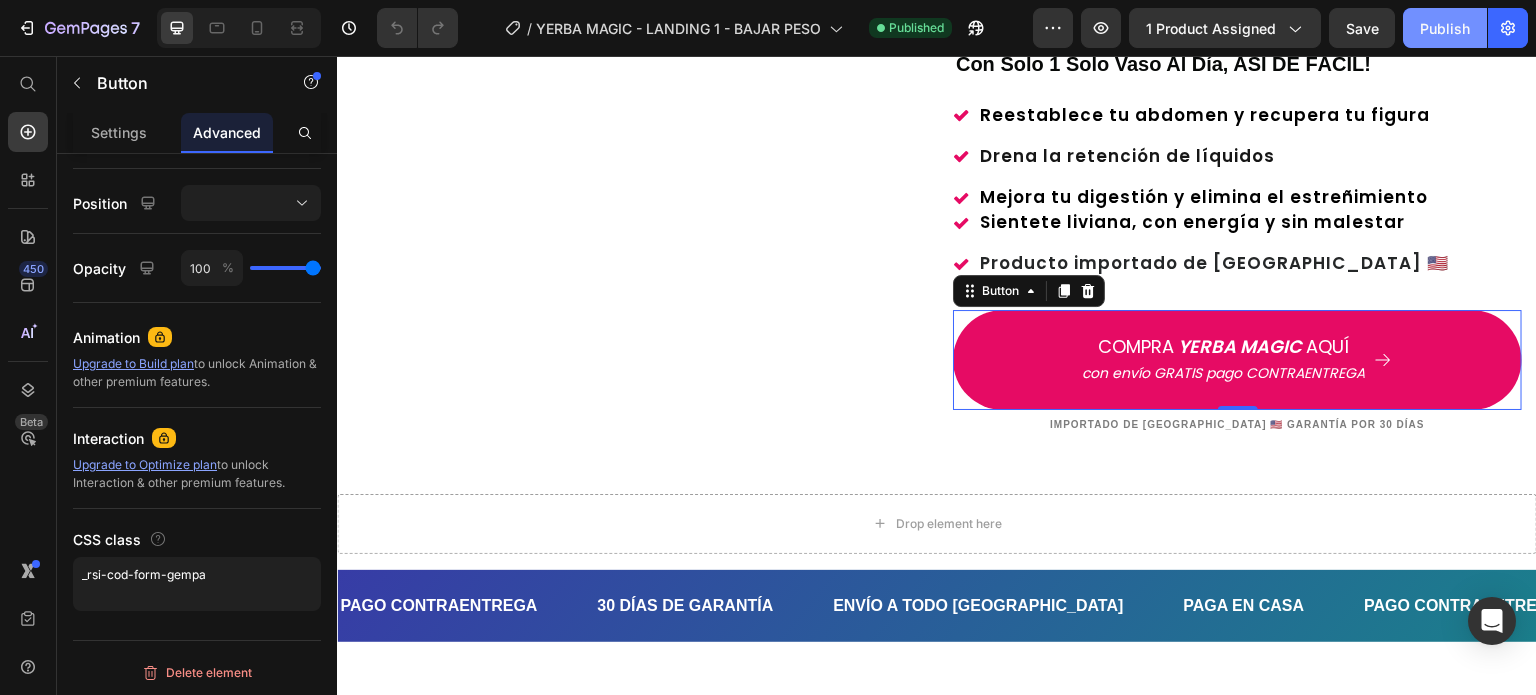 click on "Publish" at bounding box center [1445, 28] 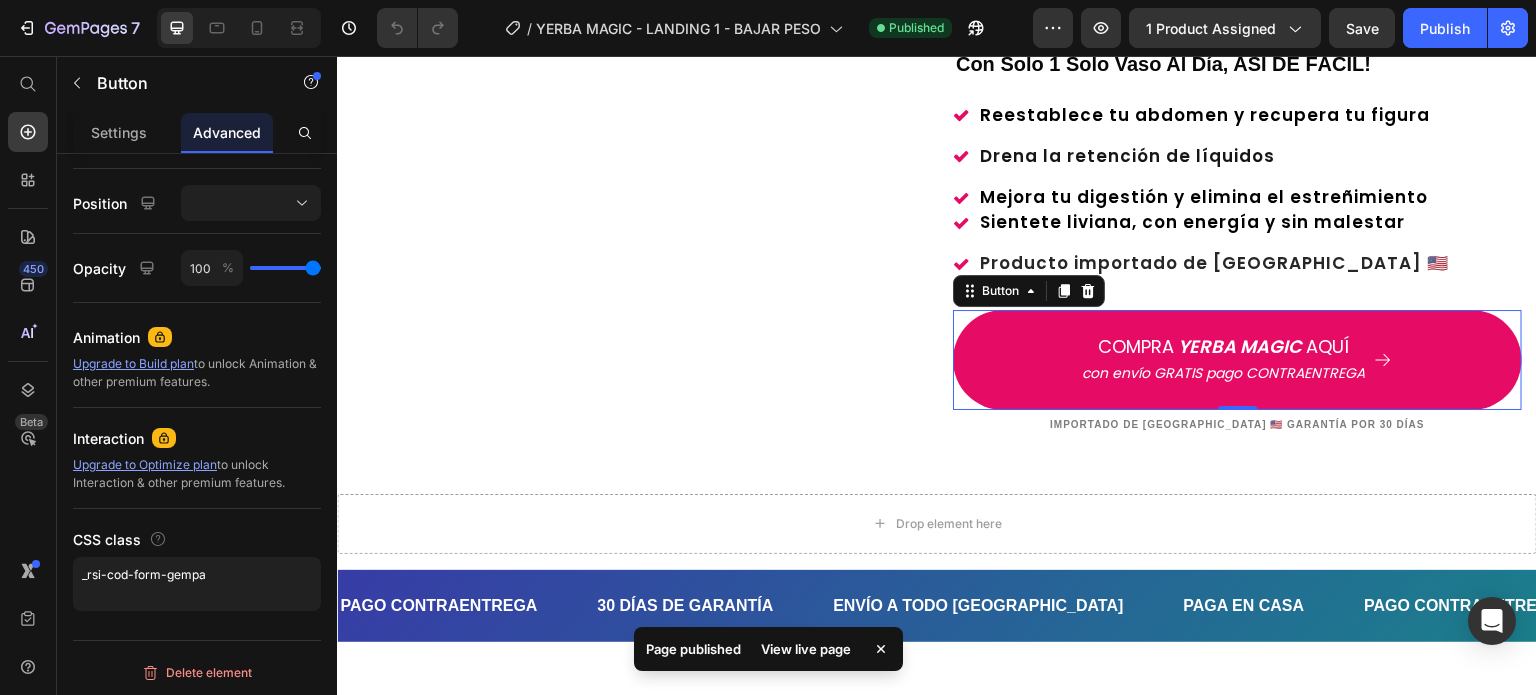 click on "View live page" at bounding box center [806, 649] 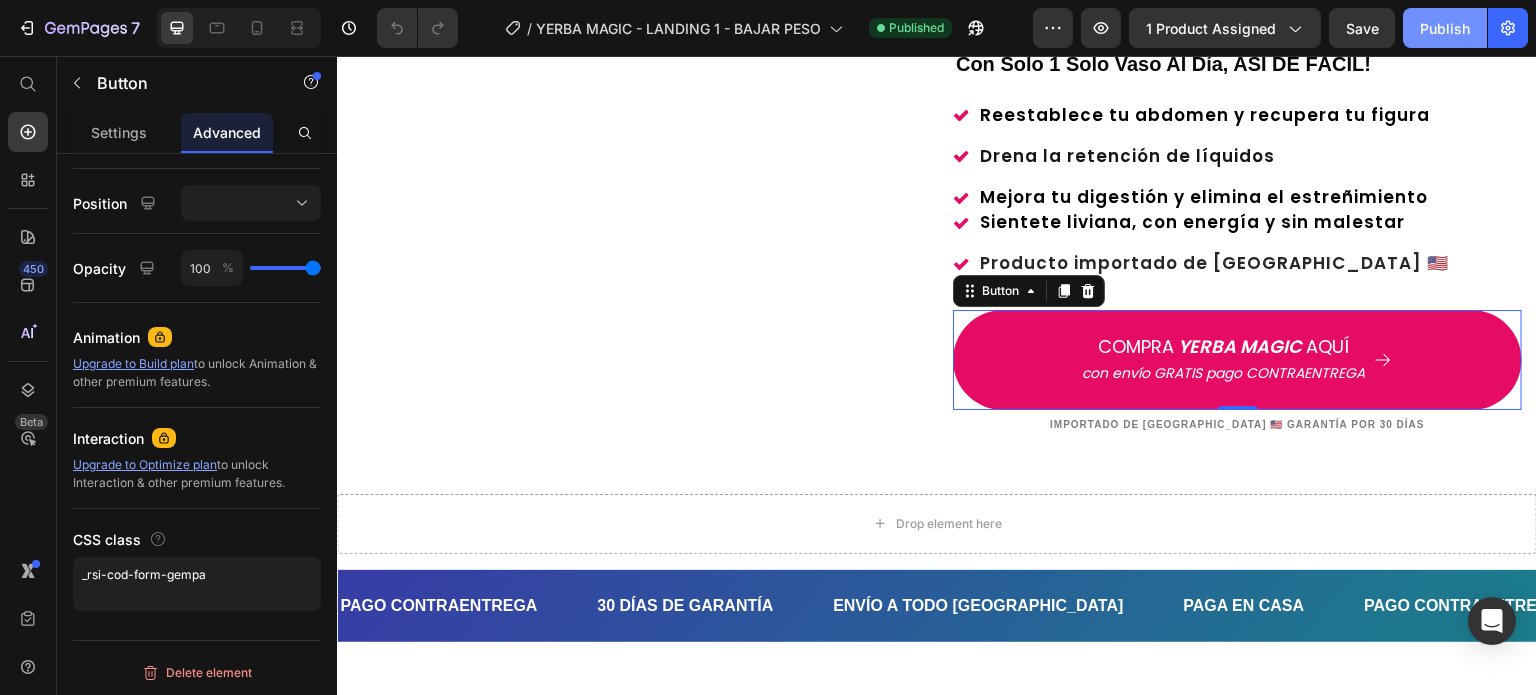 click on "Publish" at bounding box center (1445, 28) 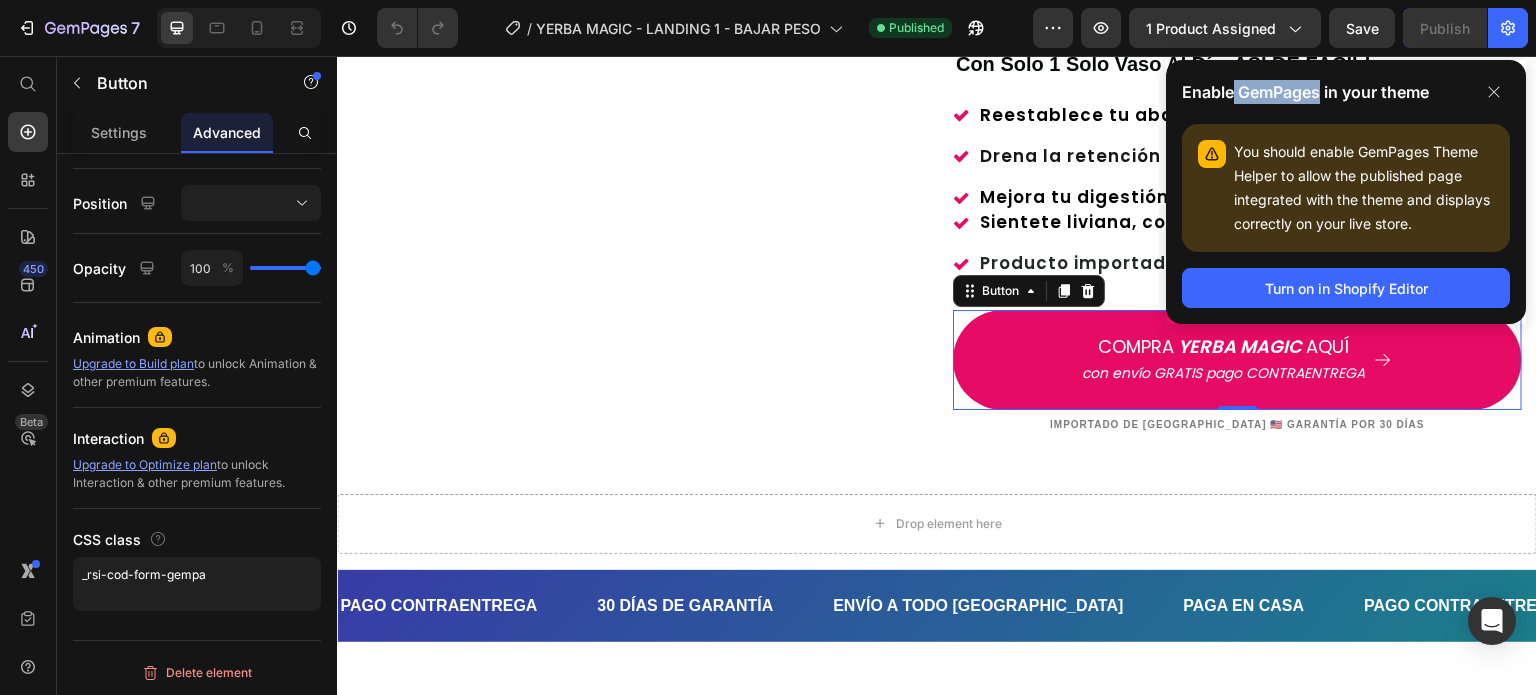 drag, startPoint x: 1236, startPoint y: 94, endPoint x: 1322, endPoint y: 93, distance: 86.00581 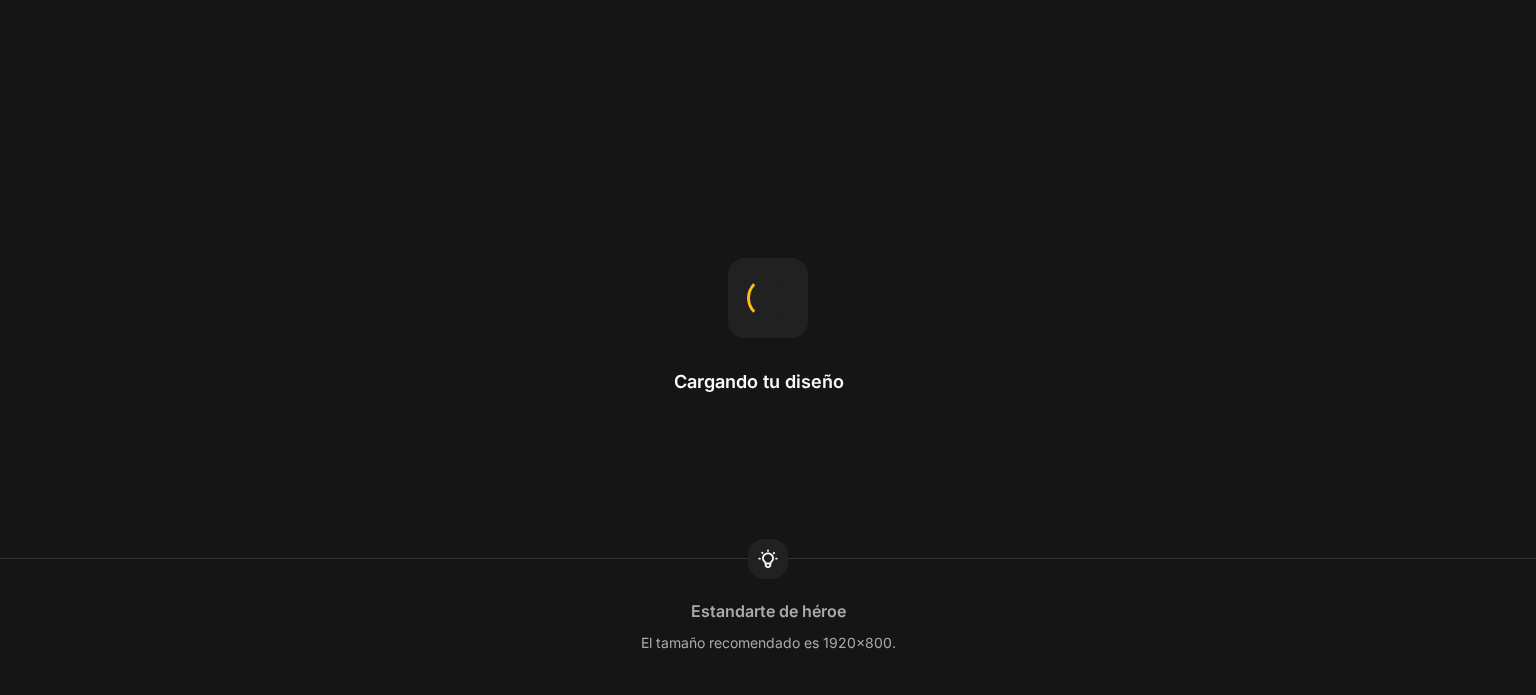scroll, scrollTop: 0, scrollLeft: 0, axis: both 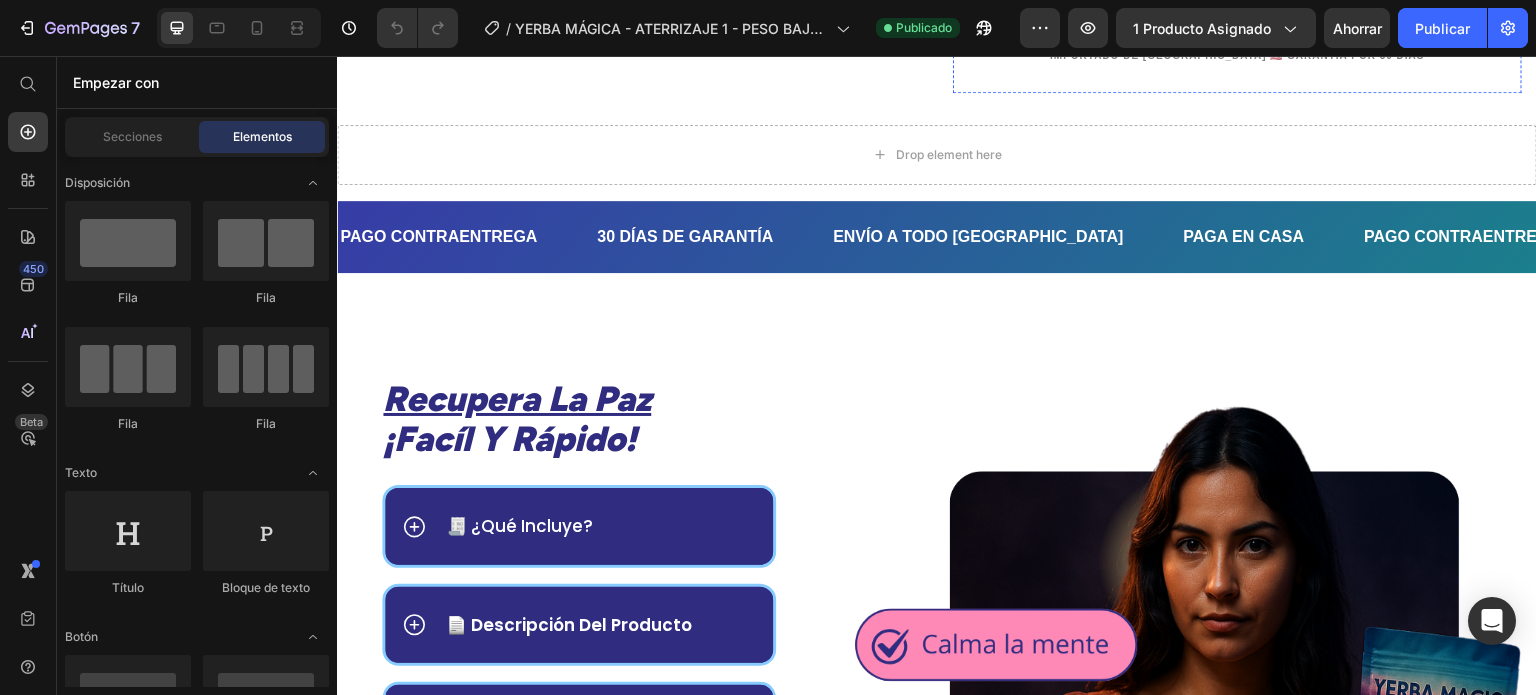 click on "COMPRA   YERBA MAGIC   AQUÍ con envío GRATIS pago CONTRAENTREGA" at bounding box center [1237, -9] 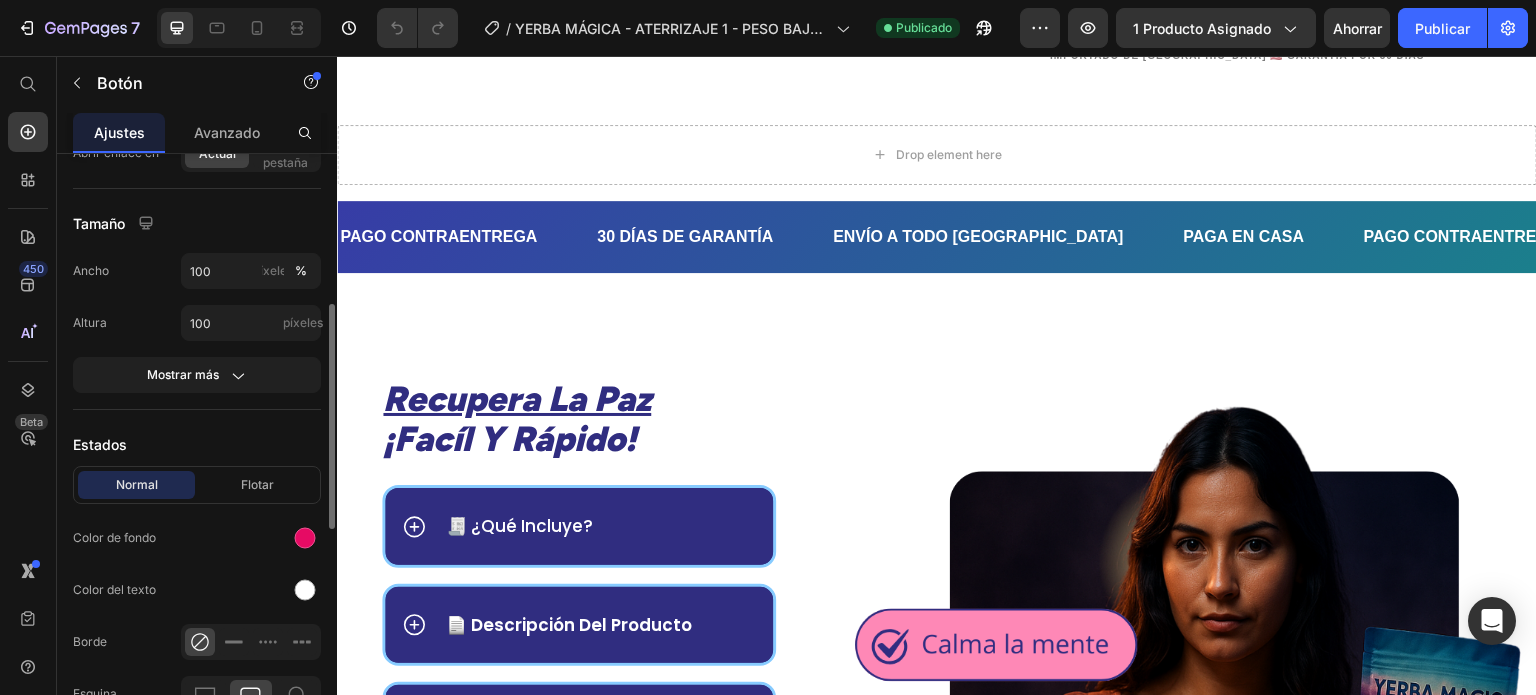 scroll, scrollTop: 700, scrollLeft: 0, axis: vertical 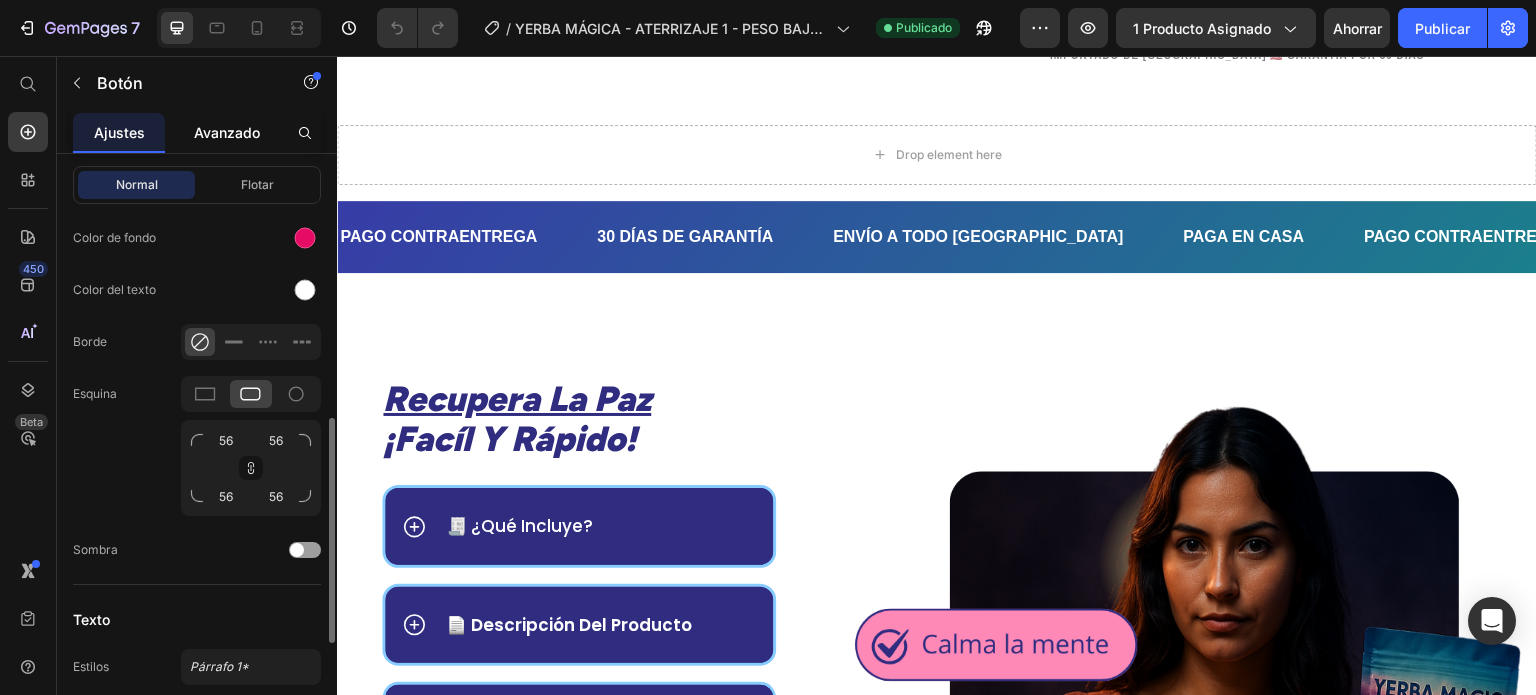 click on "Avanzado" at bounding box center (227, 132) 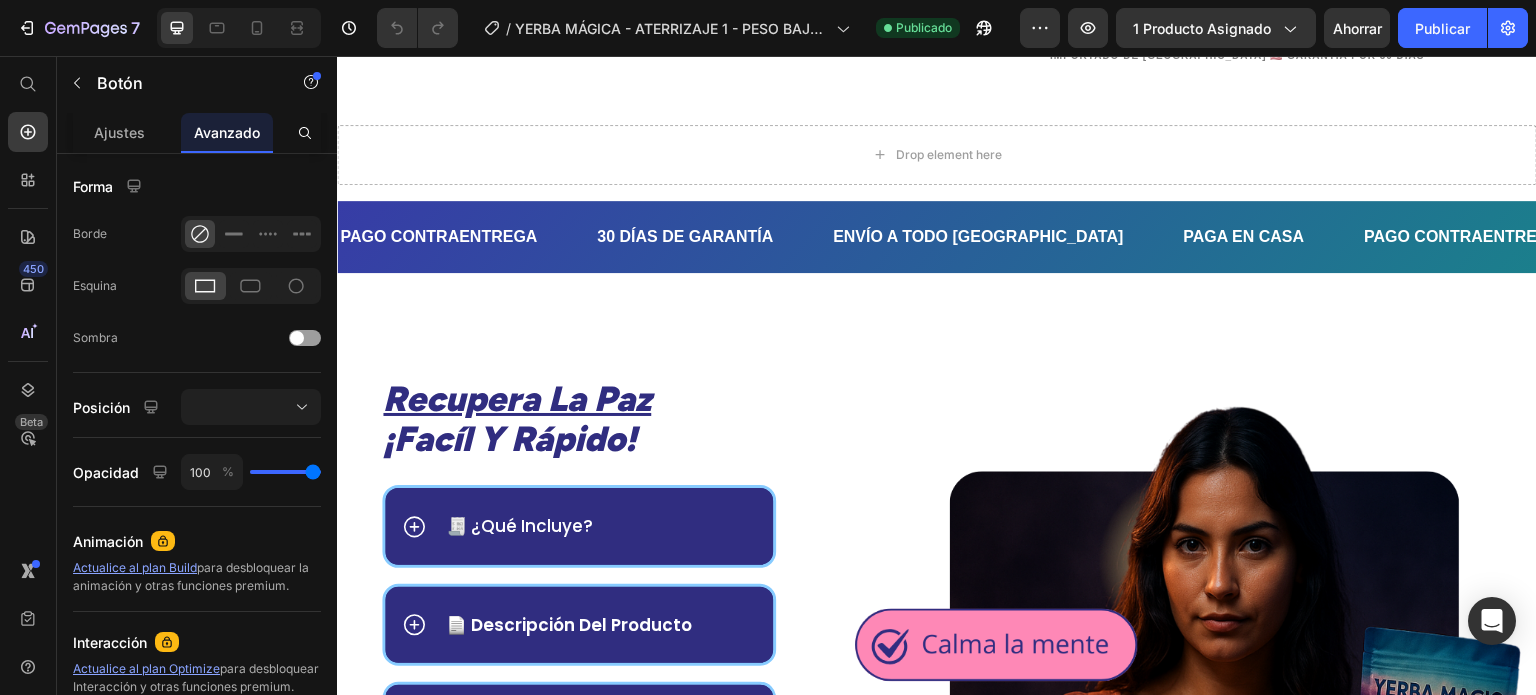 scroll, scrollTop: 722, scrollLeft: 0, axis: vertical 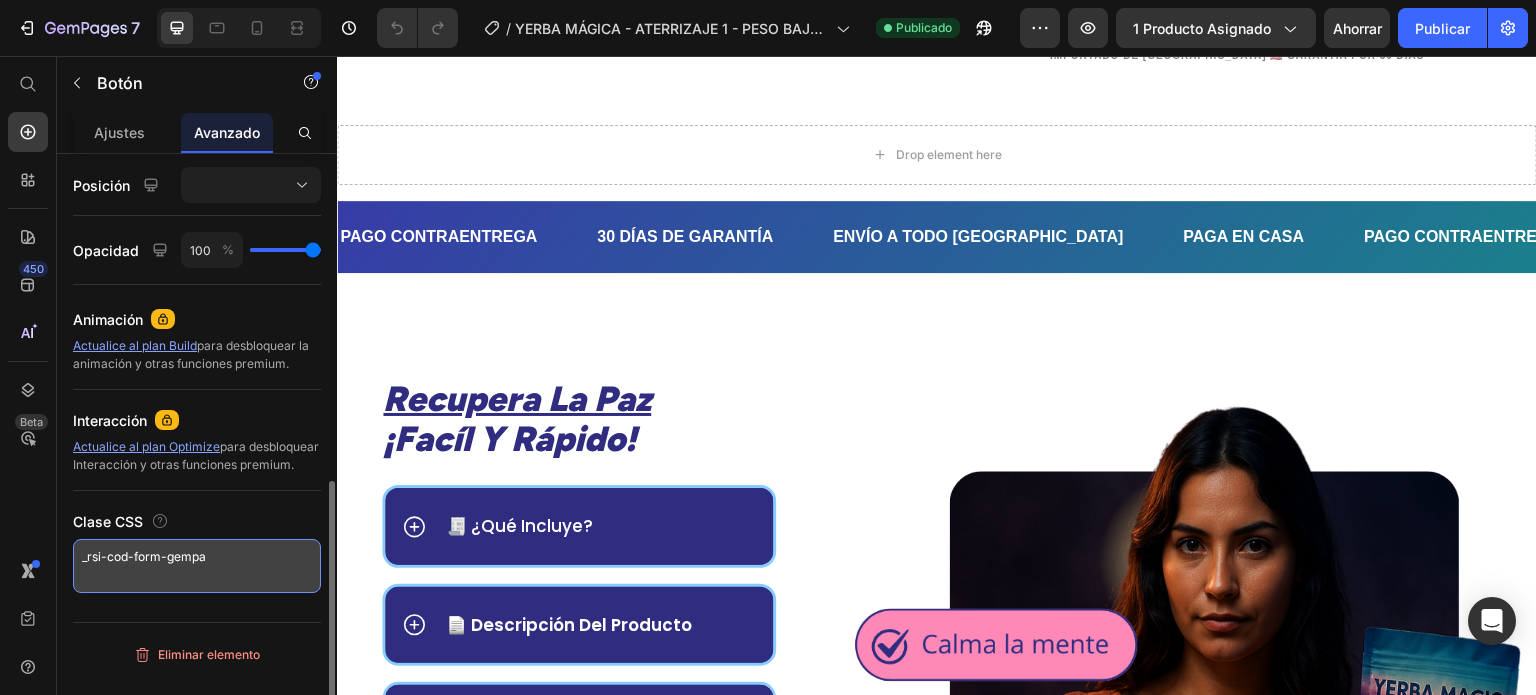 click on "_rsi-cod-form-gempa" at bounding box center (197, 566) 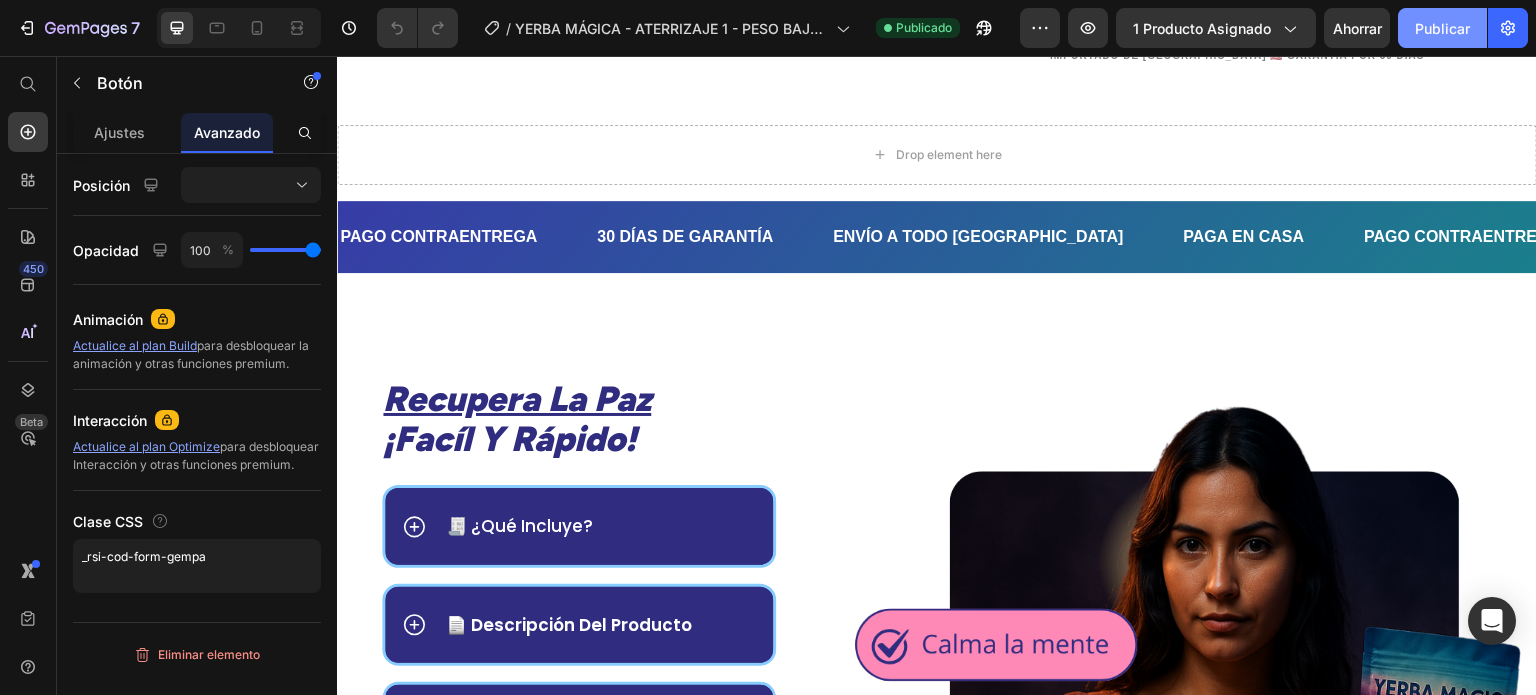 click on "Publicar" at bounding box center [1442, 28] 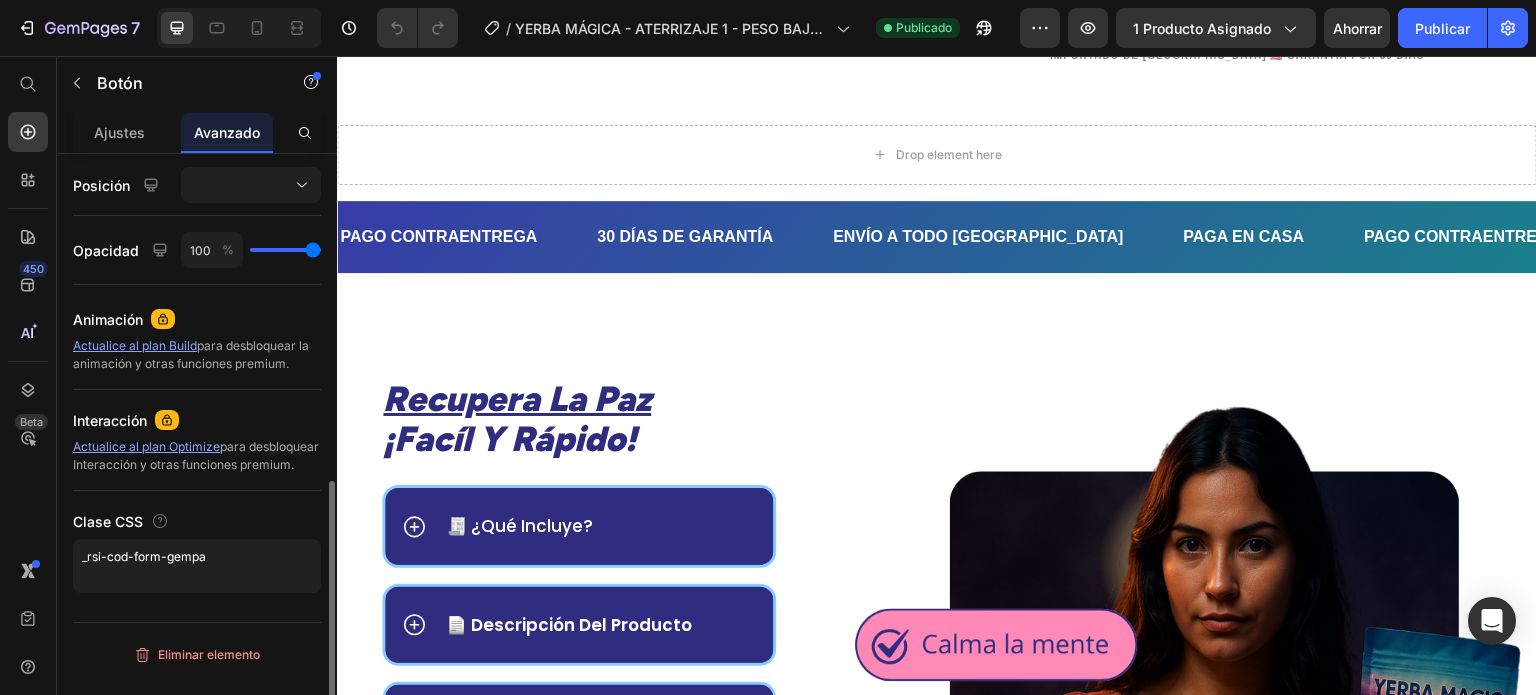 scroll, scrollTop: 722, scrollLeft: 0, axis: vertical 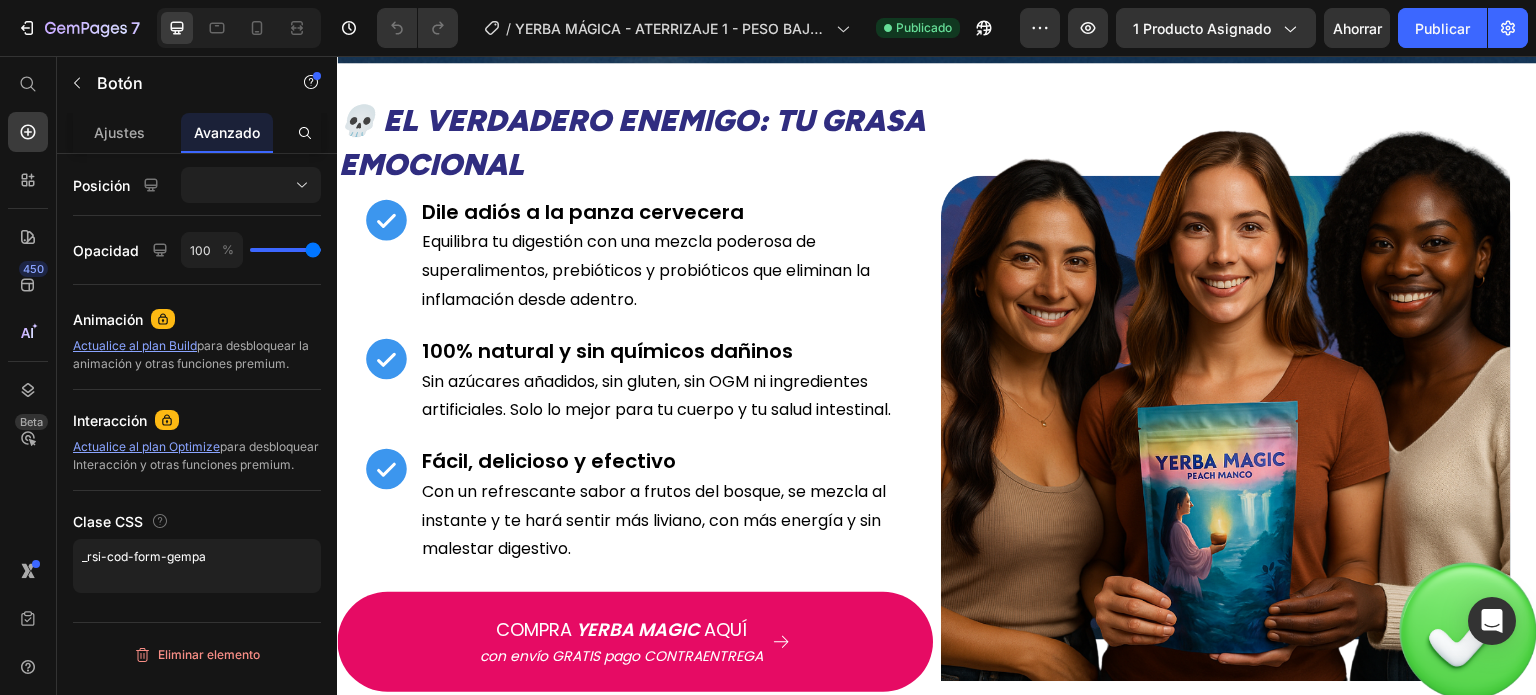 click on "COMPRA   YERBA MAGIC   AQUÍ con envío GRATIS pago CONTRAENTREGA" at bounding box center [937, -44] 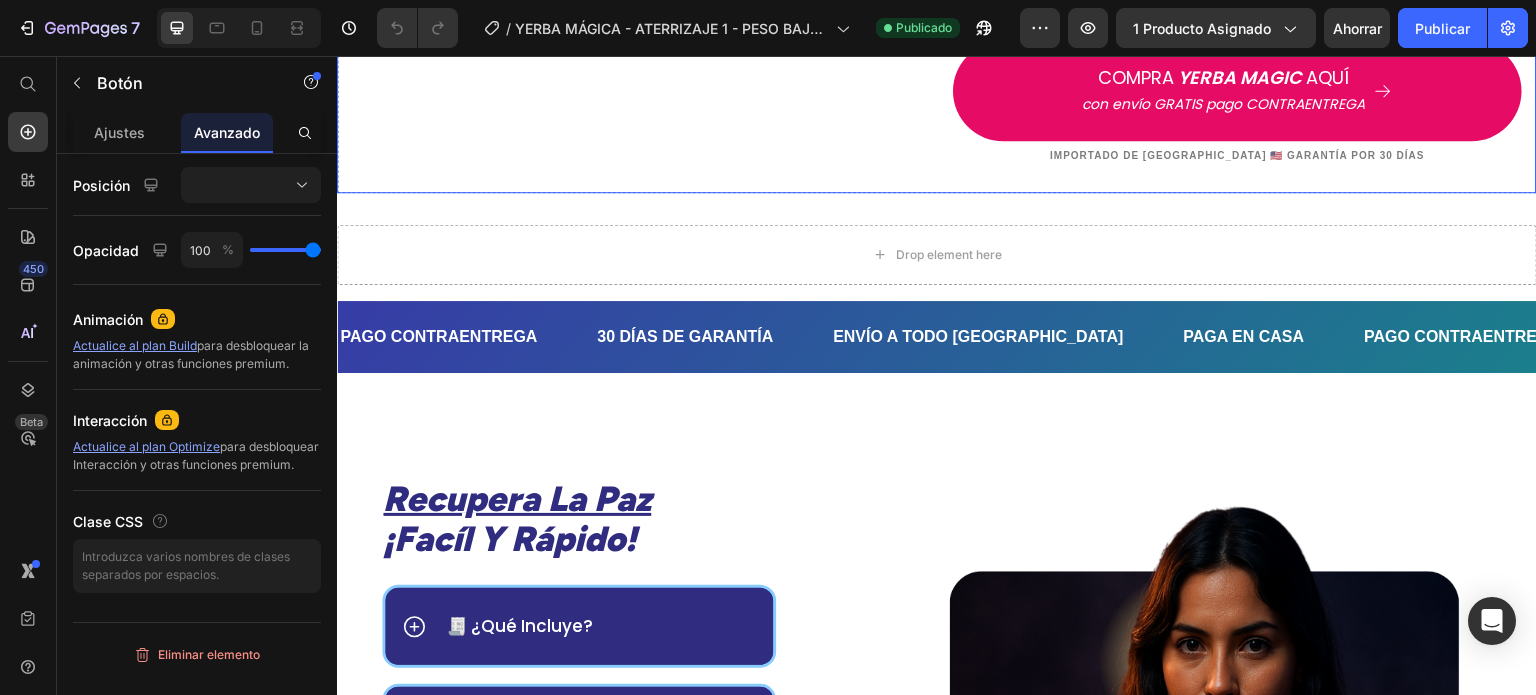 scroll, scrollTop: 1000, scrollLeft: 0, axis: vertical 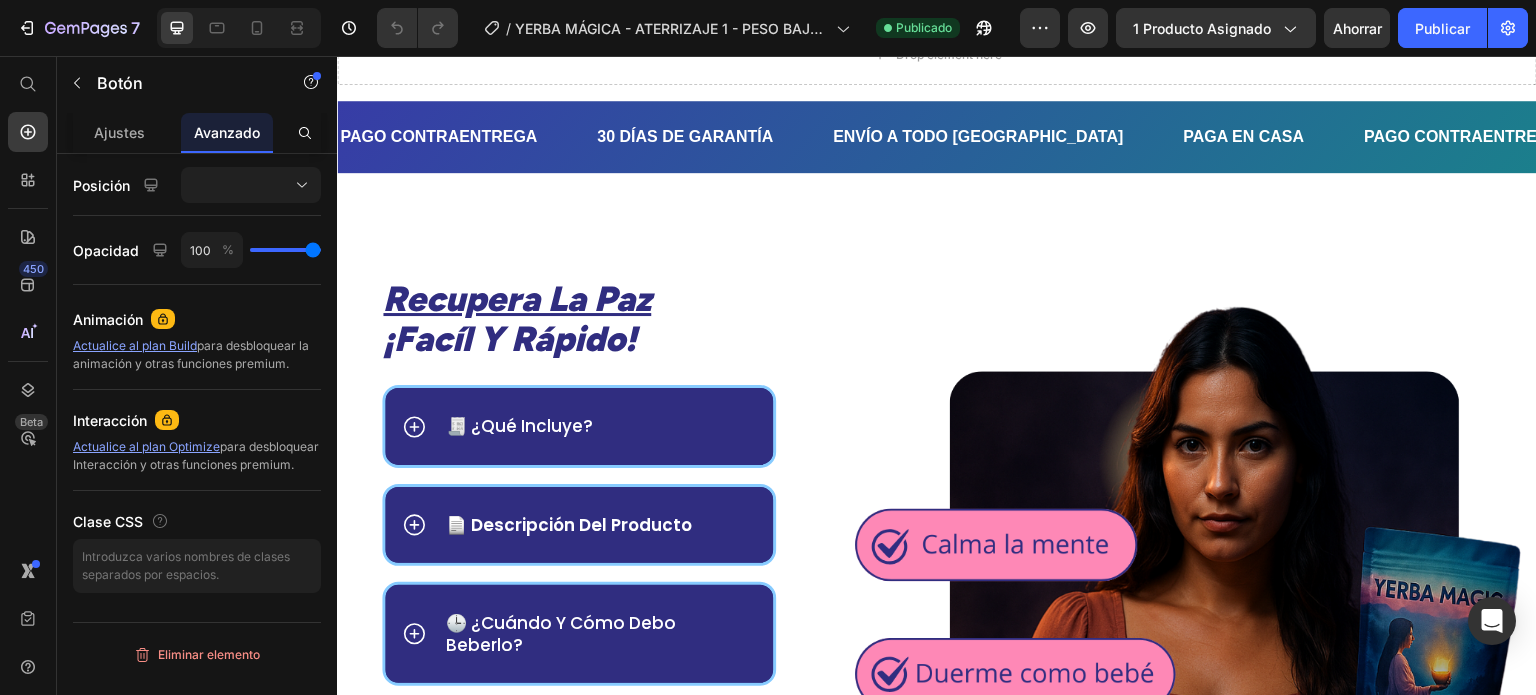 click on "COMPRA   YERBA MAGIC   AQUÍ con envío GRATIS pago CONTRAENTREGA" at bounding box center [1237, -109] 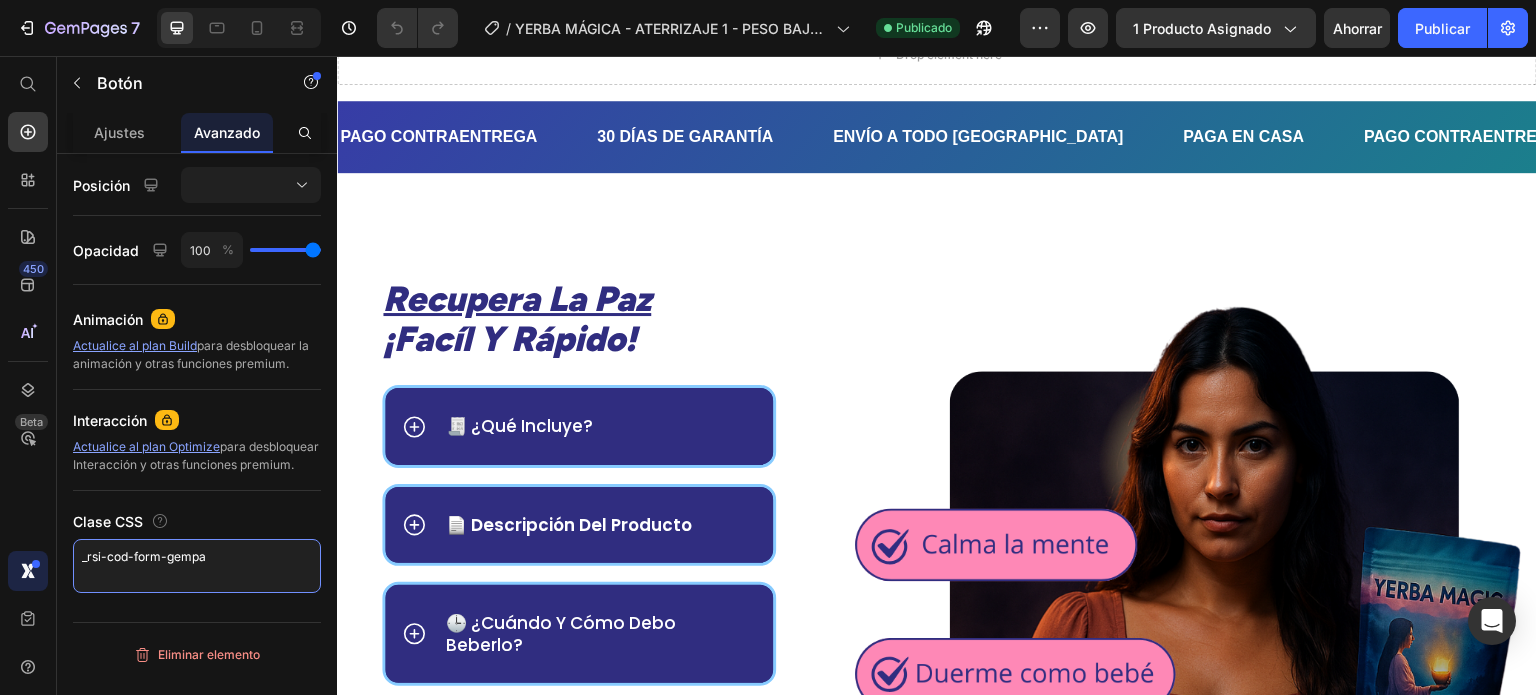 drag, startPoint x: 272, startPoint y: 572, endPoint x: 47, endPoint y: 585, distance: 225.37524 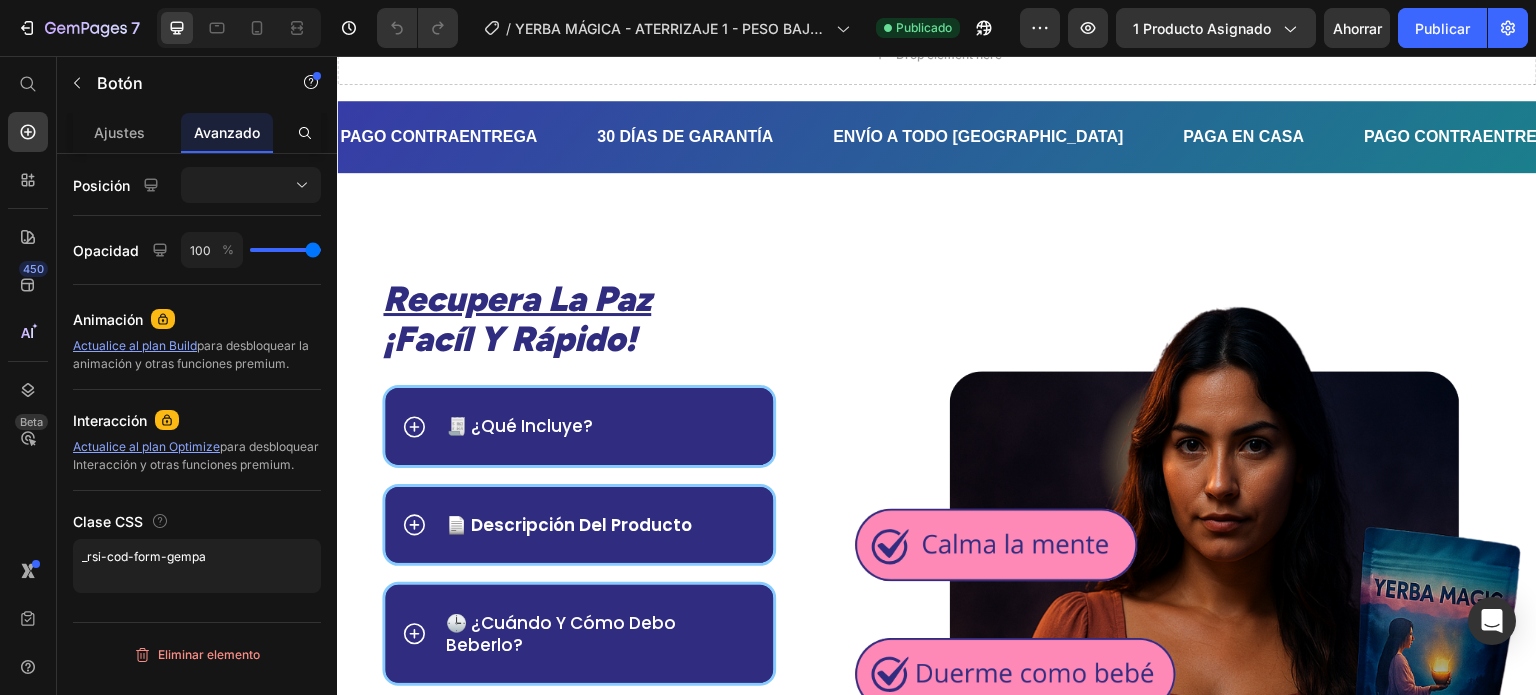 click on "Image
Carousel" at bounding box center [636, -398] 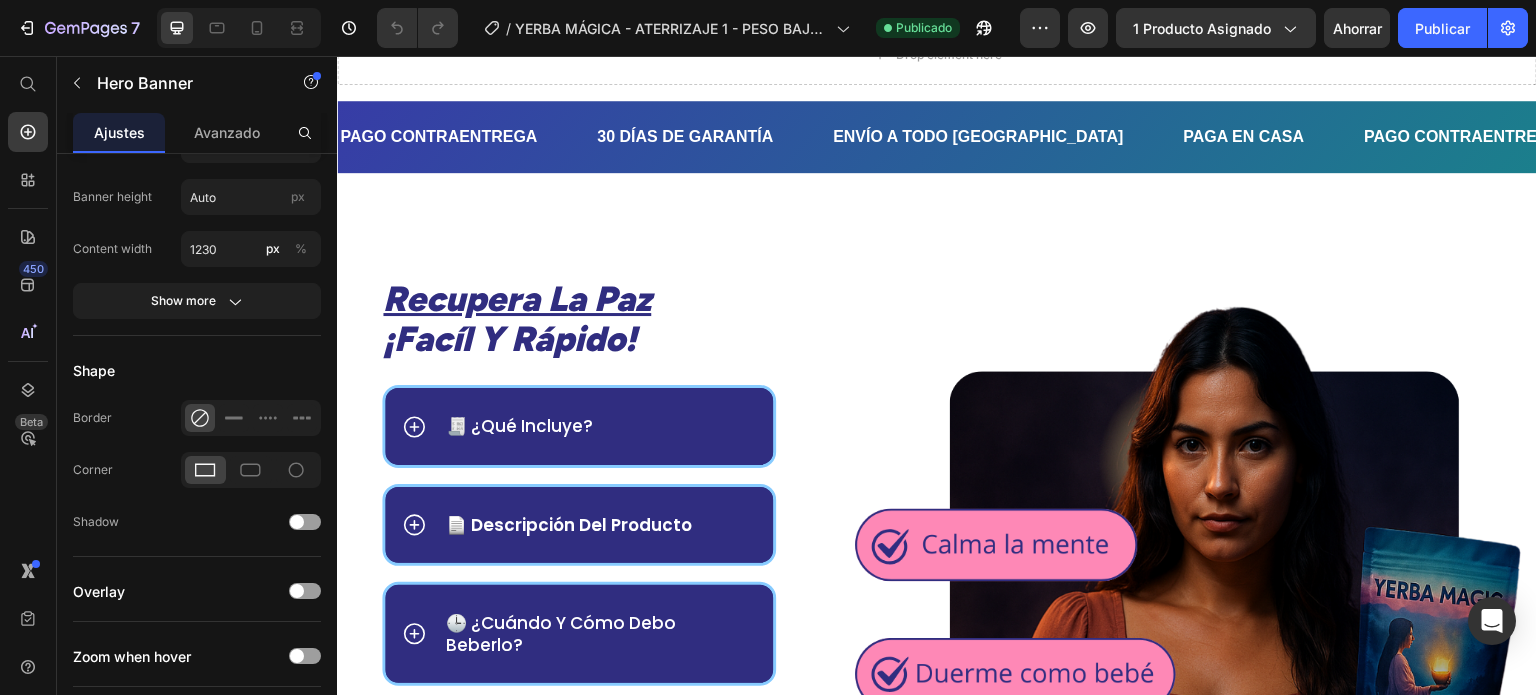 scroll, scrollTop: 0, scrollLeft: 0, axis: both 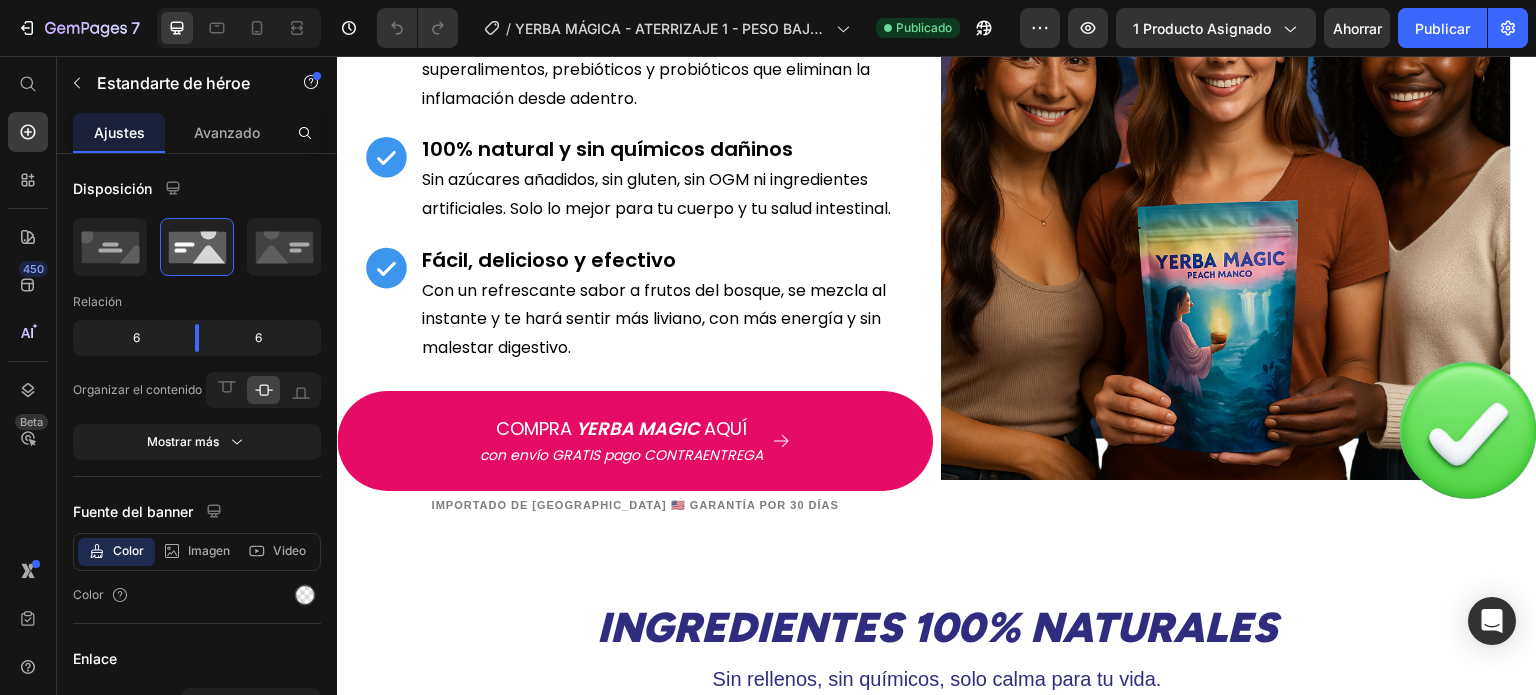 click on "YERBA MAGIC" at bounding box center [940, -259] 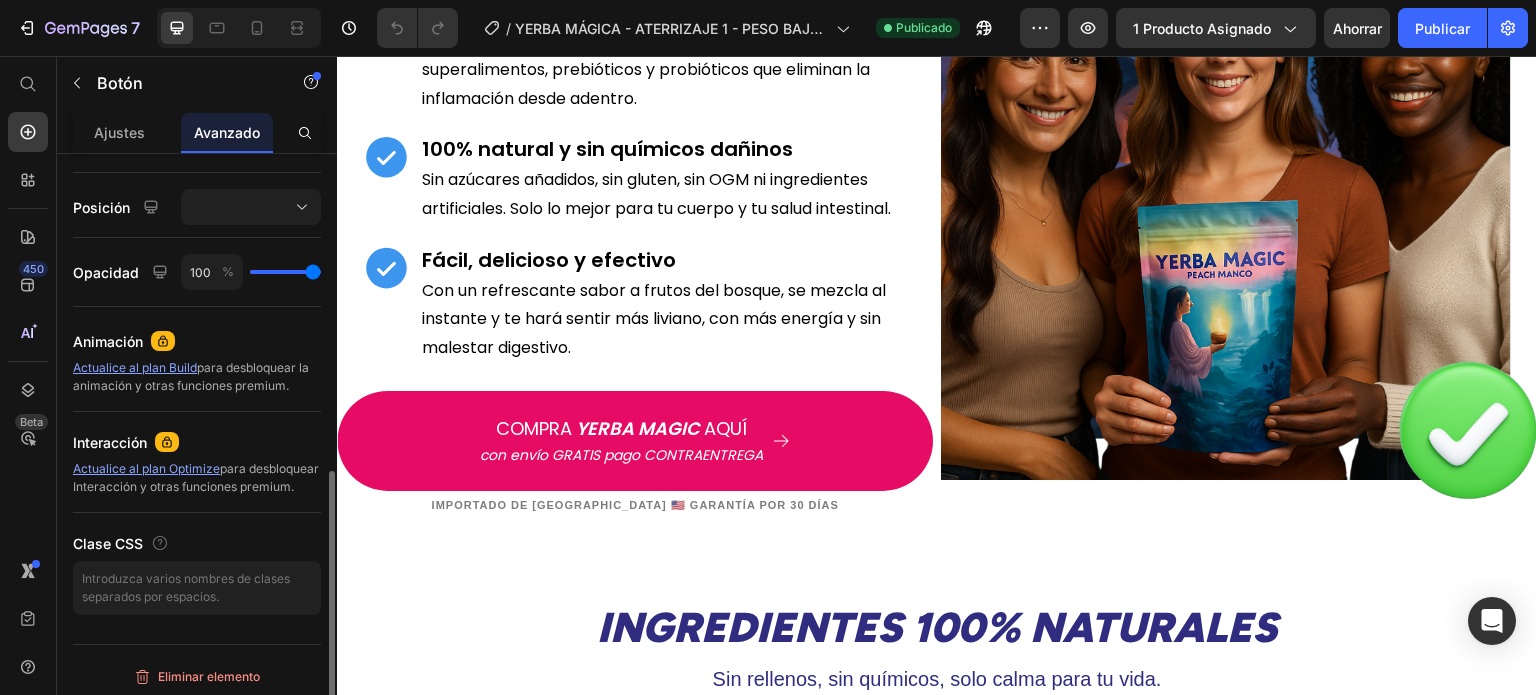 scroll, scrollTop: 722, scrollLeft: 0, axis: vertical 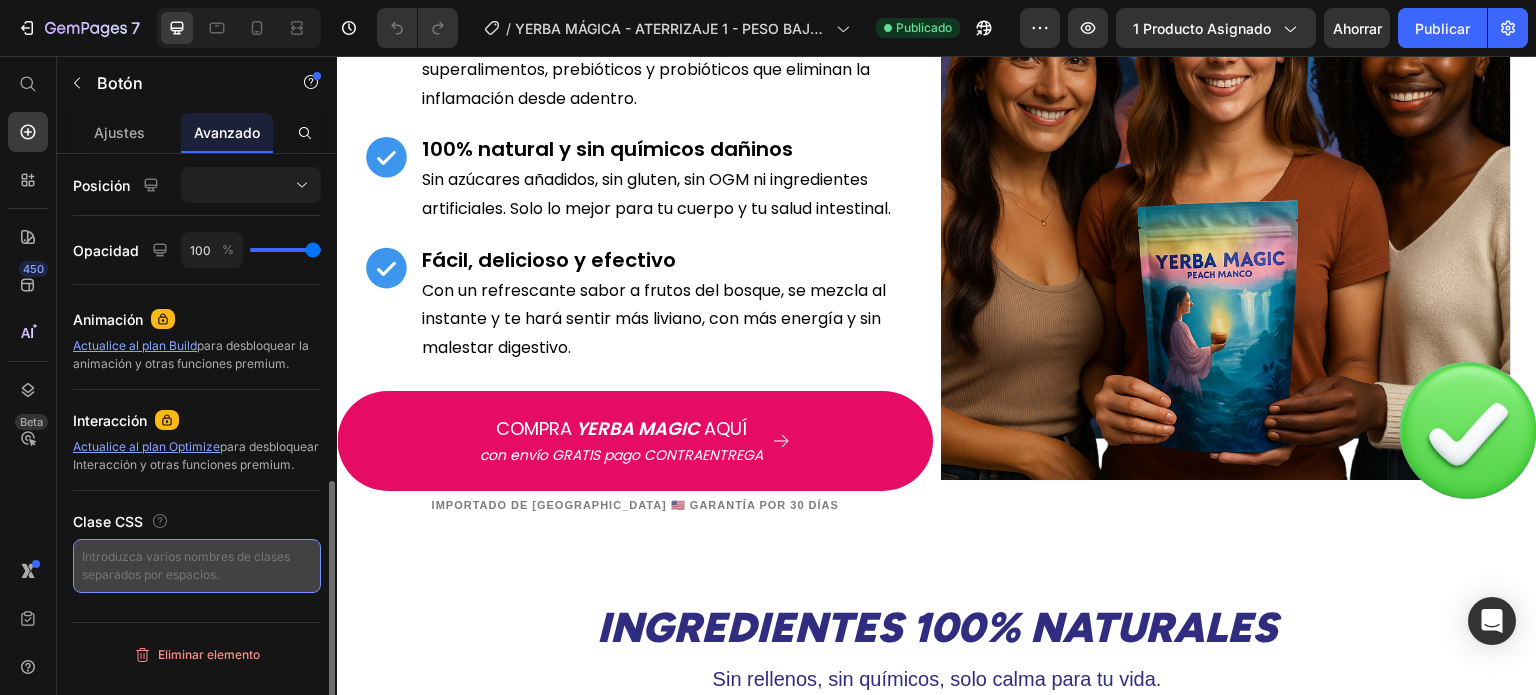 click at bounding box center (197, 566) 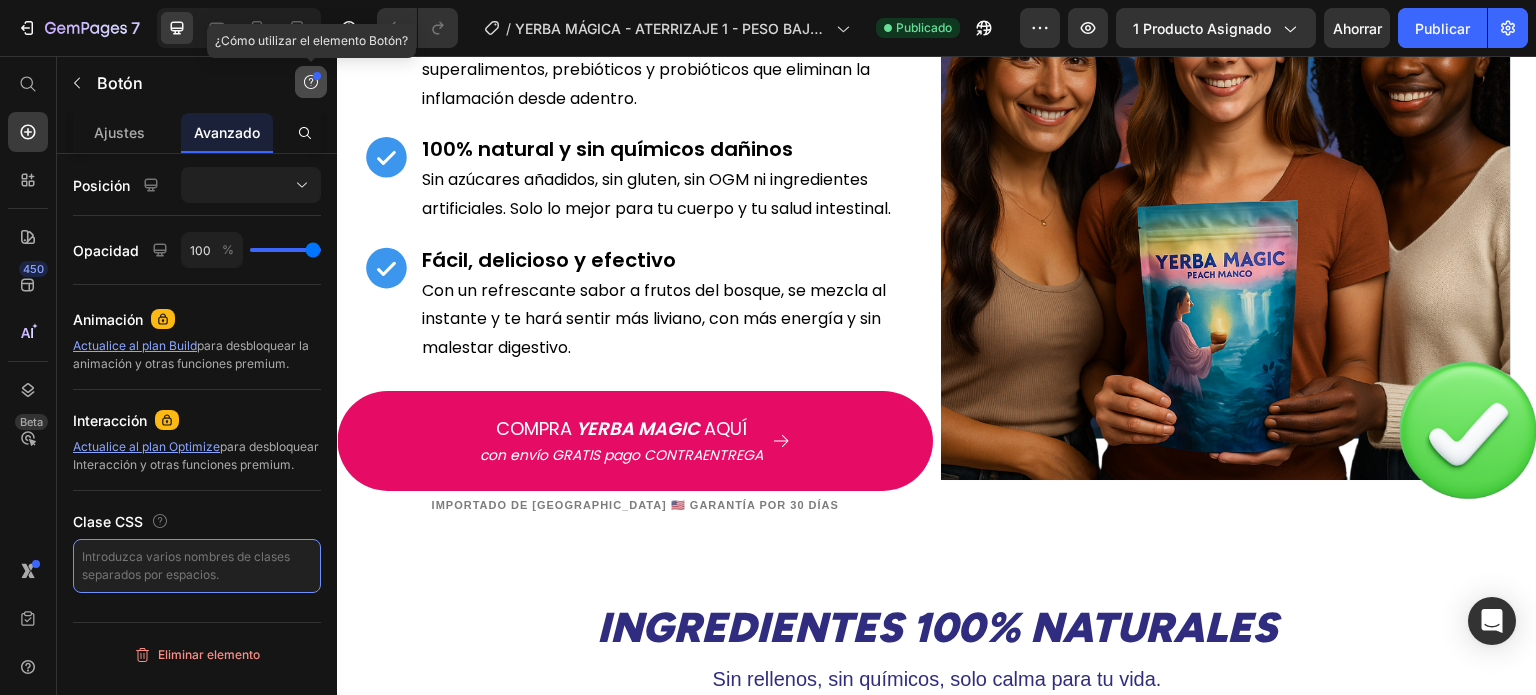 type on "_rsi-cod-form-gempa" 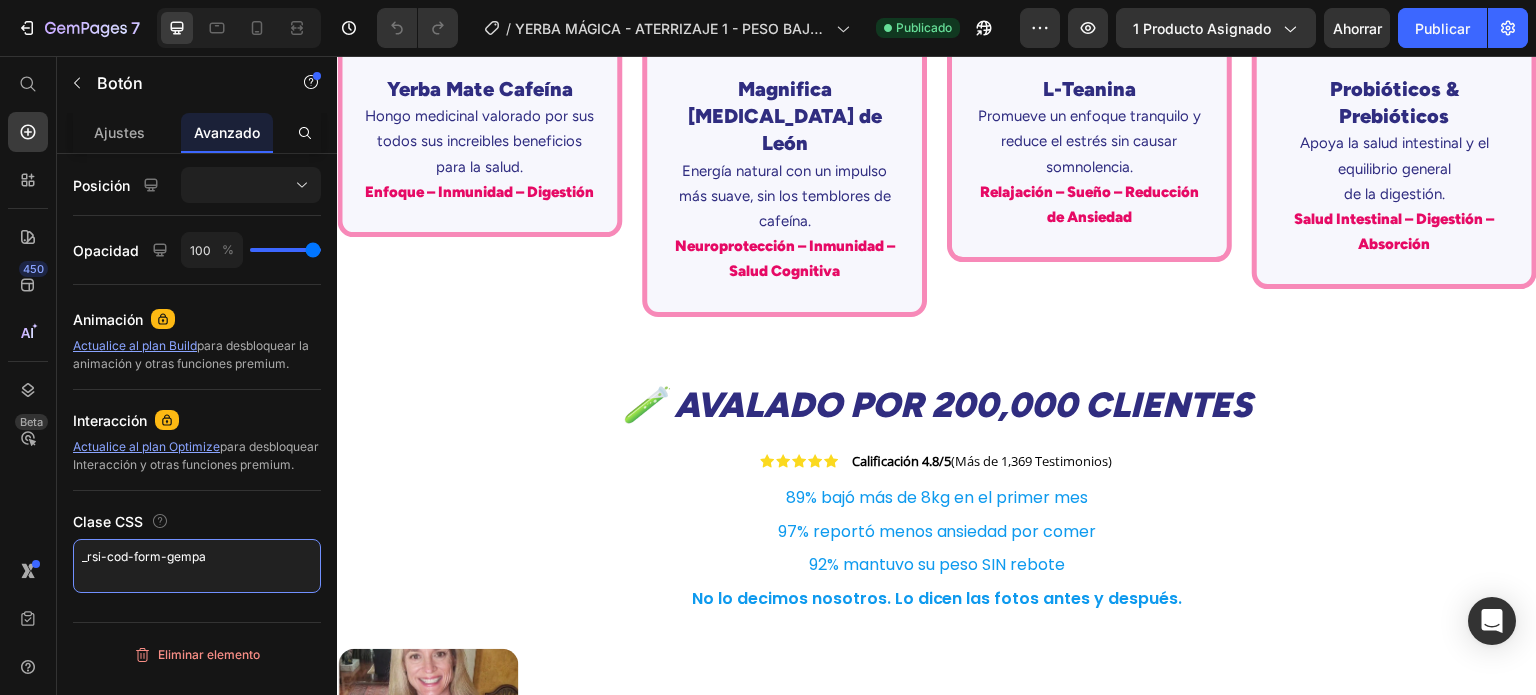 scroll, scrollTop: 5300, scrollLeft: 0, axis: vertical 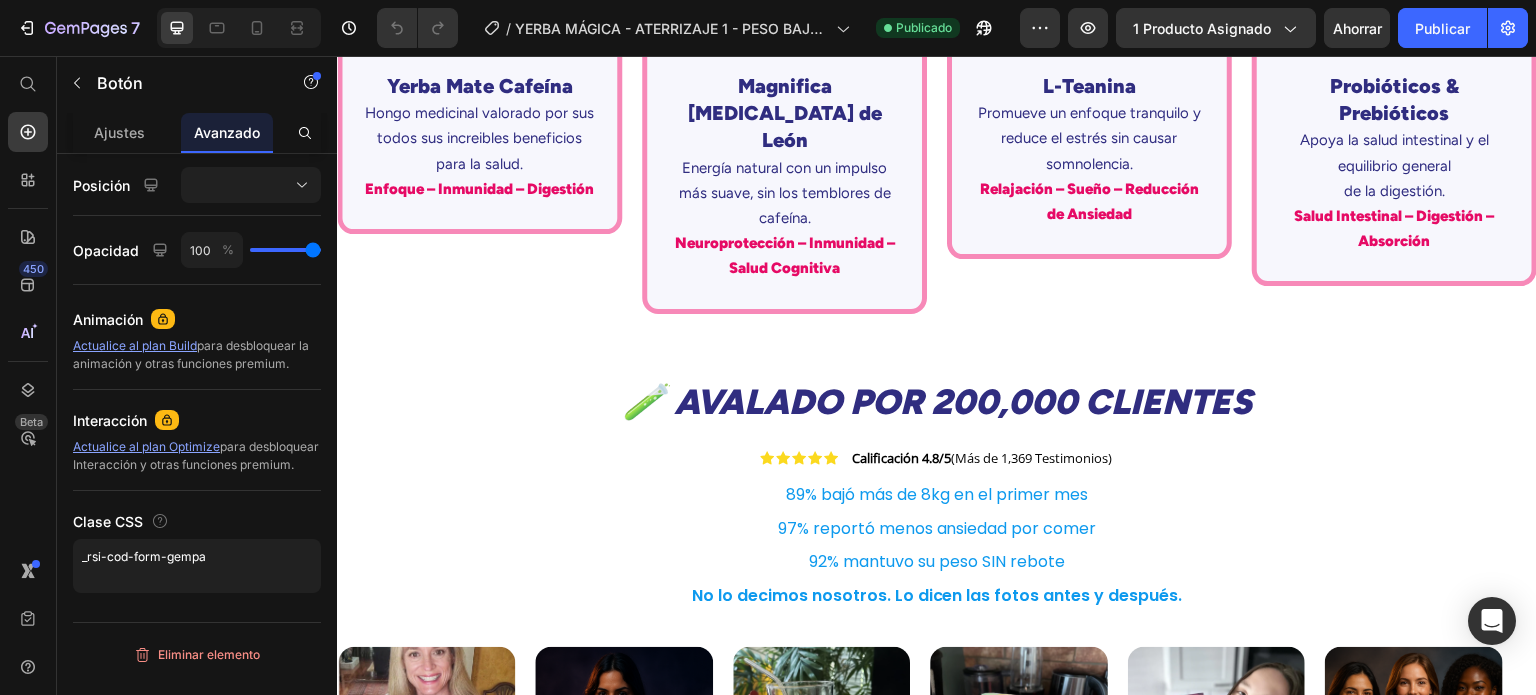 click on "COMPRA   YERBA MAGIC   AQUÍ con envío GRATIS pago CONTRAENTREGA" at bounding box center [635, -259] 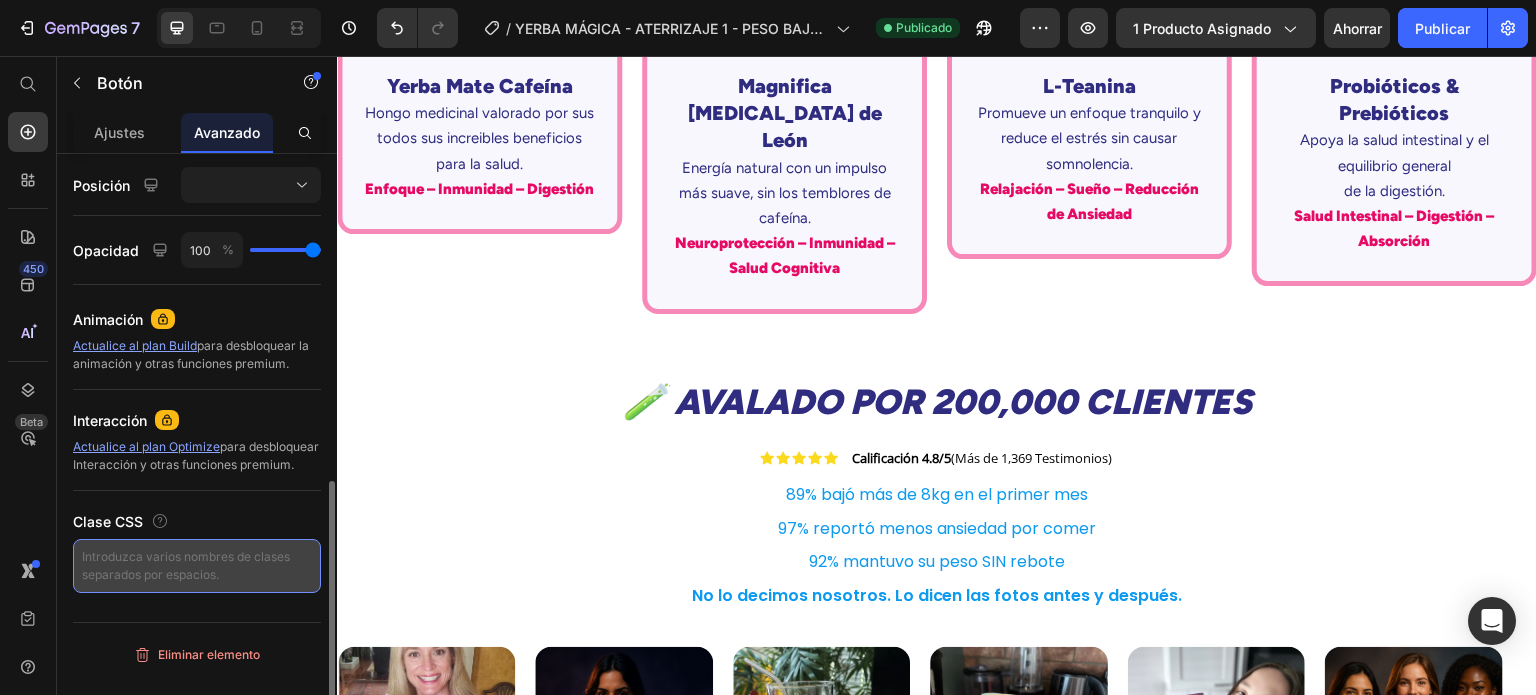 drag, startPoint x: 260, startPoint y: 600, endPoint x: 257, endPoint y: 582, distance: 18.248287 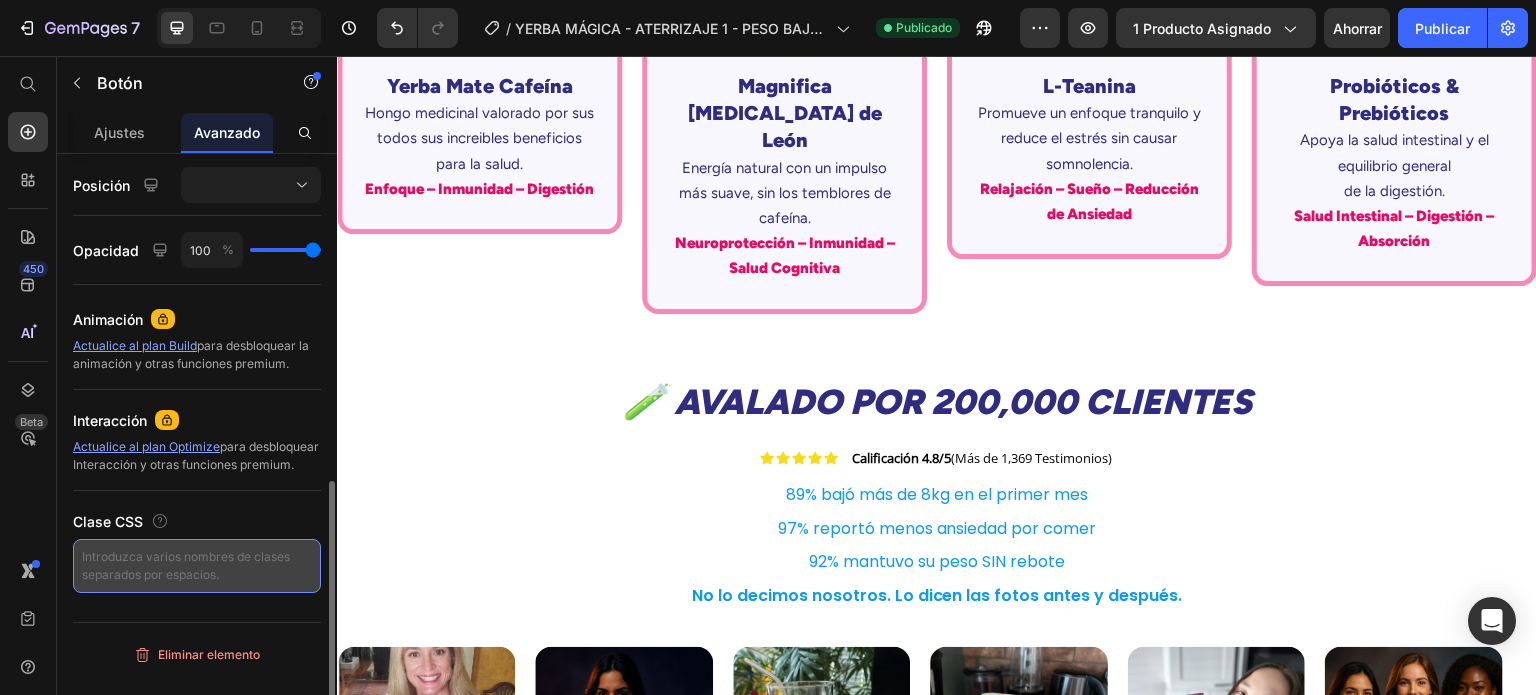 type on "_rsi-cod-form-gempa" 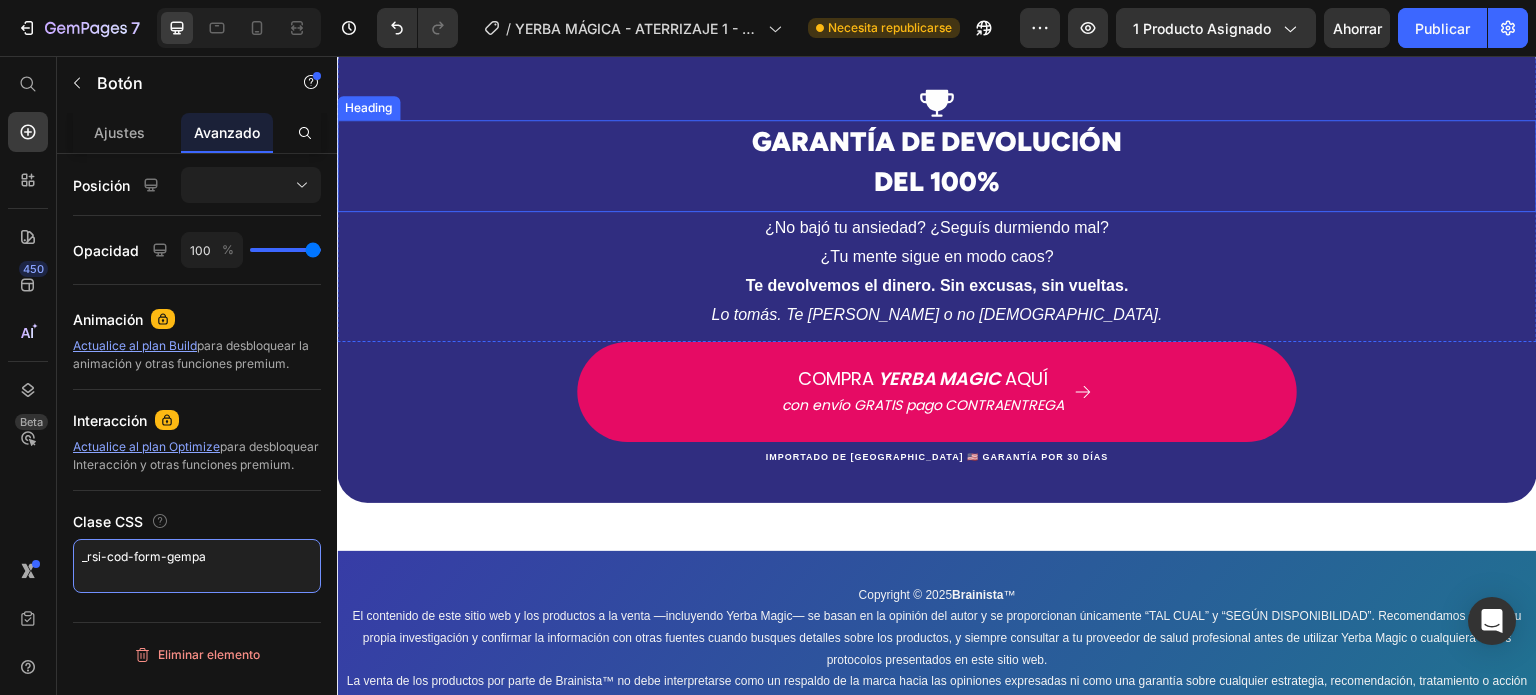 scroll, scrollTop: 7200, scrollLeft: 0, axis: vertical 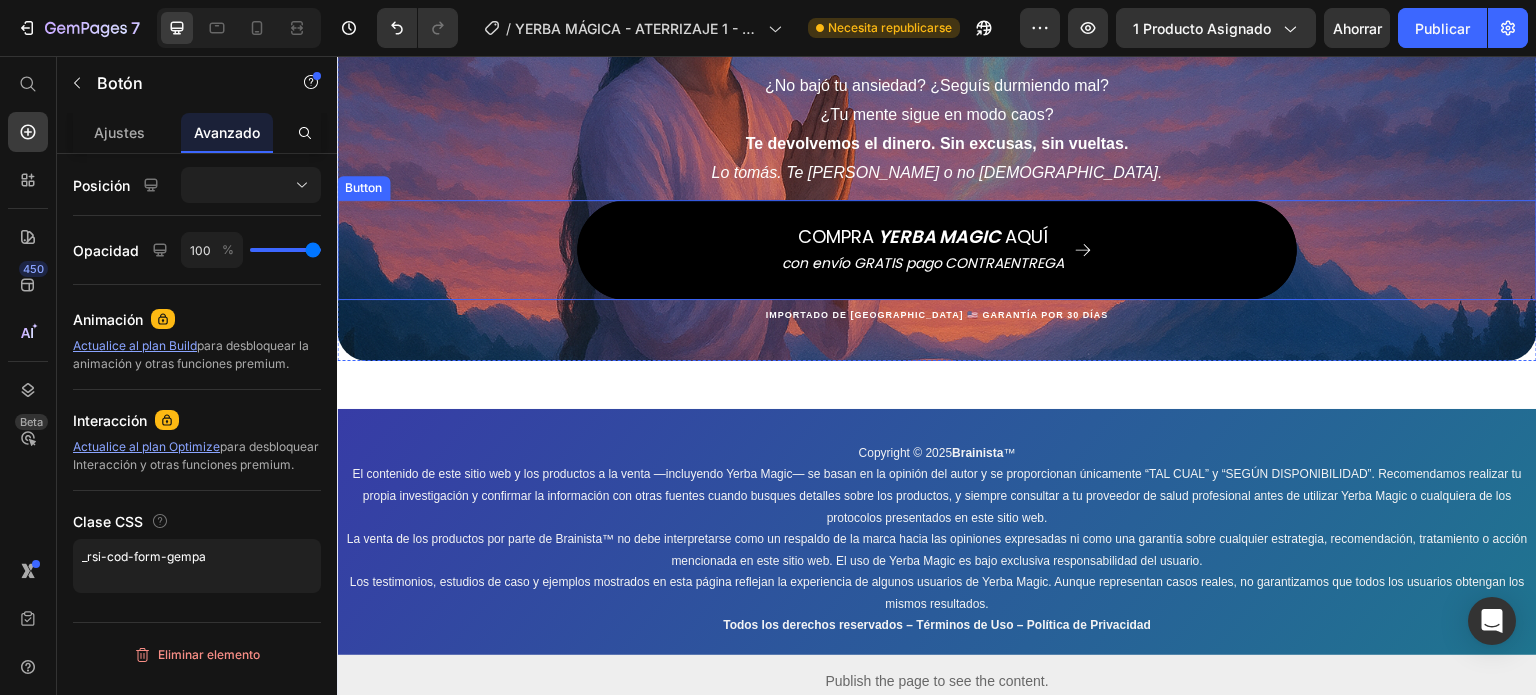 click on "COMPRA   YERBA MAGIC   AQUÍ con envío GRATIS pago CONTRAENTREGA" at bounding box center [937, 250] 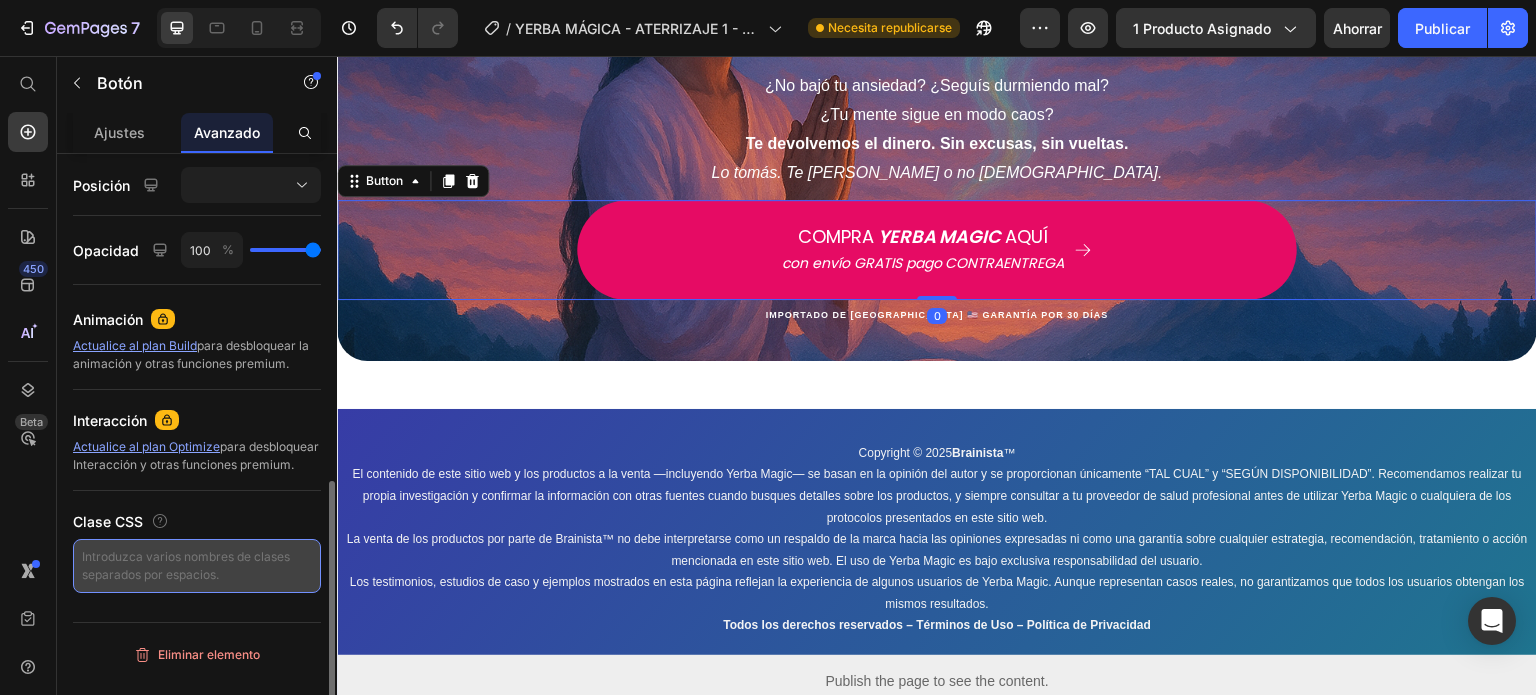 click at bounding box center [197, 566] 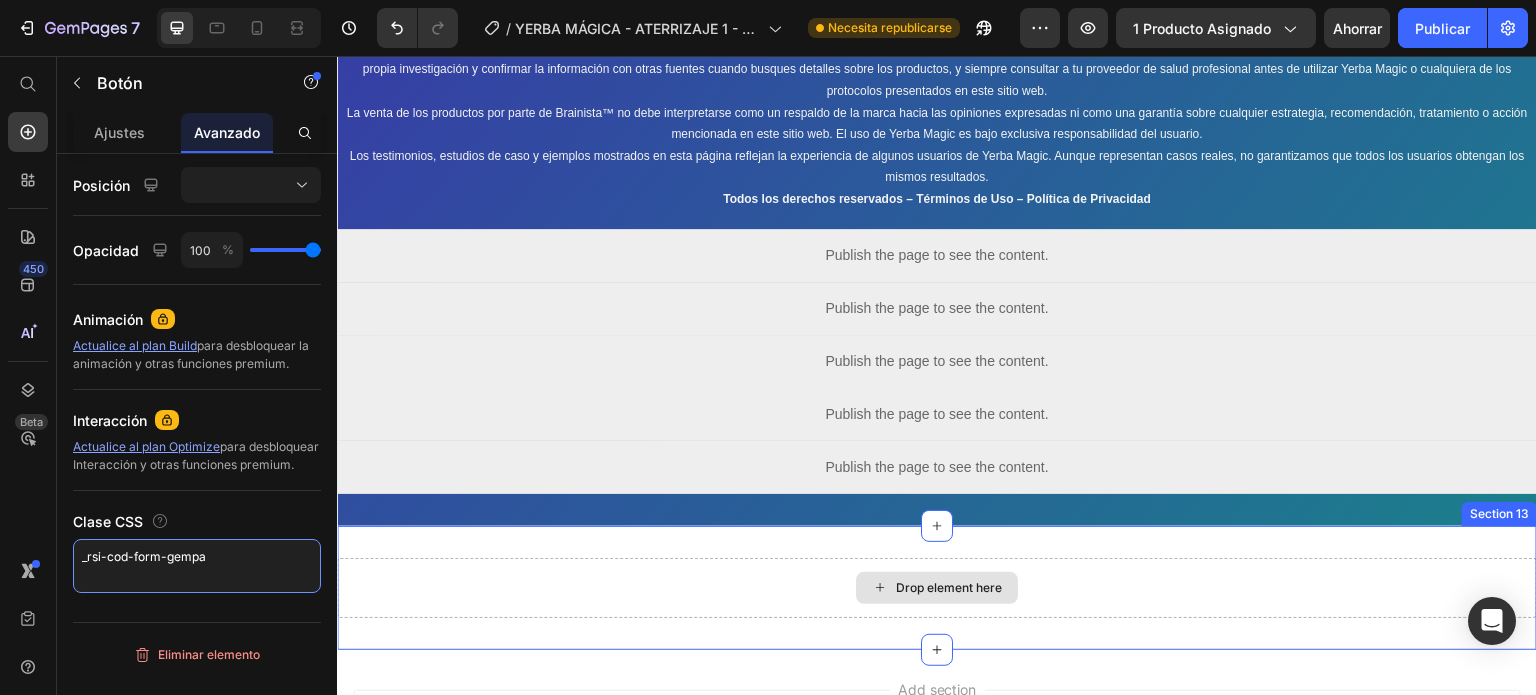 scroll, scrollTop: 7843, scrollLeft: 0, axis: vertical 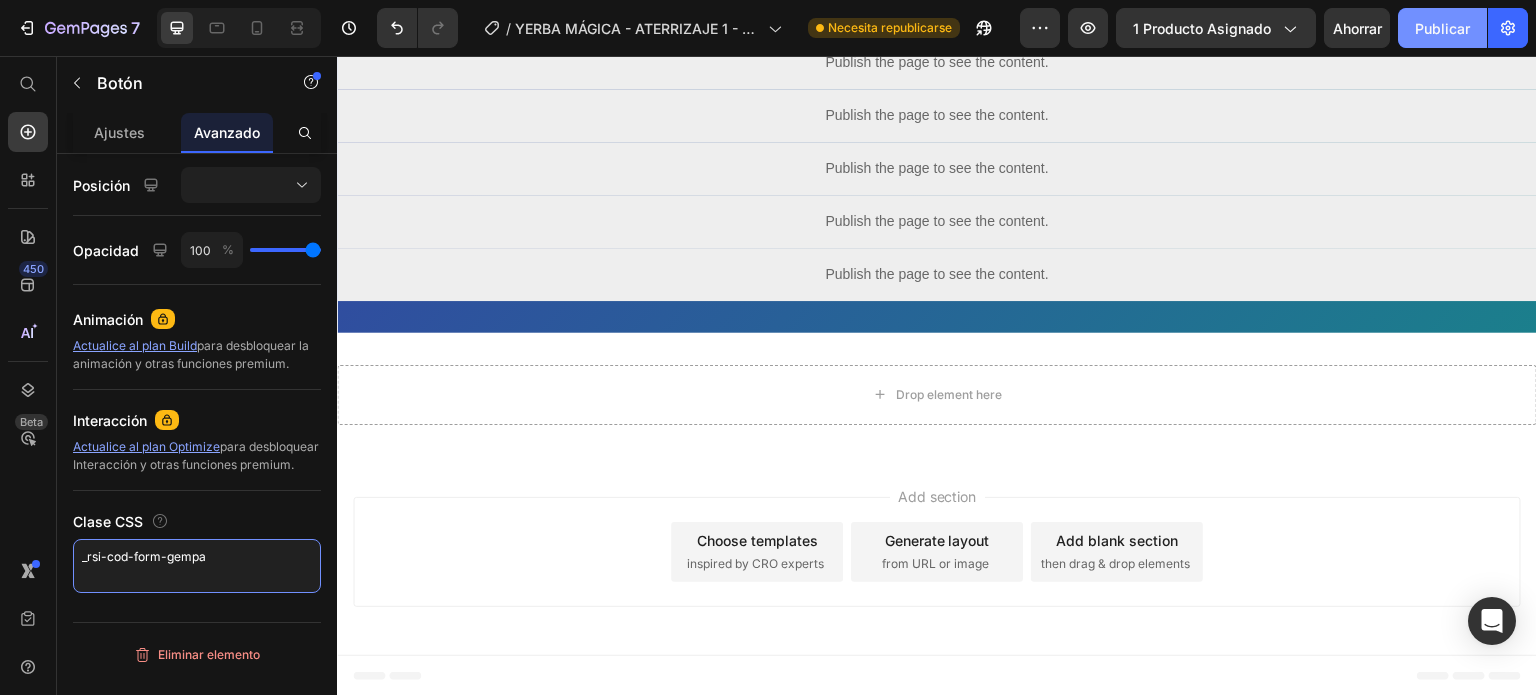 type on "_rsi-cod-form-gempa" 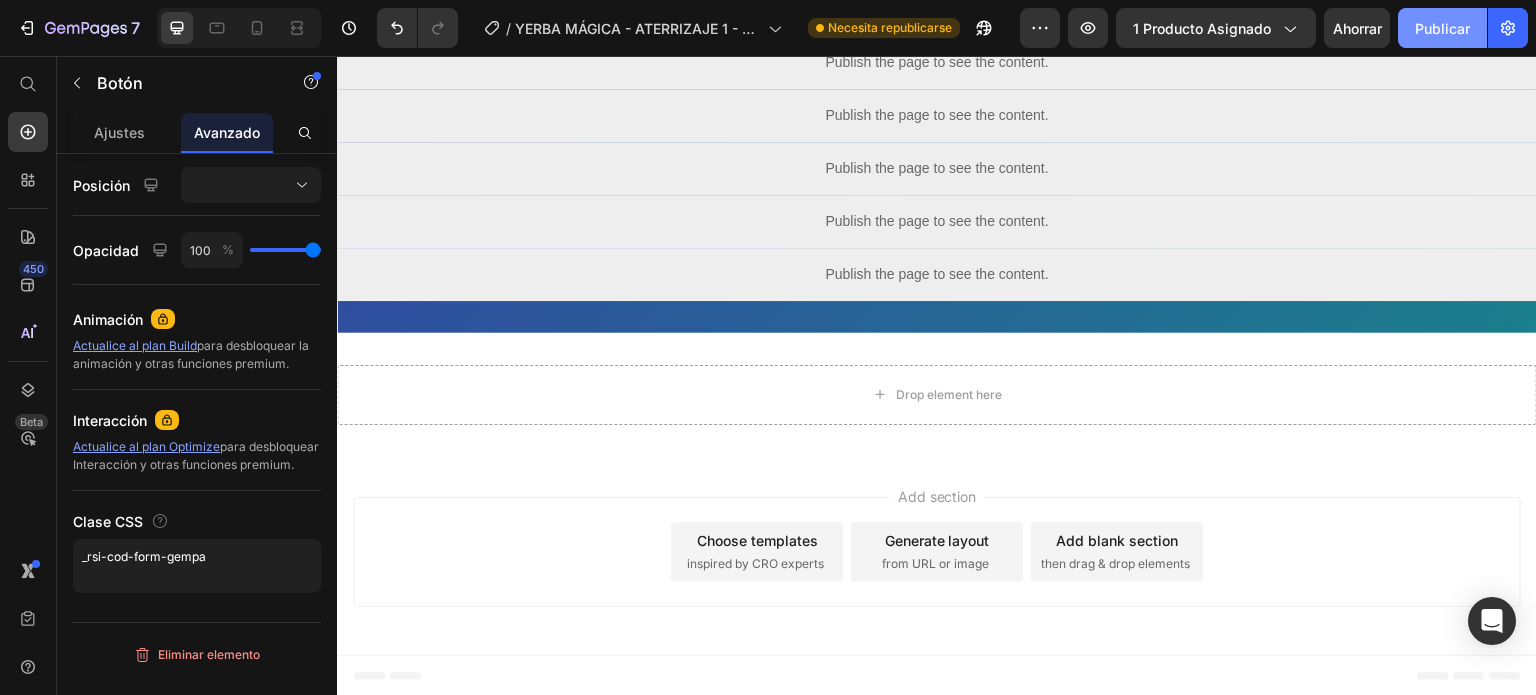 click on "Publicar" at bounding box center (1442, 28) 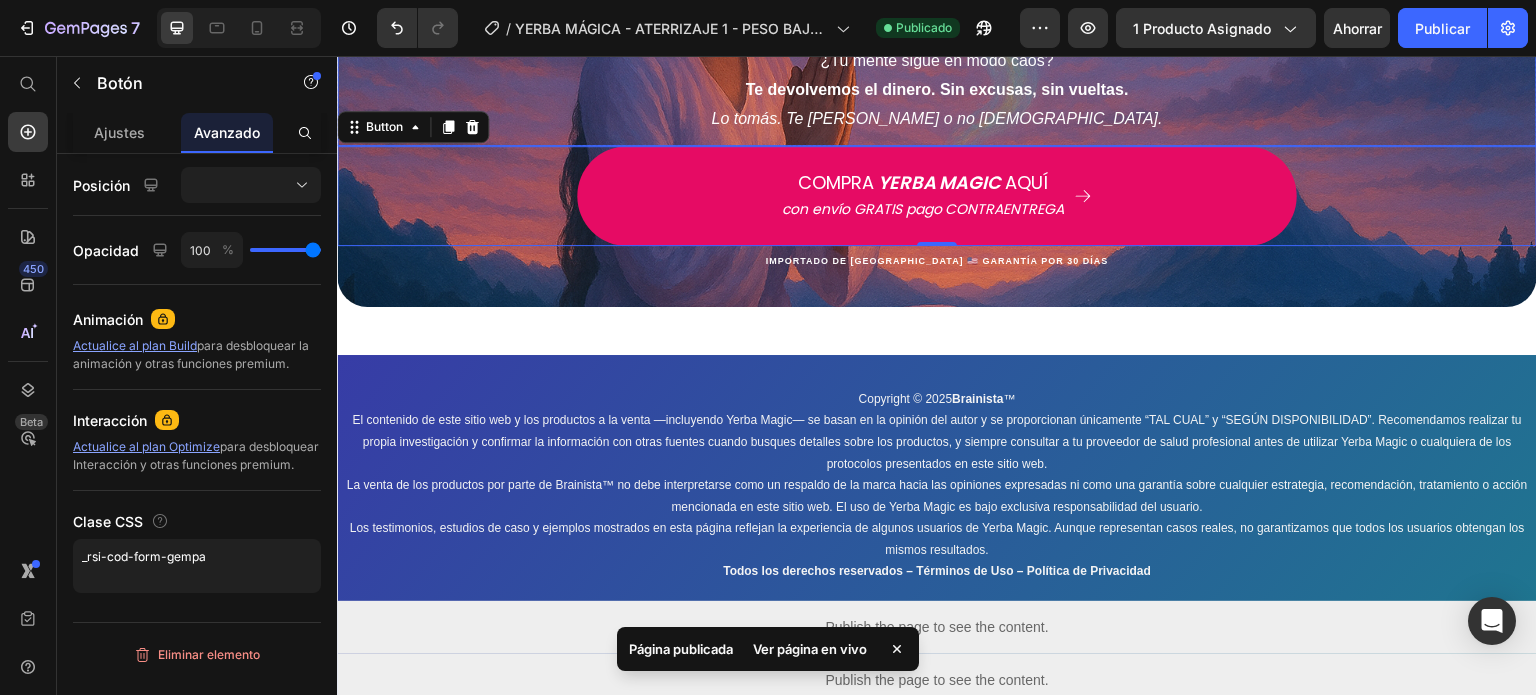 scroll, scrollTop: 7243, scrollLeft: 0, axis: vertical 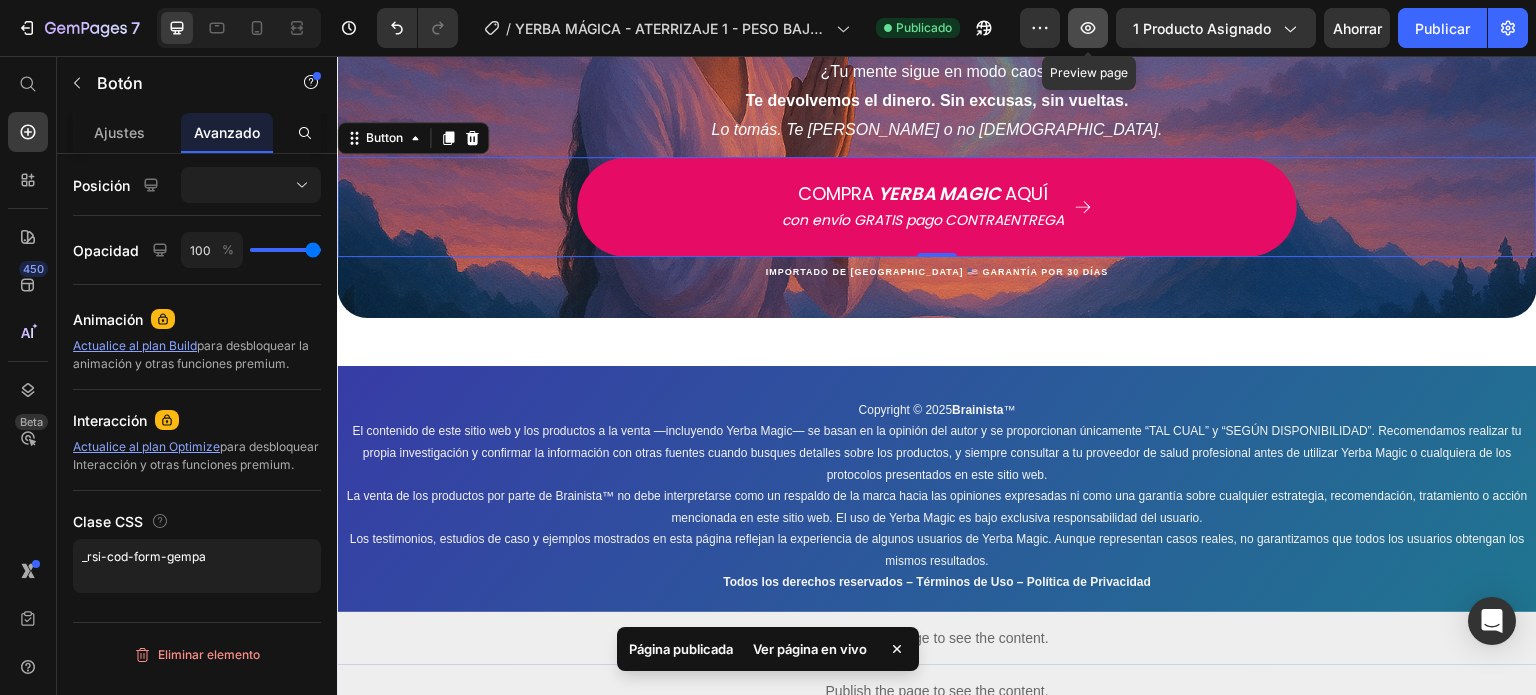 click 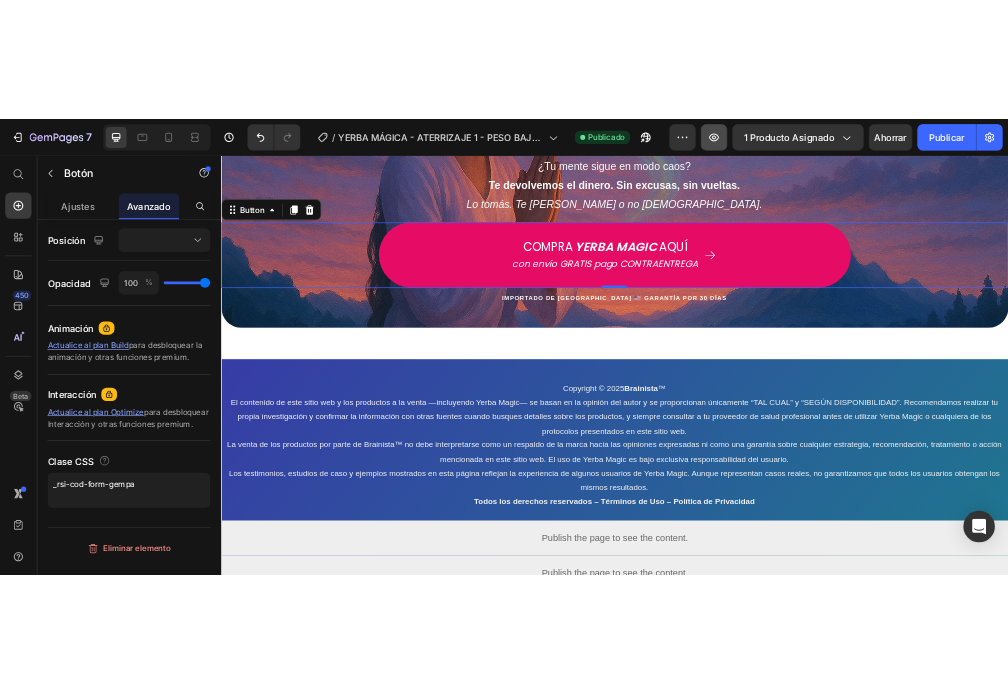 scroll, scrollTop: 6699, scrollLeft: 0, axis: vertical 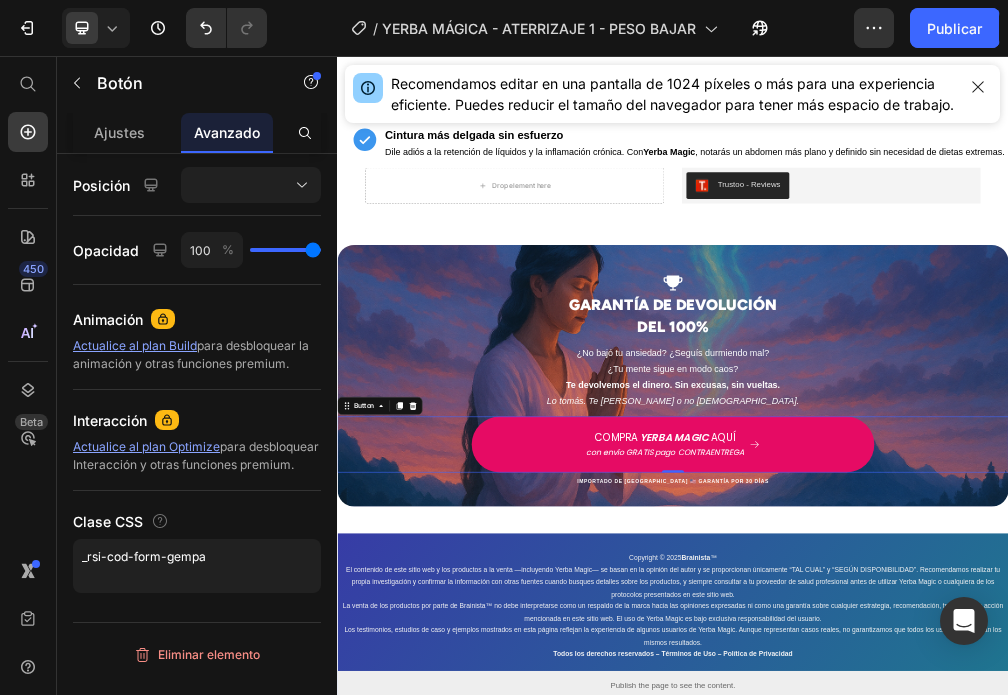 click on "COMPRA   YERBA MAGIC   AQUÍ con envío GRATIS pago CONTRAENTREGA Button   0" at bounding box center (937, 751) 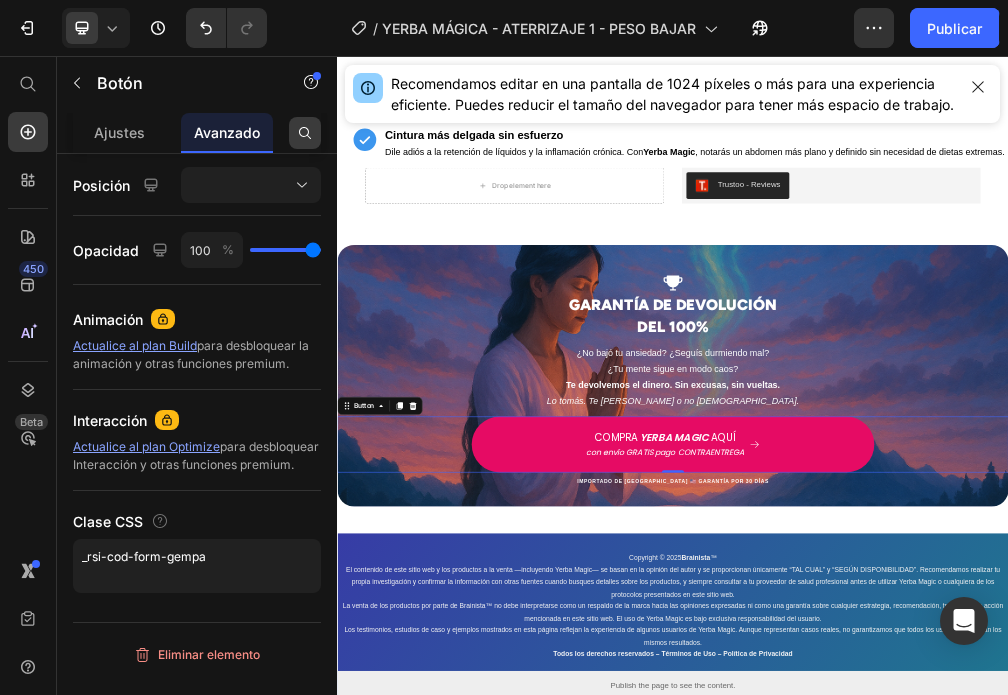 click 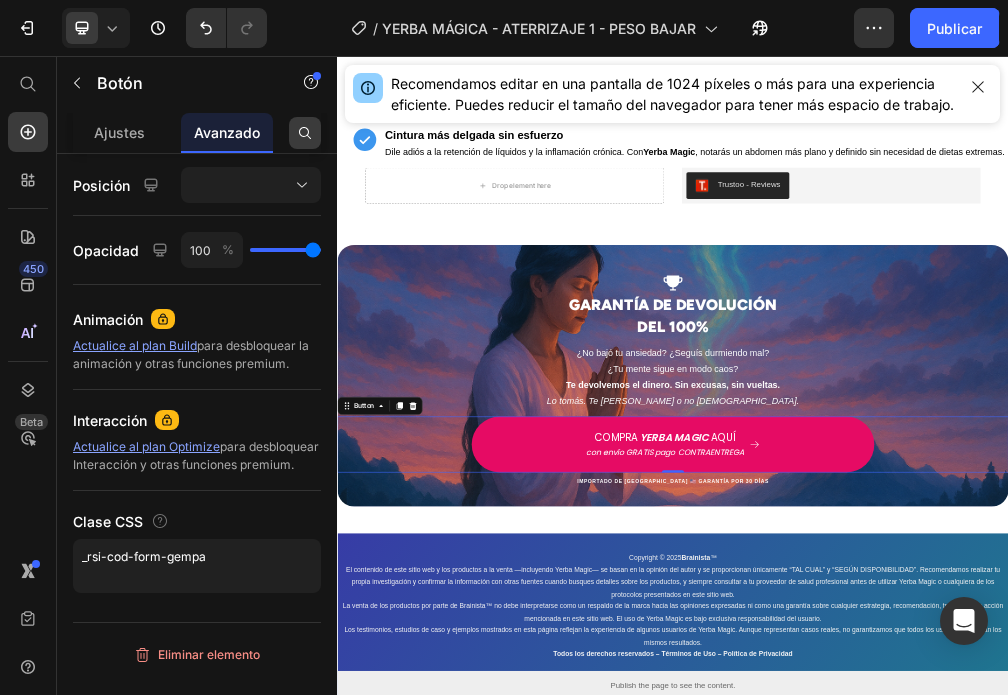 click 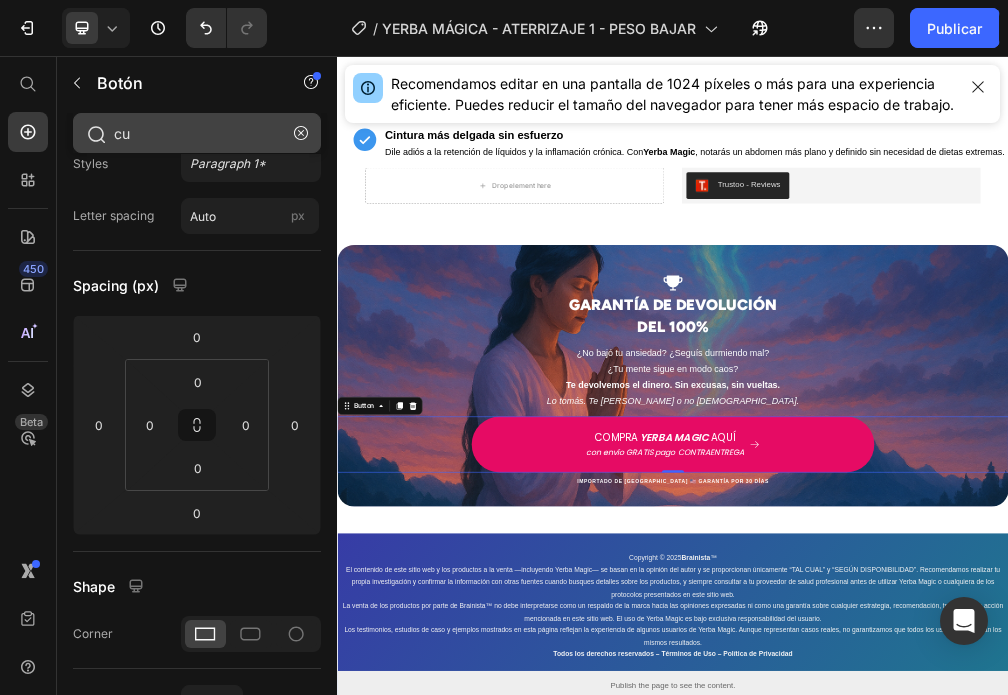 scroll, scrollTop: 0, scrollLeft: 0, axis: both 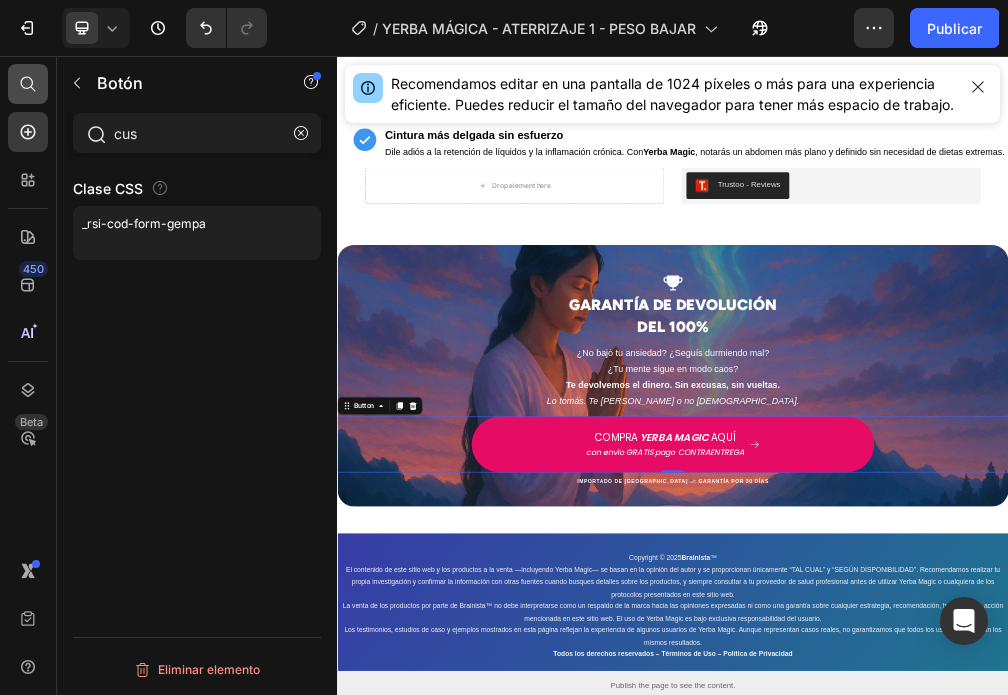 type on "cus" 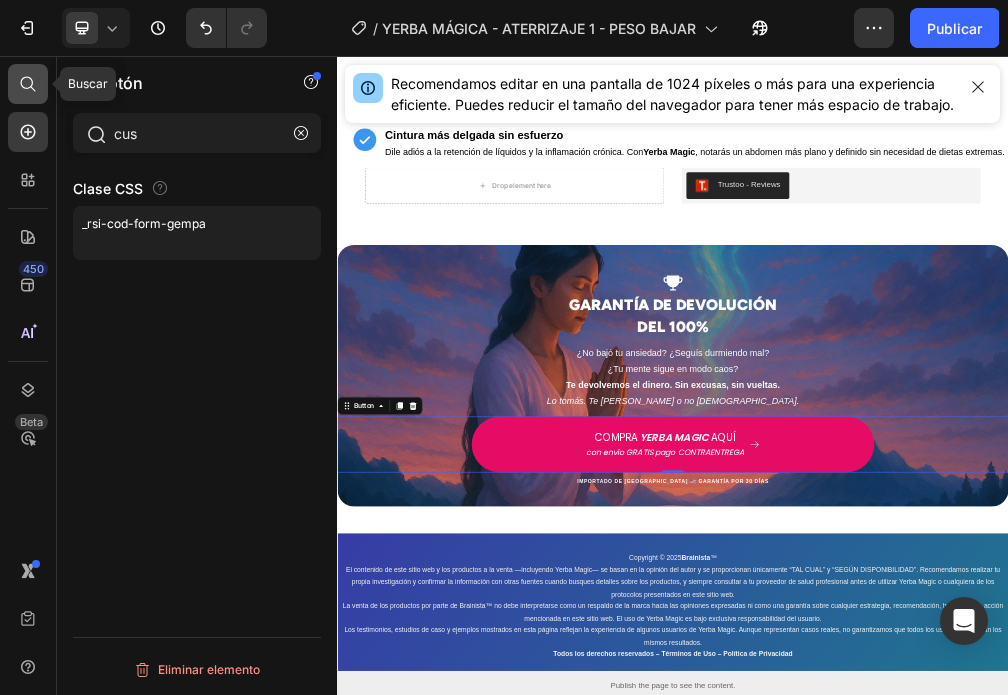 click 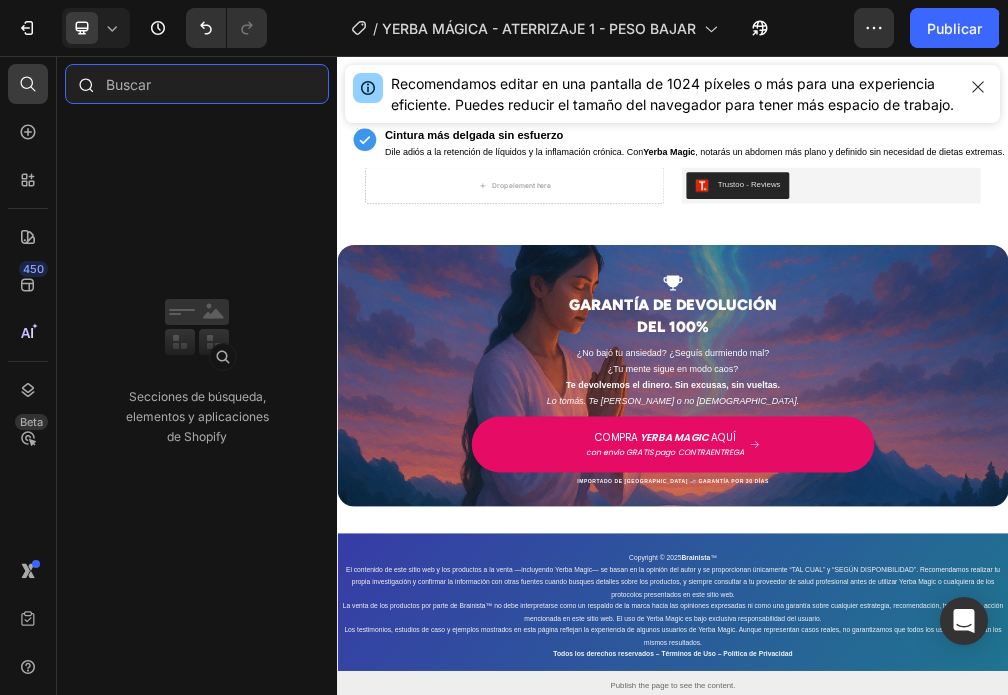 click at bounding box center (197, 84) 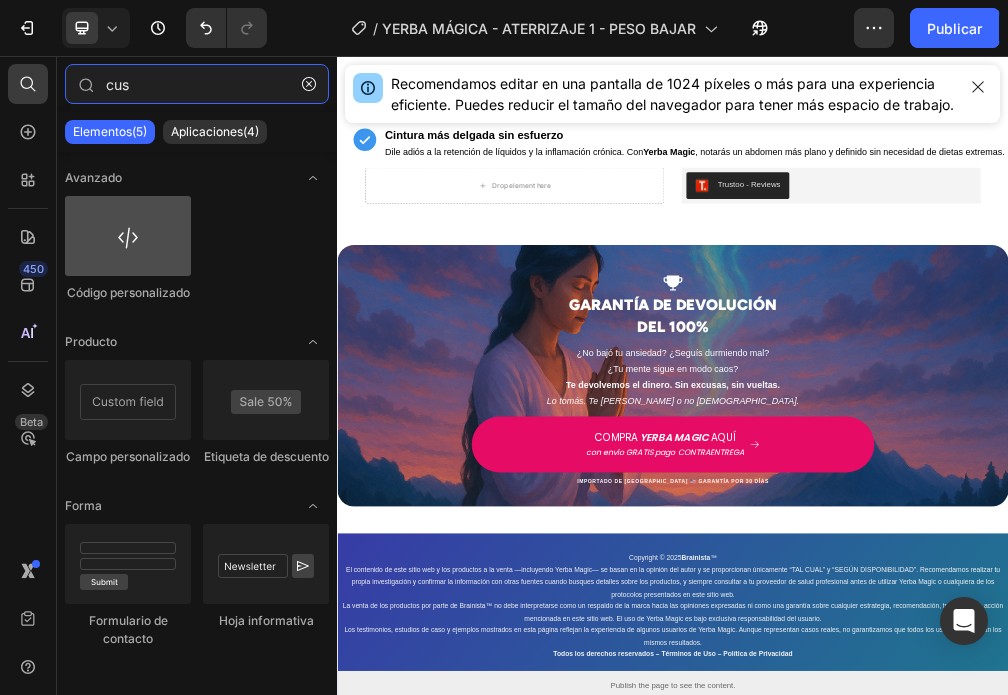 type on "cus" 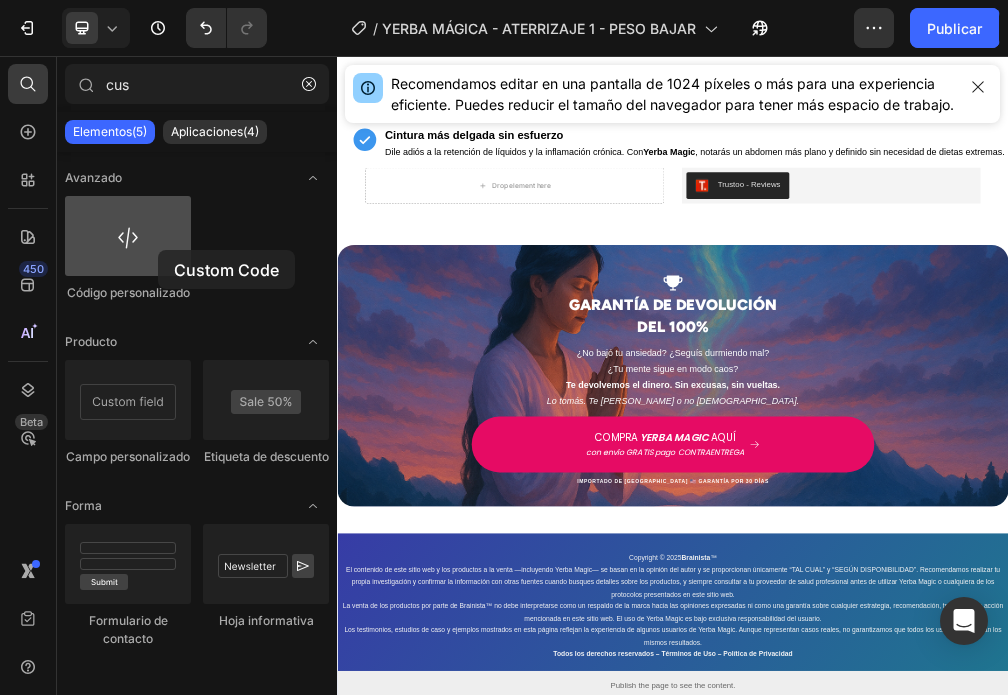 click at bounding box center (128, 236) 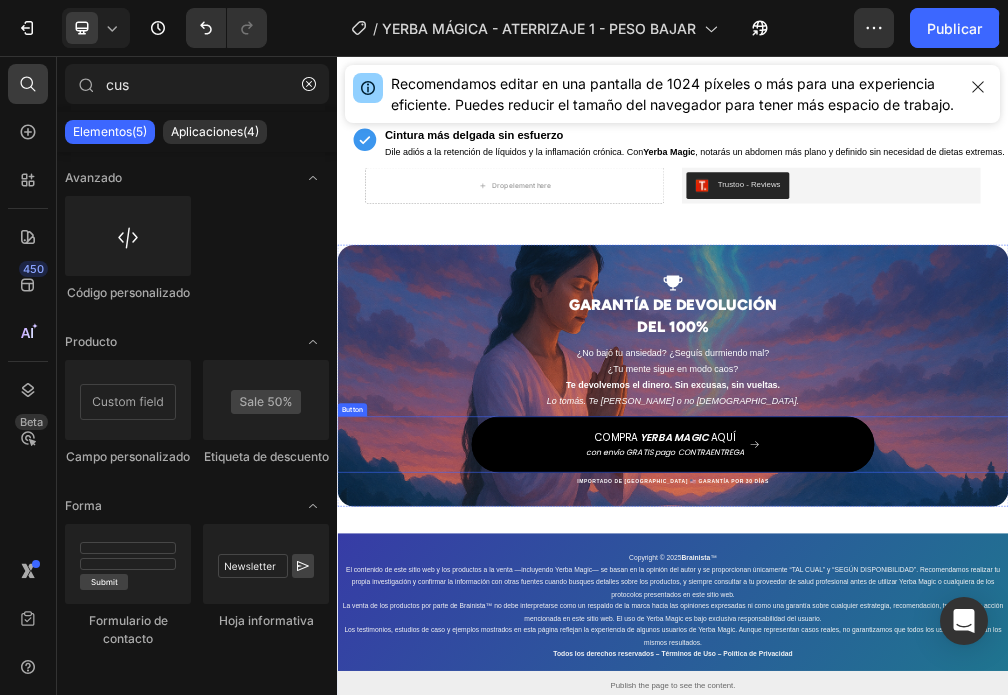 click on "COMPRA   YERBA MAGIC   AQUÍ con envío GRATIS pago CONTRAENTREGA" at bounding box center (937, 751) 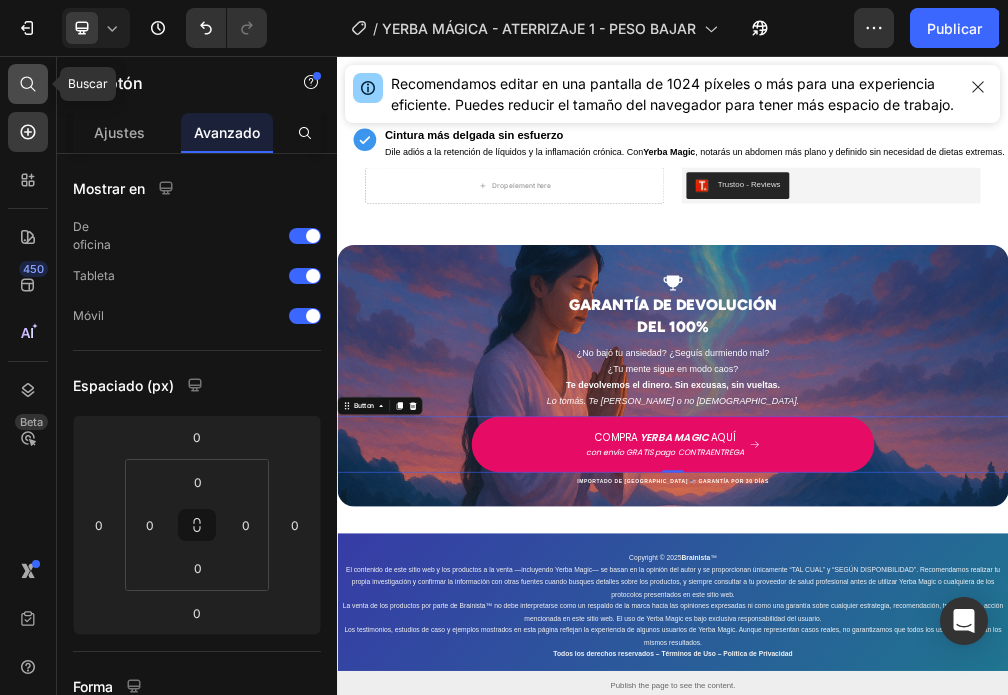 click 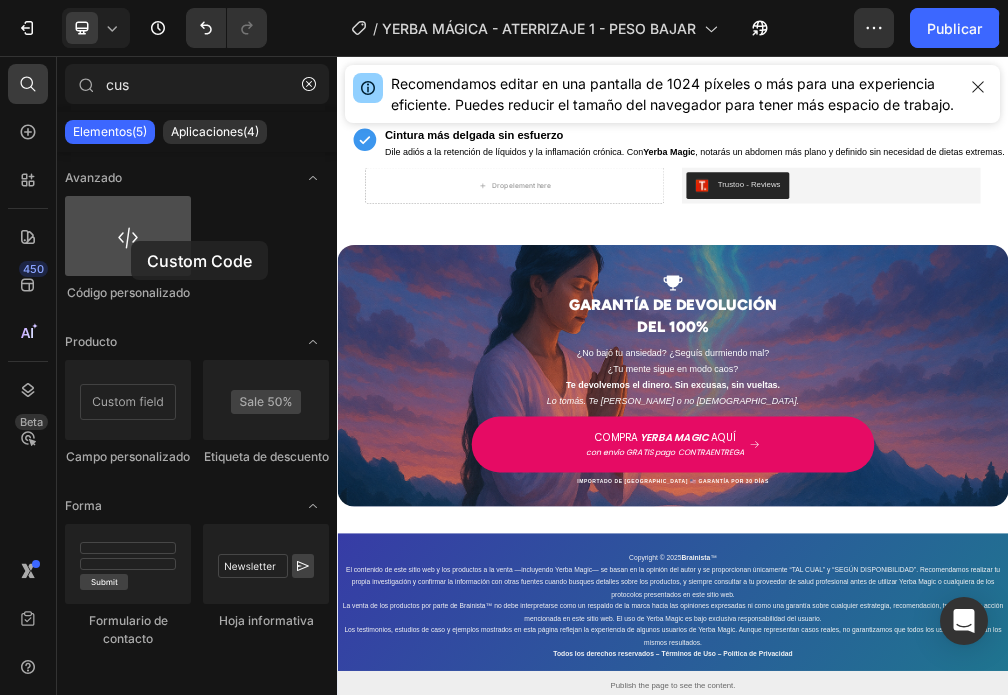 click at bounding box center [128, 236] 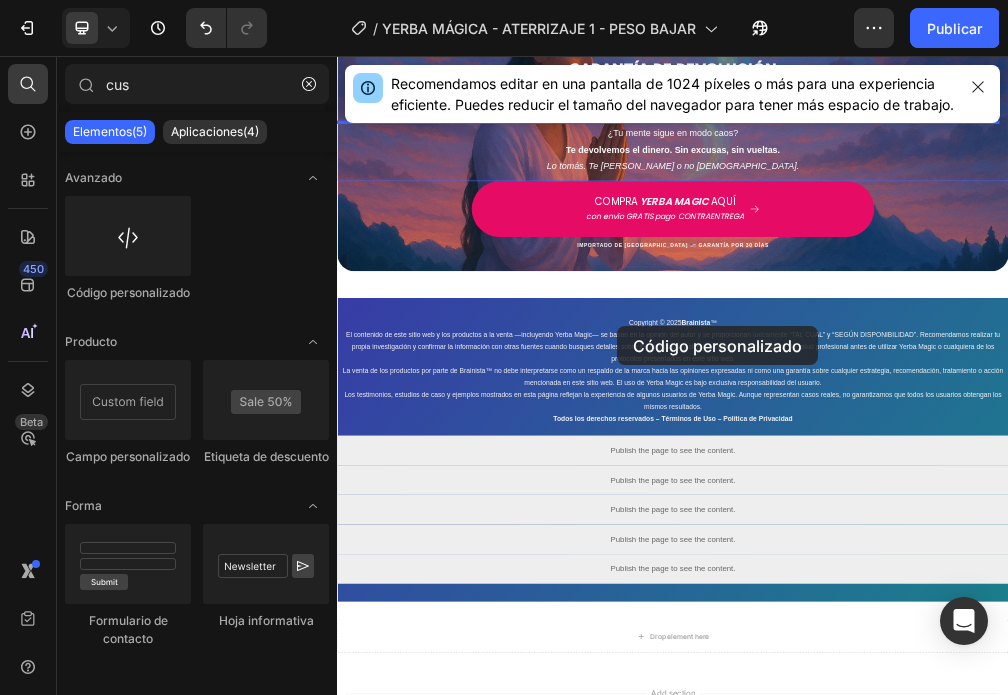 drag, startPoint x: 468, startPoint y: 297, endPoint x: 837, endPoint y: 447, distance: 398.32272 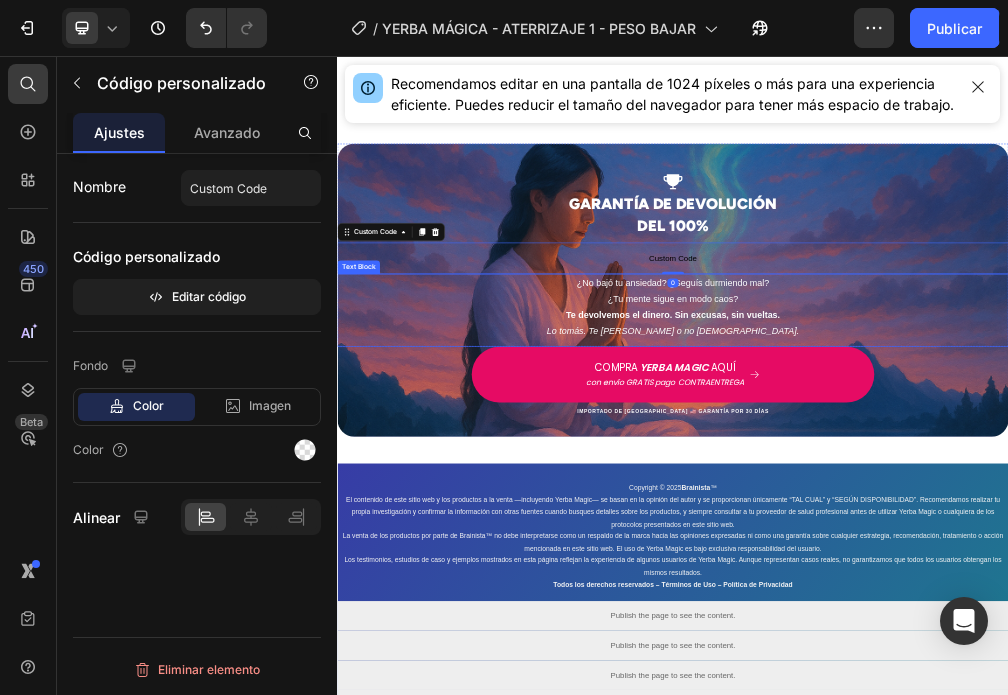 scroll, scrollTop: 6864, scrollLeft: 0, axis: vertical 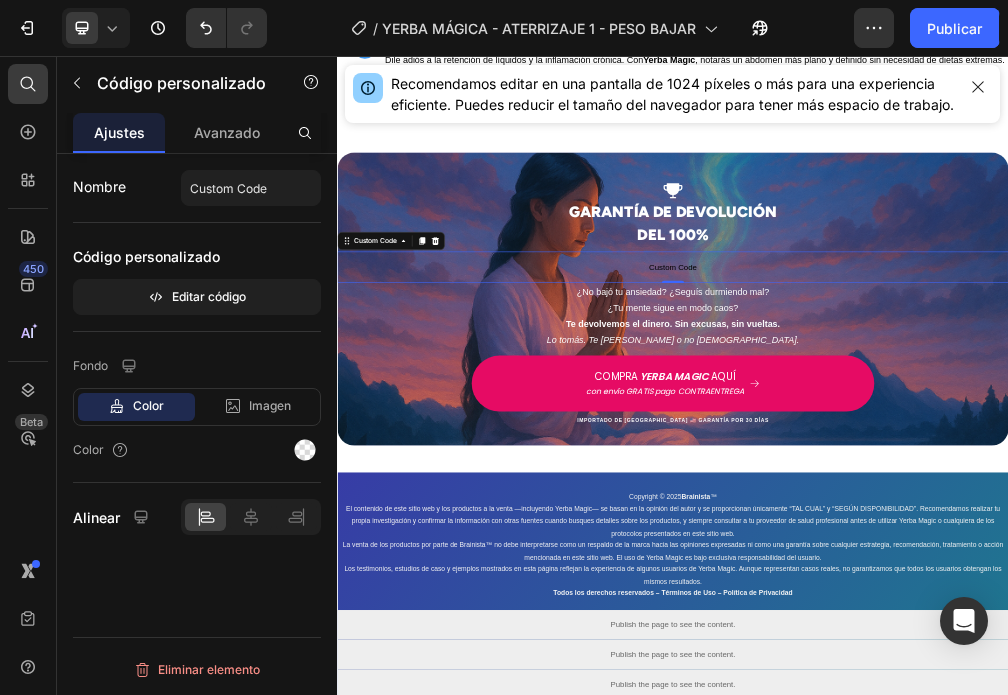 drag, startPoint x: 742, startPoint y: 449, endPoint x: 755, endPoint y: 450, distance: 13.038404 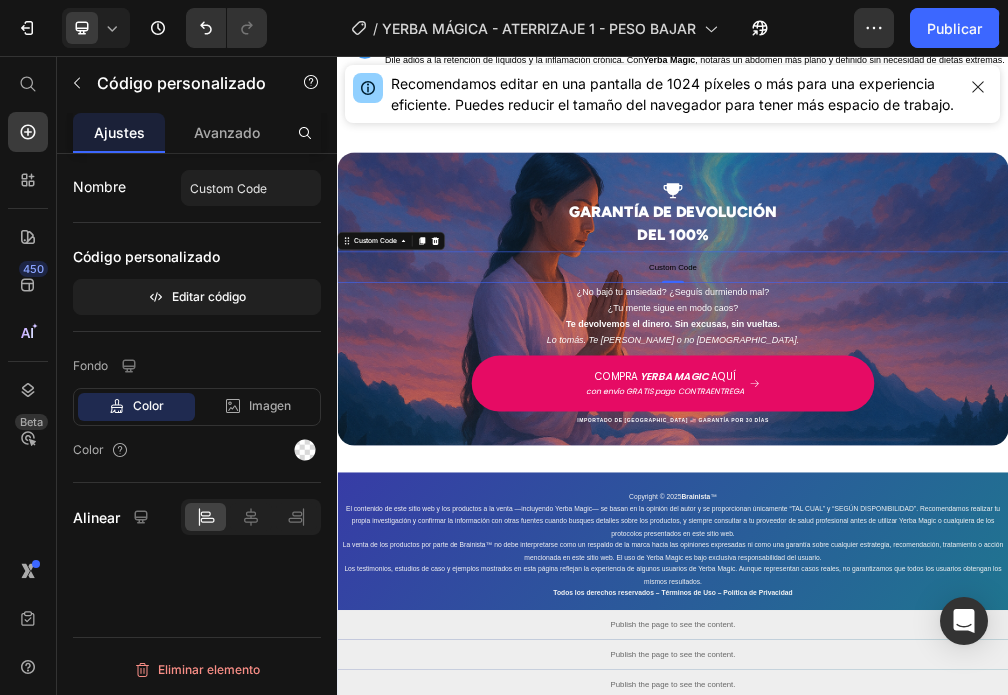 click on "Custom Code" at bounding box center [937, 434] 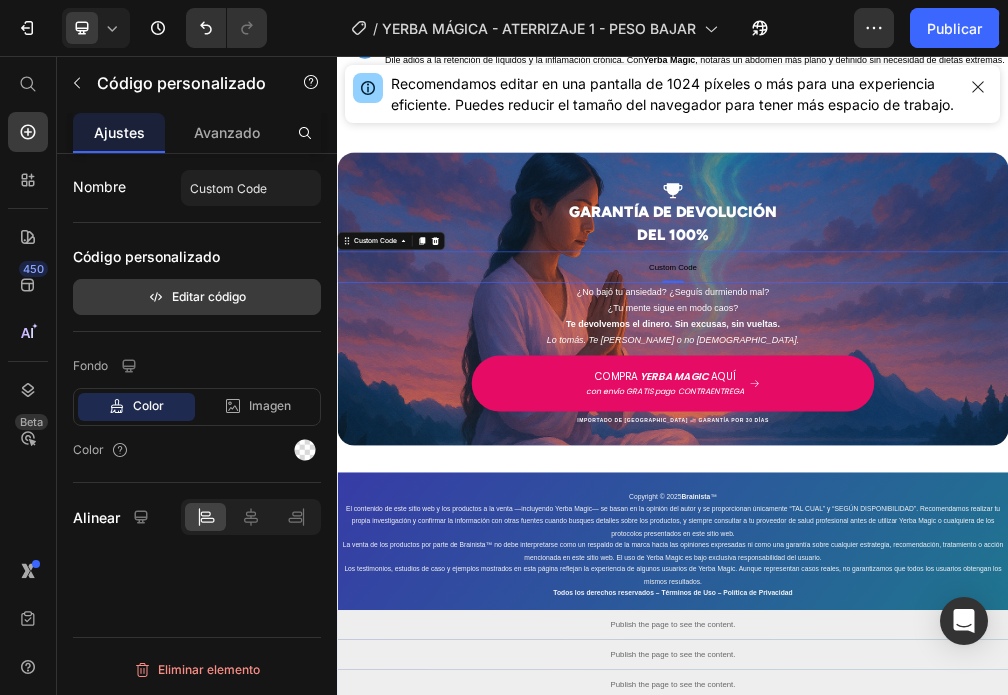 click on "Editar código" at bounding box center (209, 296) 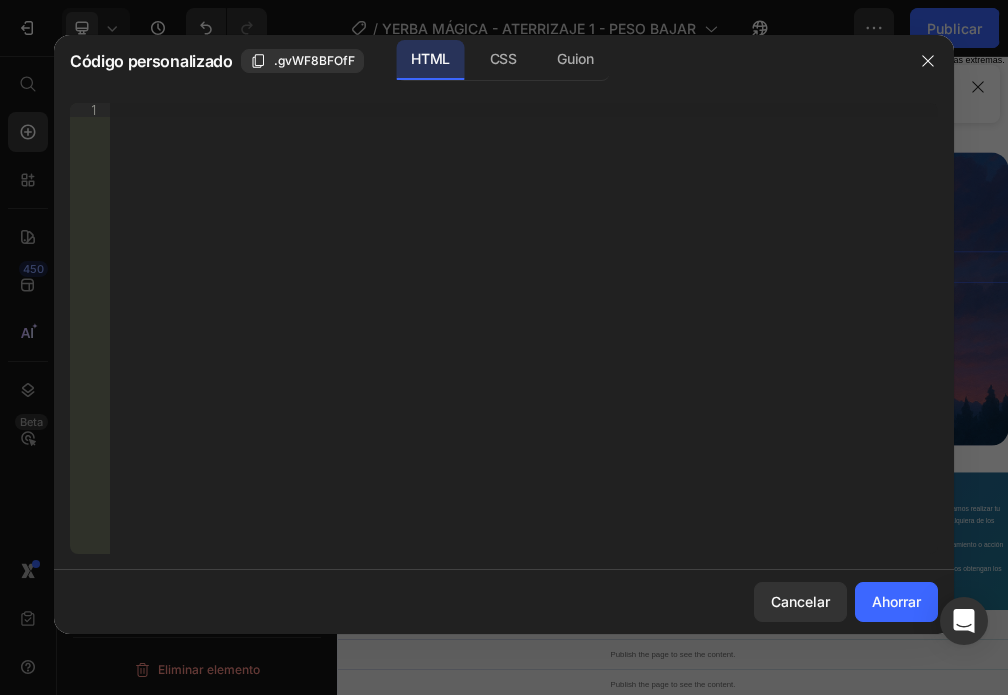 type 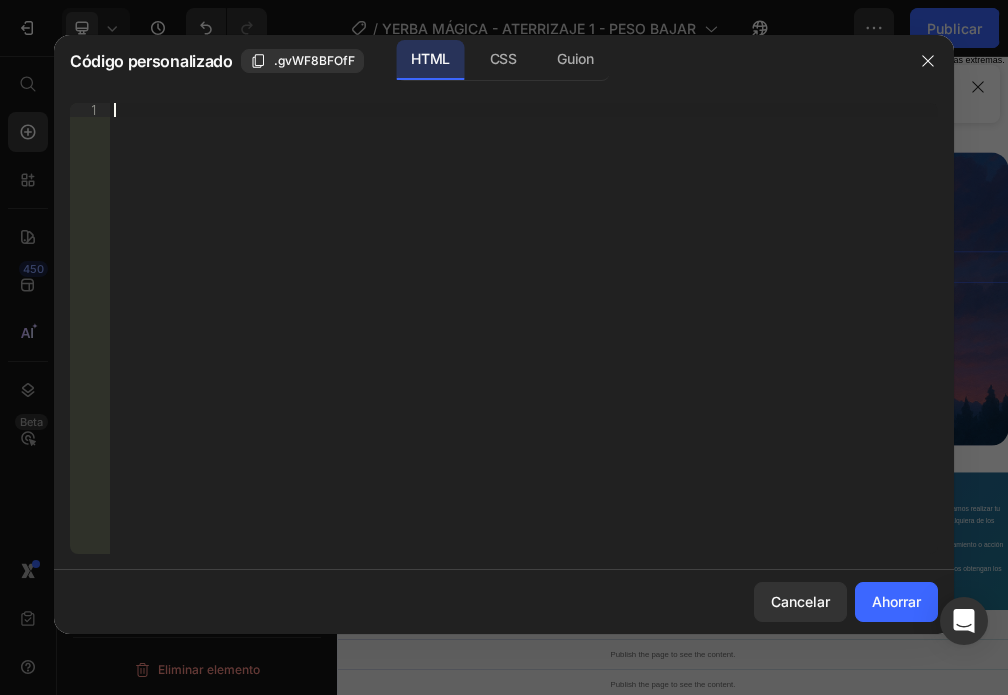 click on "Inserte el código de instalación de terceros, el código HTML o el código Liquid para mostrar contenido personalizado." at bounding box center (524, 342) 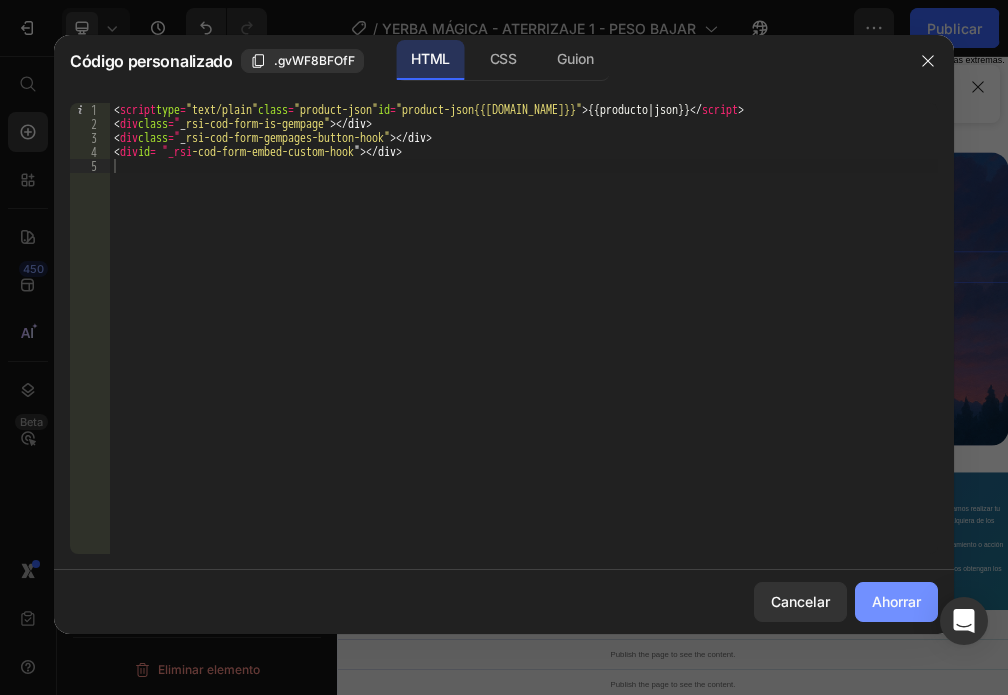 click on "Ahorrar" at bounding box center [896, 601] 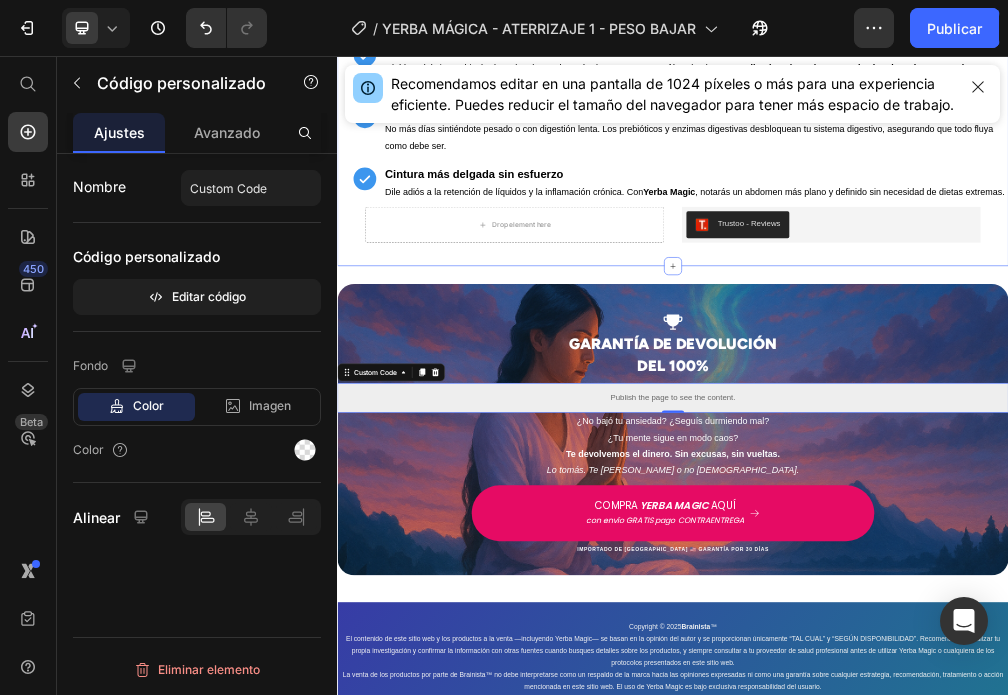 scroll, scrollTop: 6664, scrollLeft: 0, axis: vertical 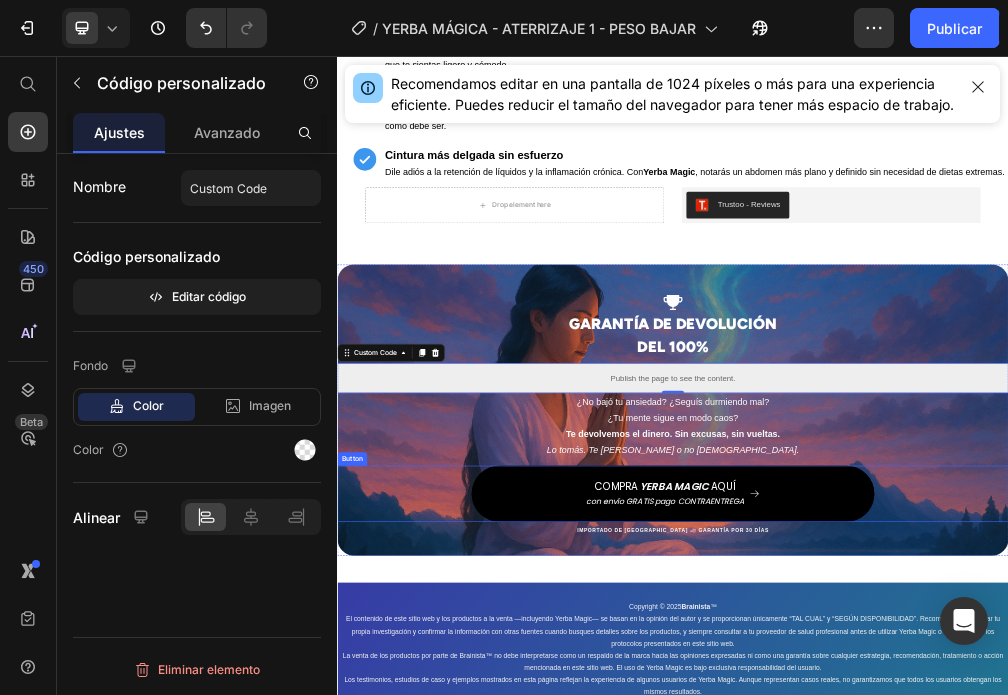 click on "COMPRA   YERBA MAGIC   AQUÍ con envío GRATIS pago CONTRAENTREGA" at bounding box center (937, 839) 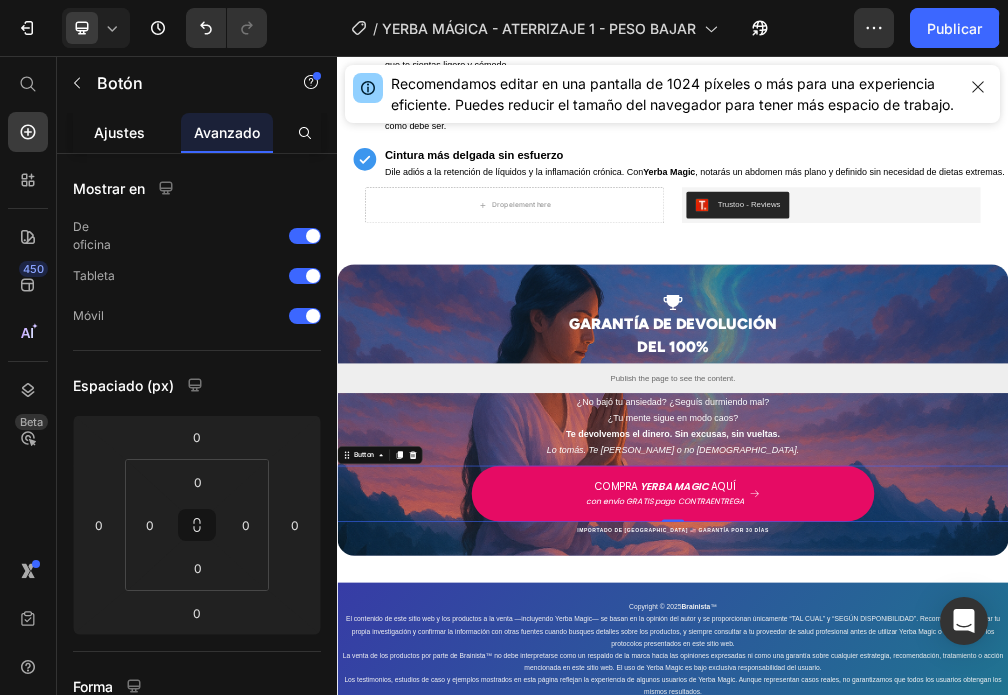 click on "Ajustes" at bounding box center (119, 132) 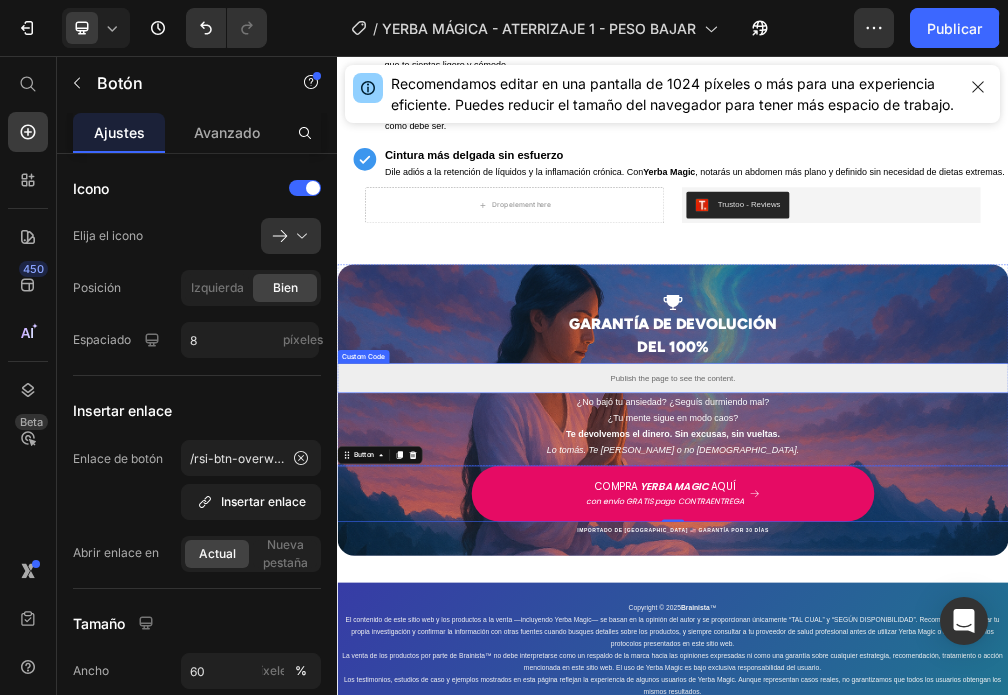 click on "Publish the page to see the content." at bounding box center (937, 632) 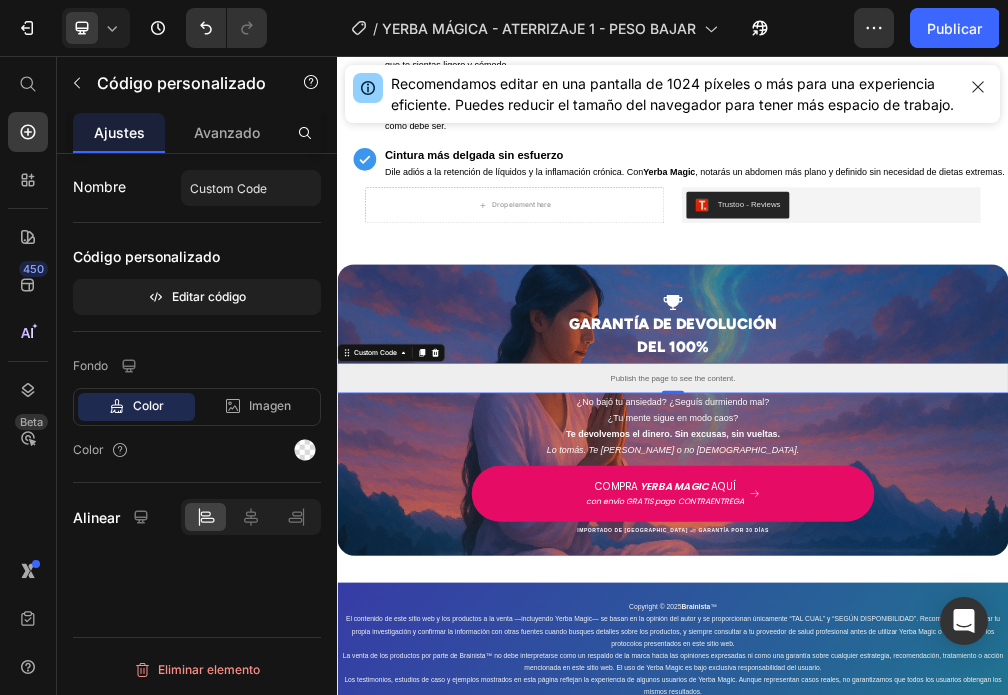 click on "Publish the page to see the content." at bounding box center (937, 632) 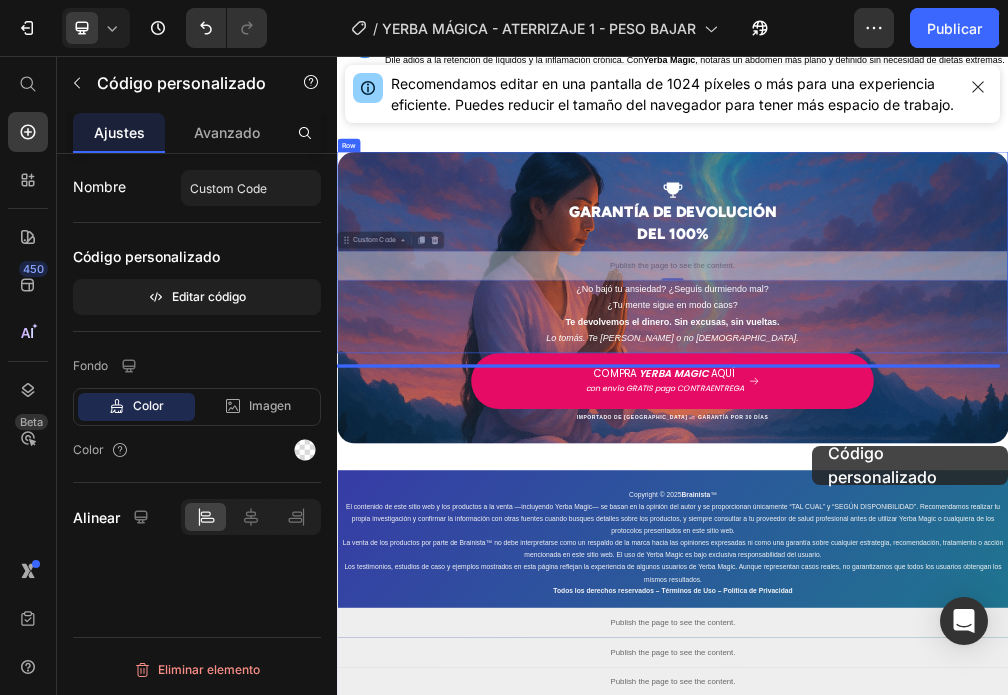 scroll, scrollTop: 7393, scrollLeft: 0, axis: vertical 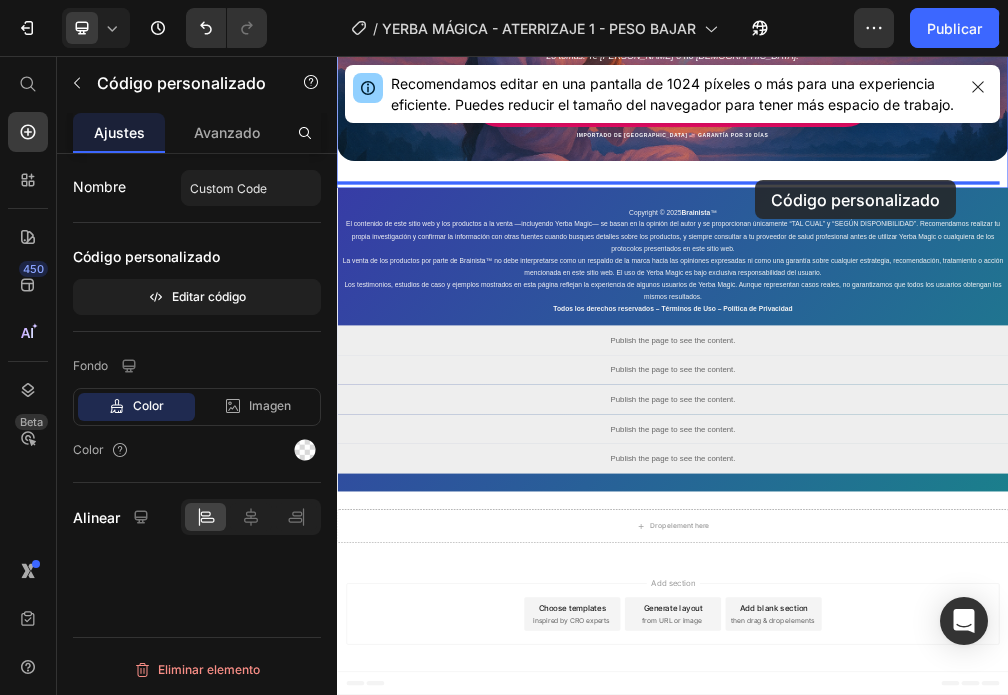drag, startPoint x: 1193, startPoint y: 650, endPoint x: 1084, endPoint y: 278, distance: 387.6403 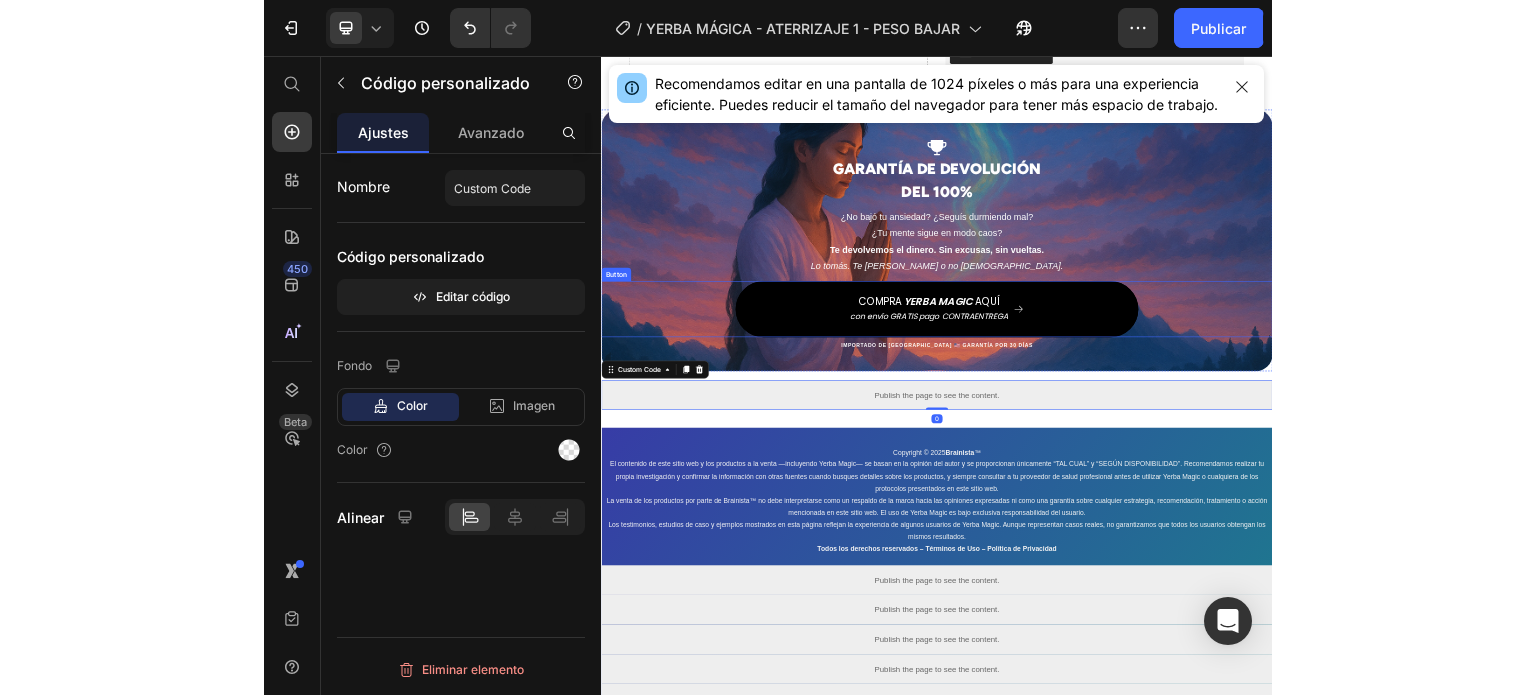 scroll, scrollTop: 6940, scrollLeft: 0, axis: vertical 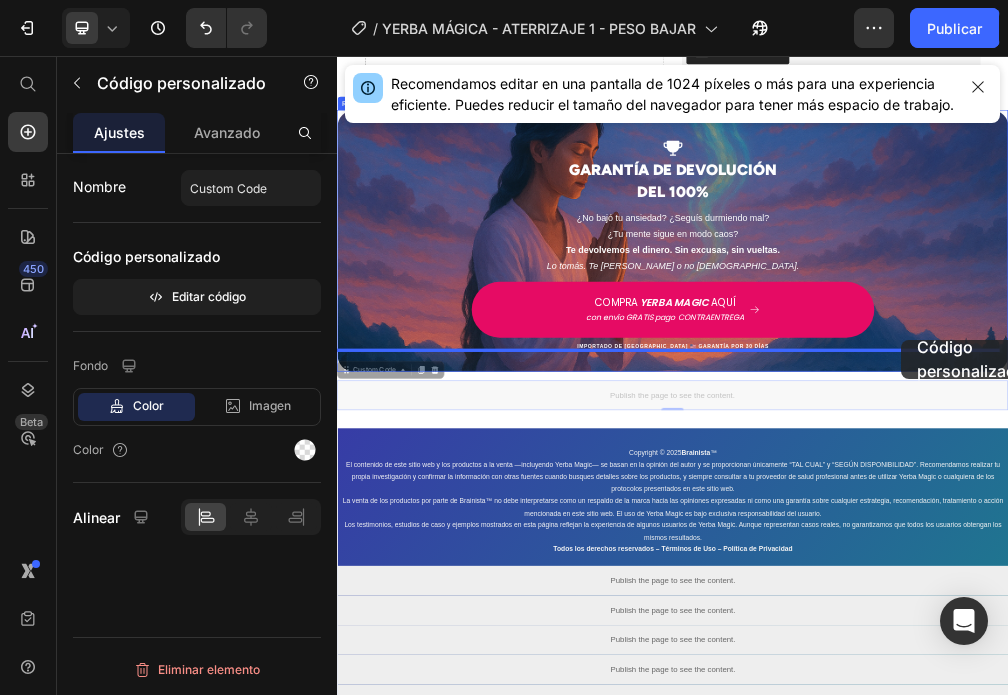 drag, startPoint x: 1355, startPoint y: 689, endPoint x: 1345, endPoint y: 563, distance: 126.3962 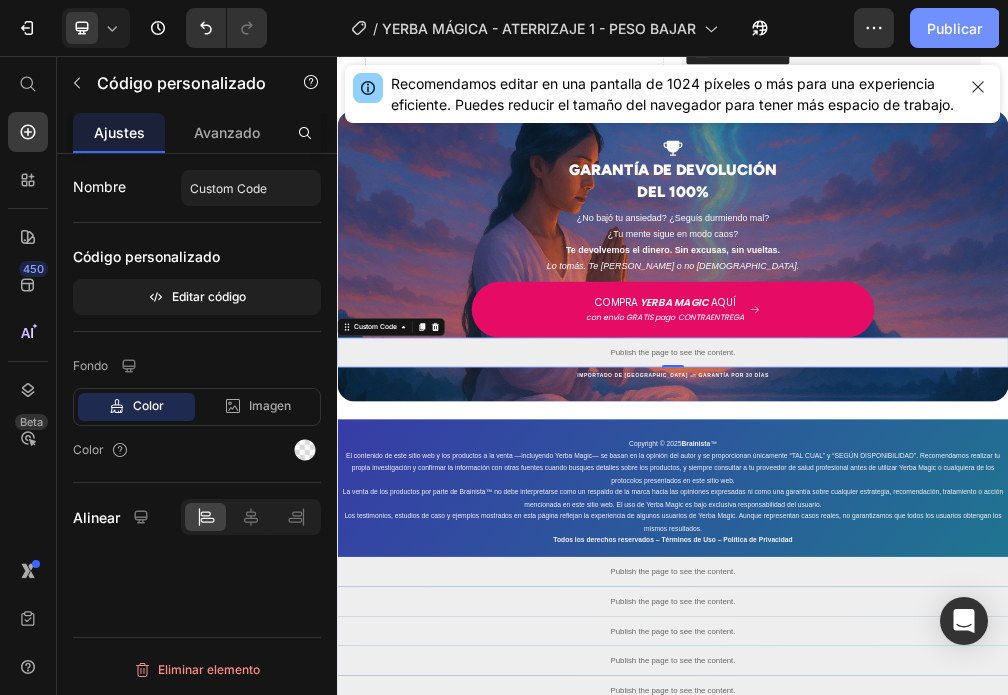 click on "Publicar" at bounding box center [954, 28] 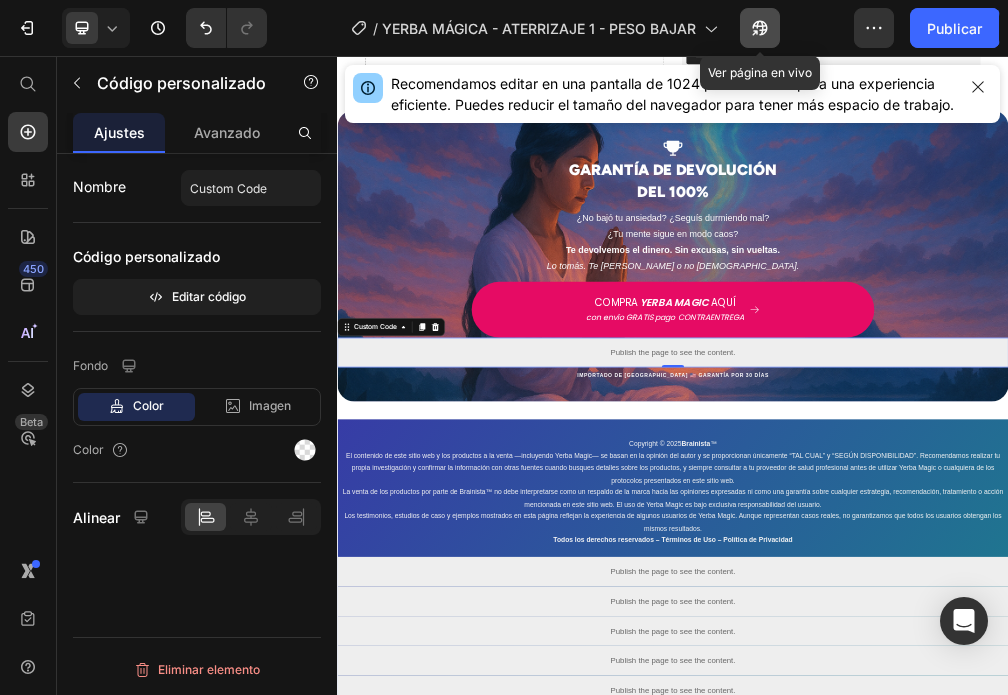 click 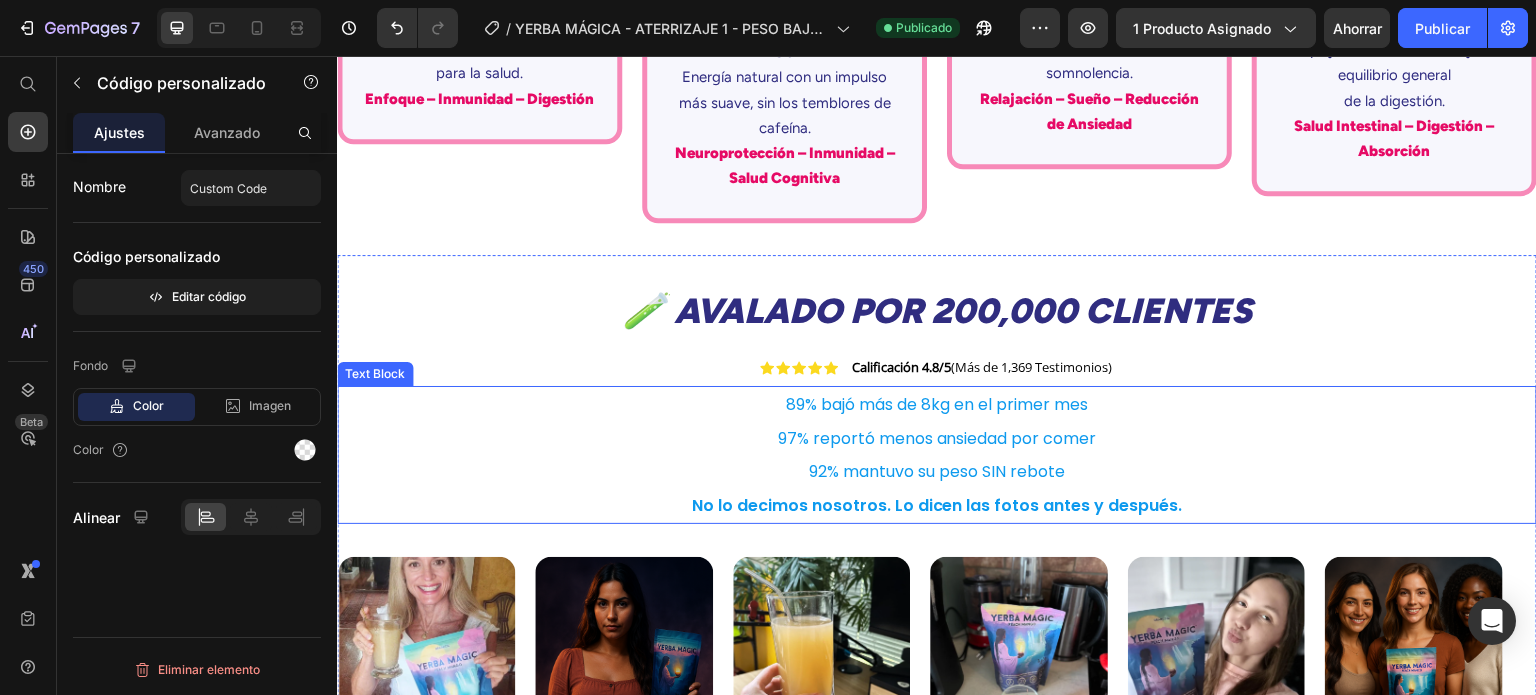 scroll, scrollTop: 5440, scrollLeft: 0, axis: vertical 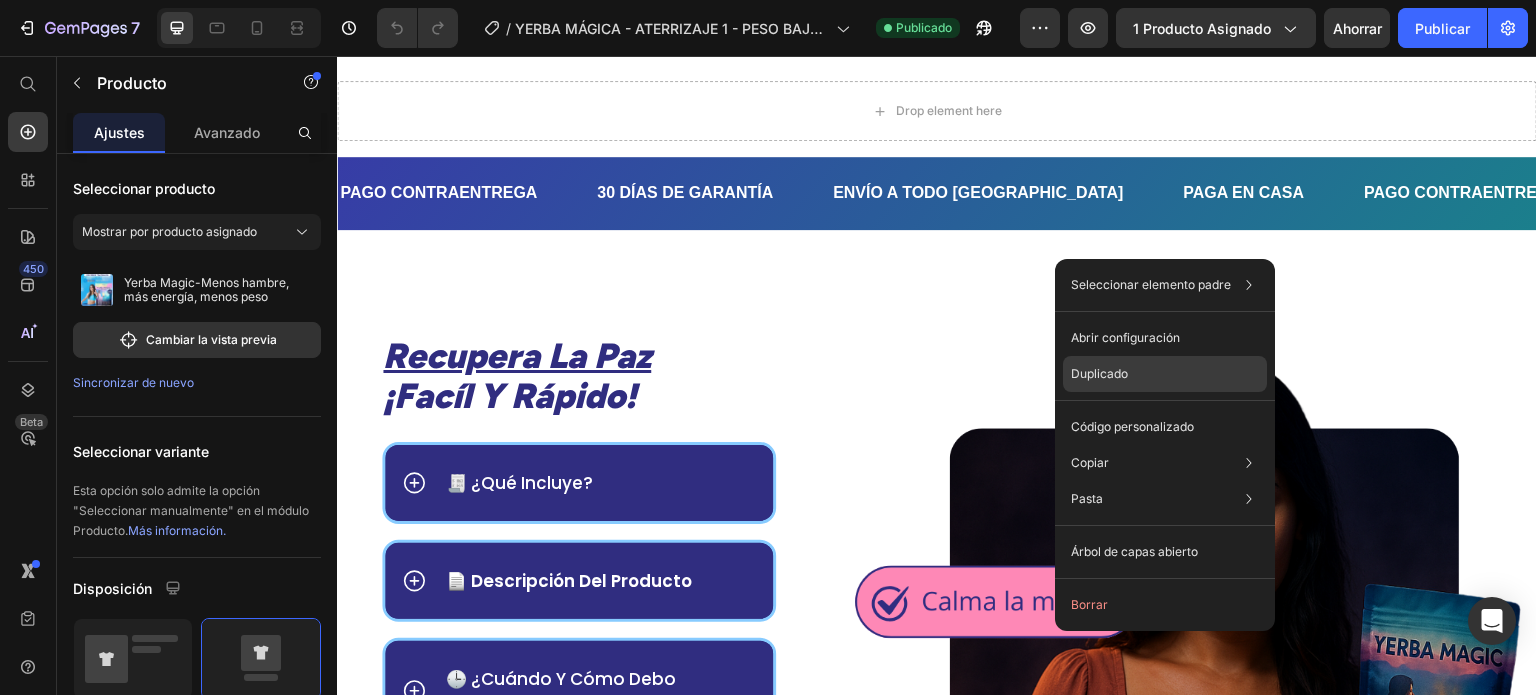 click on "Duplicado" at bounding box center (1099, 373) 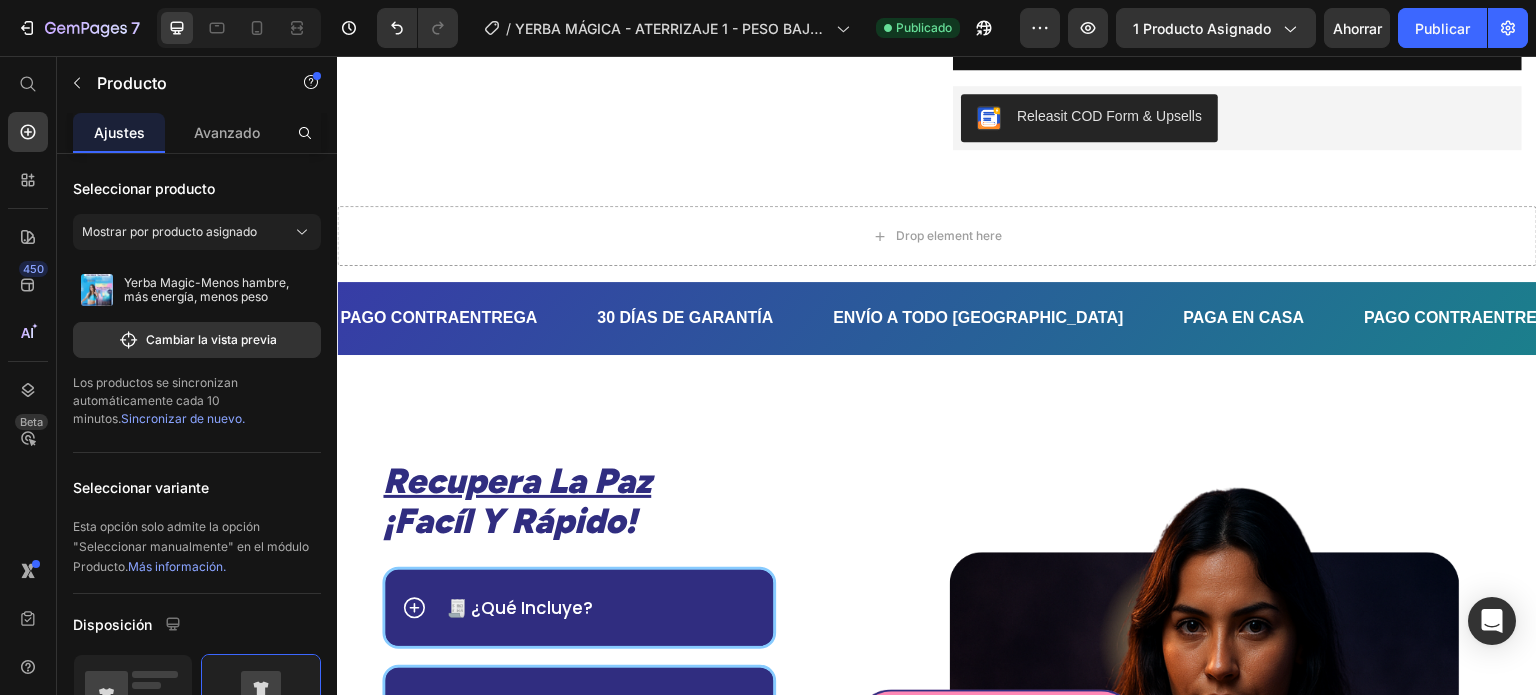 scroll, scrollTop: 1464, scrollLeft: 0, axis: vertical 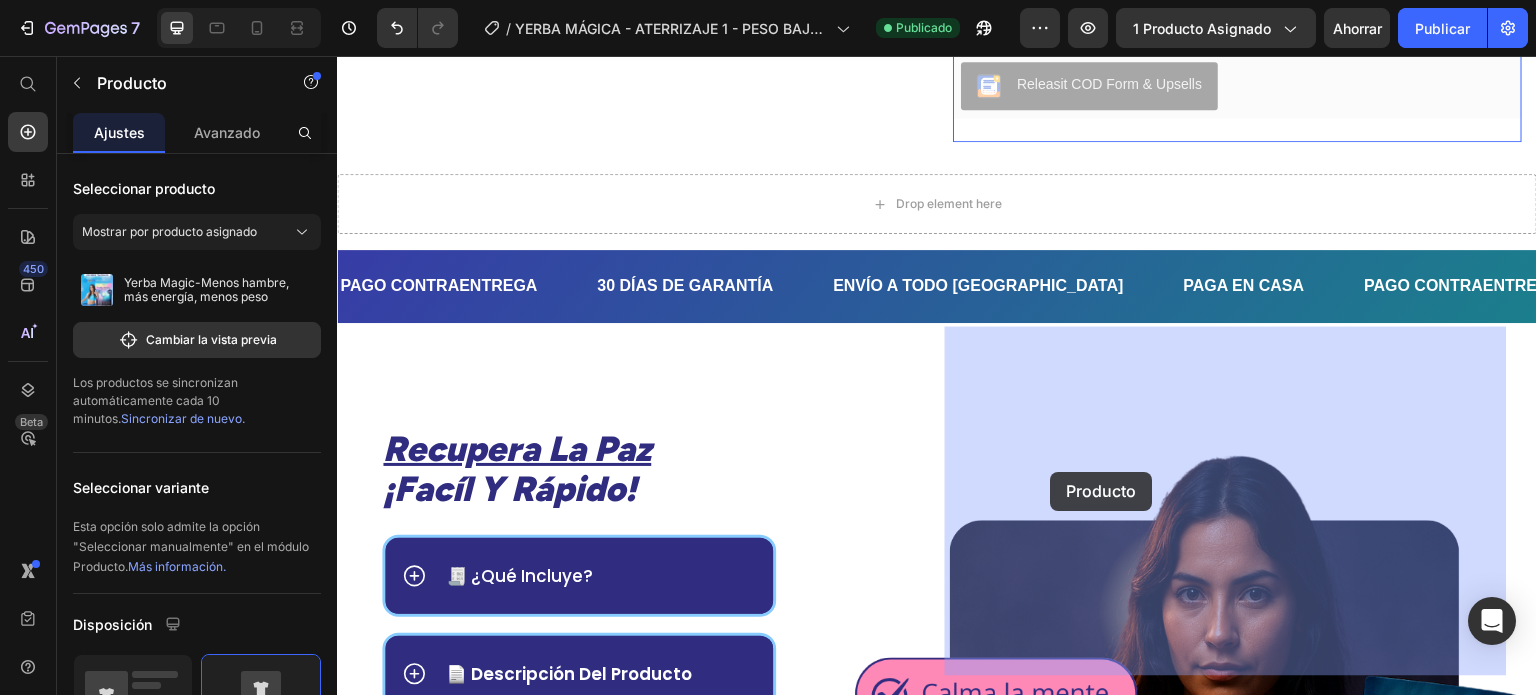 drag, startPoint x: 1086, startPoint y: 368, endPoint x: 1054, endPoint y: 453, distance: 90.824005 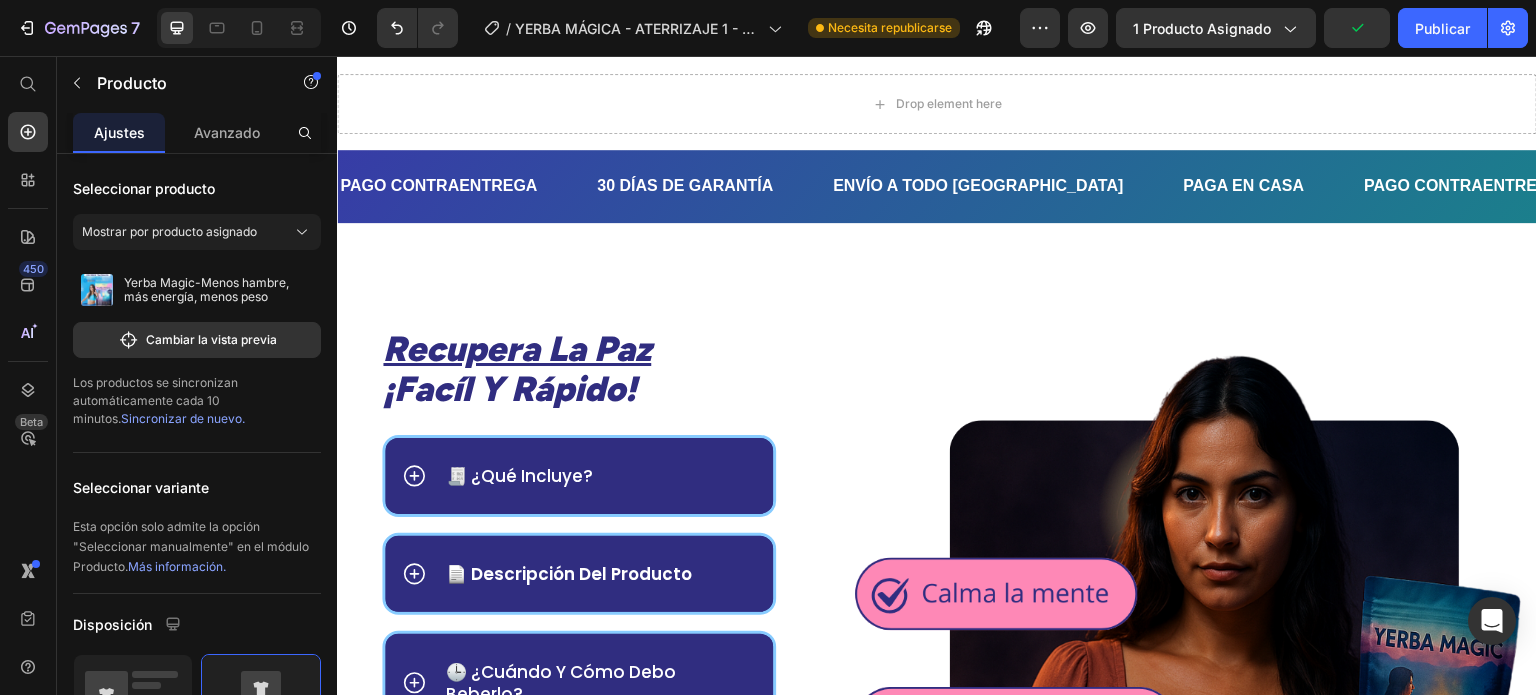 scroll, scrollTop: 1764, scrollLeft: 0, axis: vertical 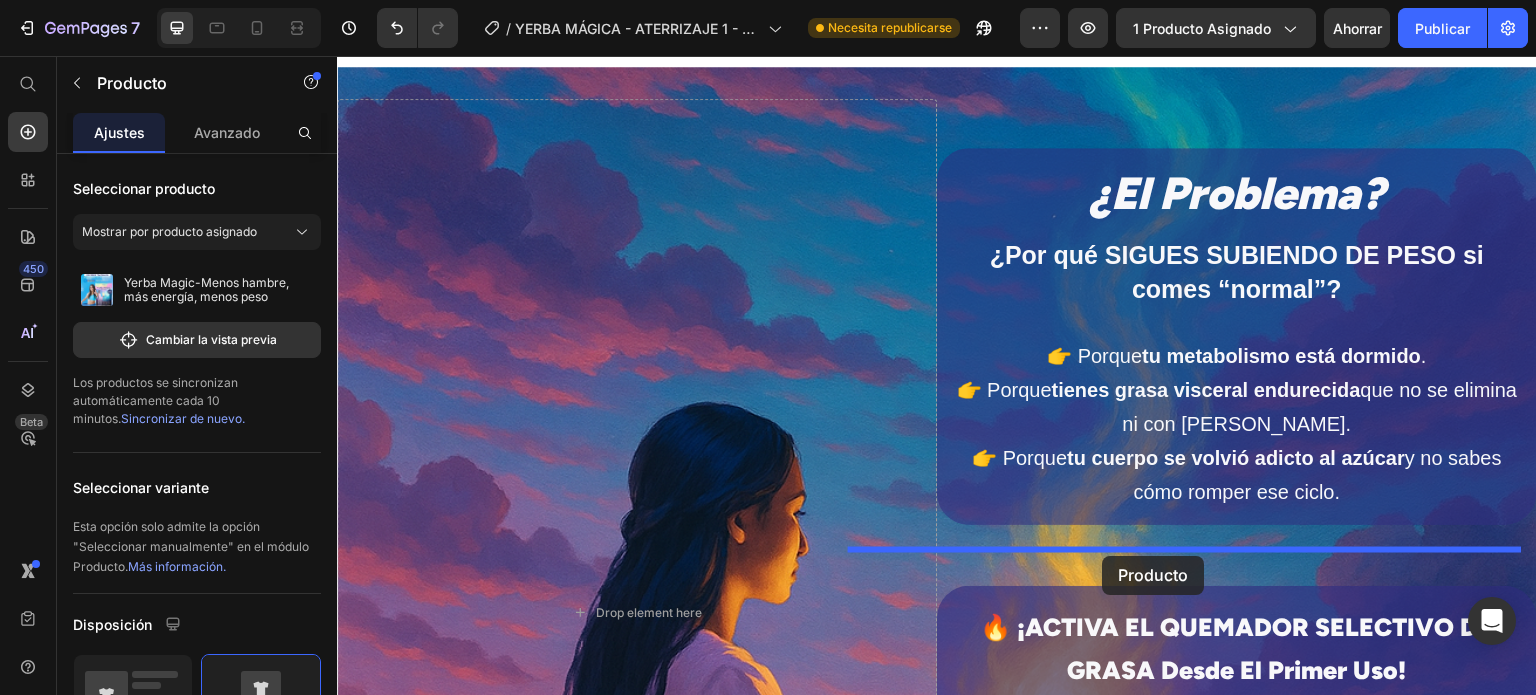 drag, startPoint x: 1308, startPoint y: 300, endPoint x: 1103, endPoint y: 556, distance: 327.96494 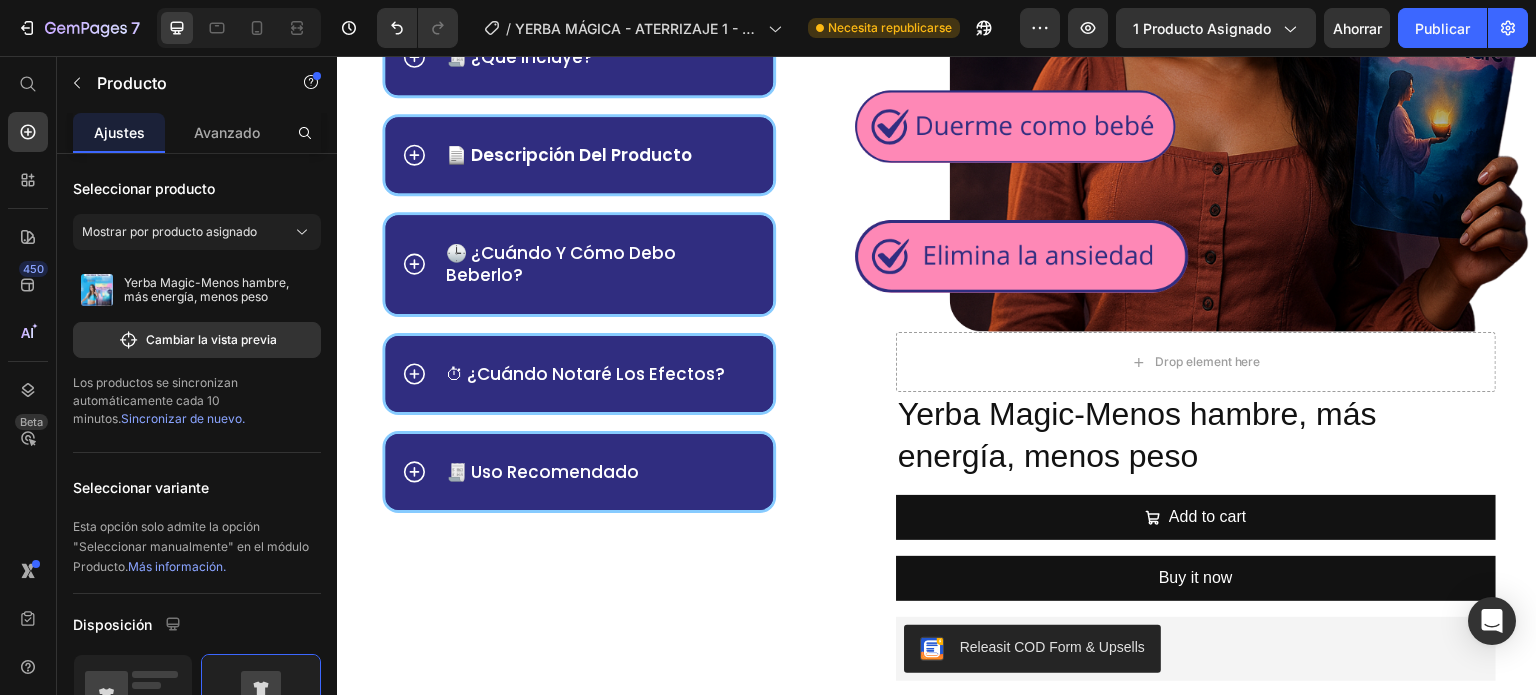 scroll, scrollTop: 2280, scrollLeft: 0, axis: vertical 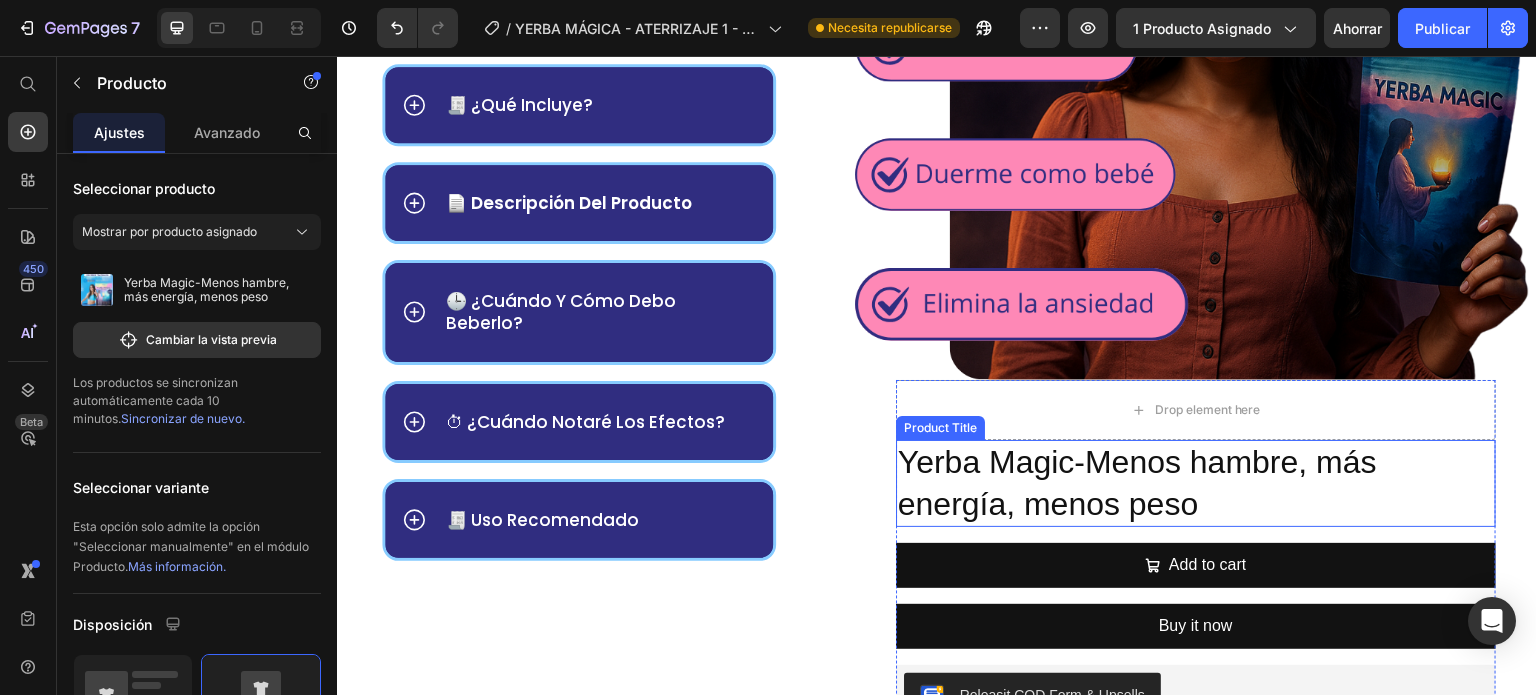 click on "Yerba Magic-Menos hambre, más energía, menos peso" at bounding box center (1196, 483) 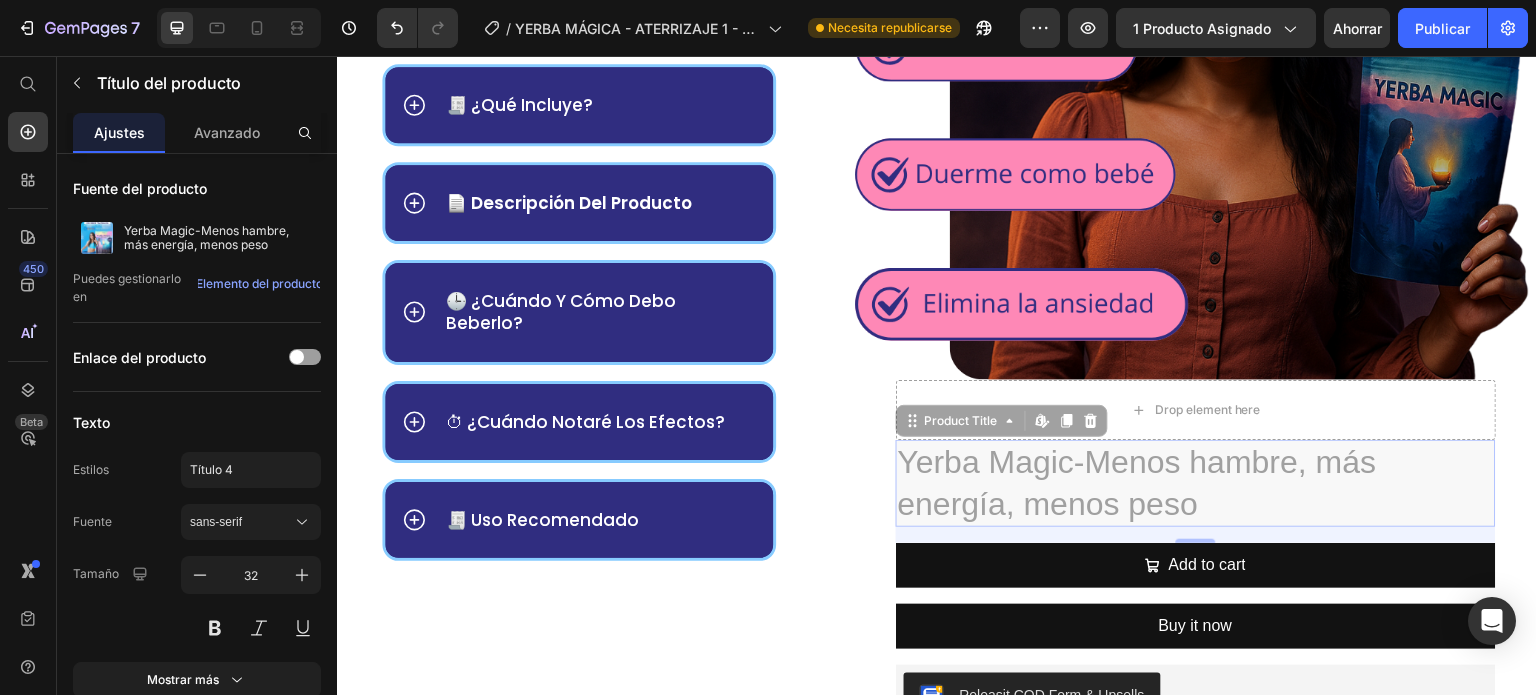 drag, startPoint x: 1236, startPoint y: 500, endPoint x: 1178, endPoint y: 492, distance: 58.549126 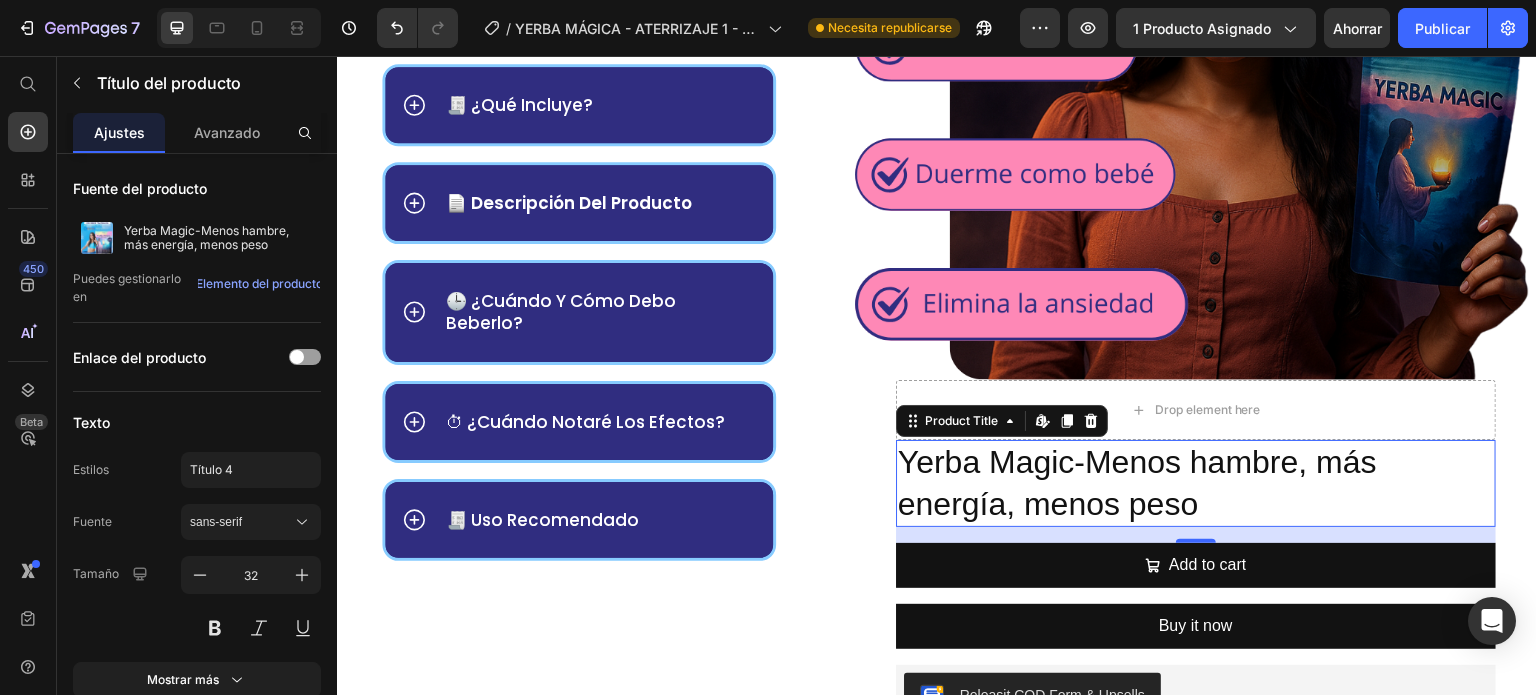 click on "Yerba Magic-Menos hambre, más energía, menos peso" at bounding box center [1196, 483] 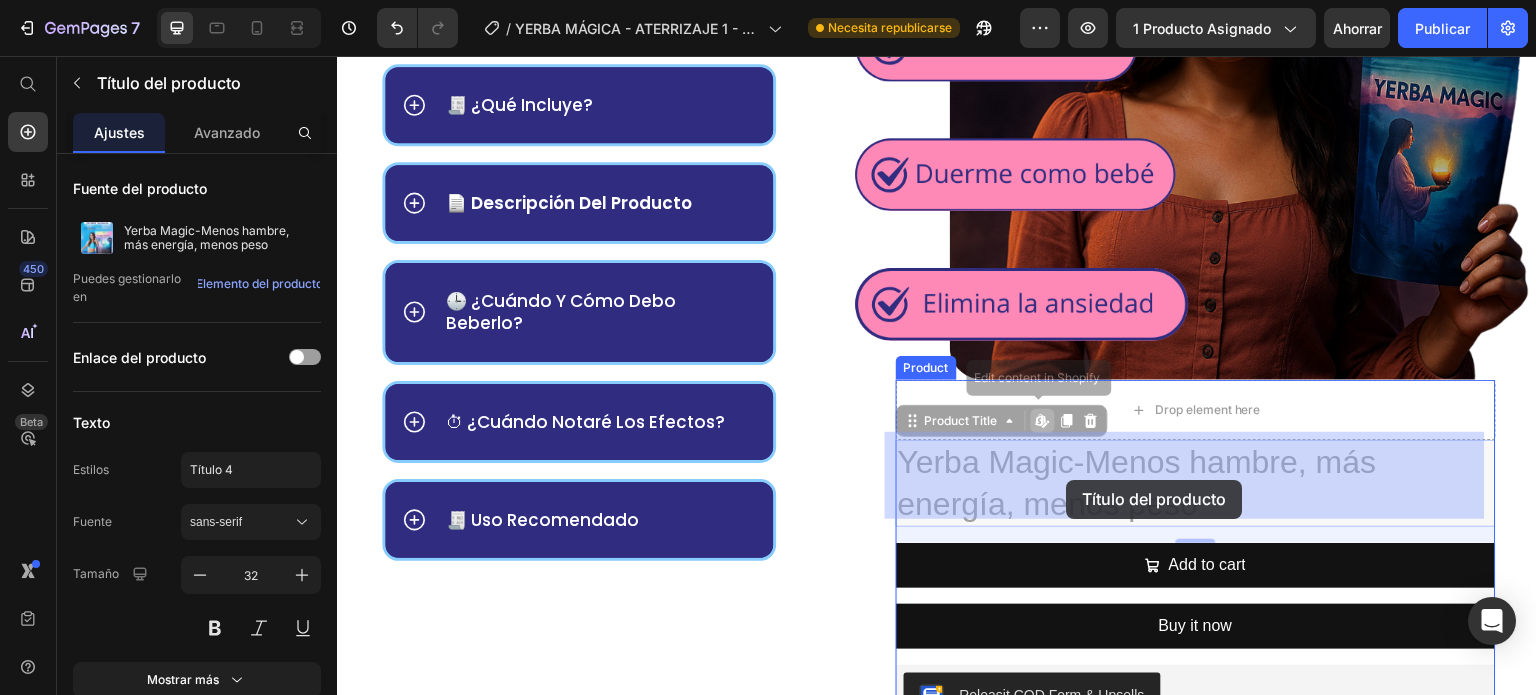 drag, startPoint x: 1196, startPoint y: 492, endPoint x: 1070, endPoint y: 479, distance: 126.66886 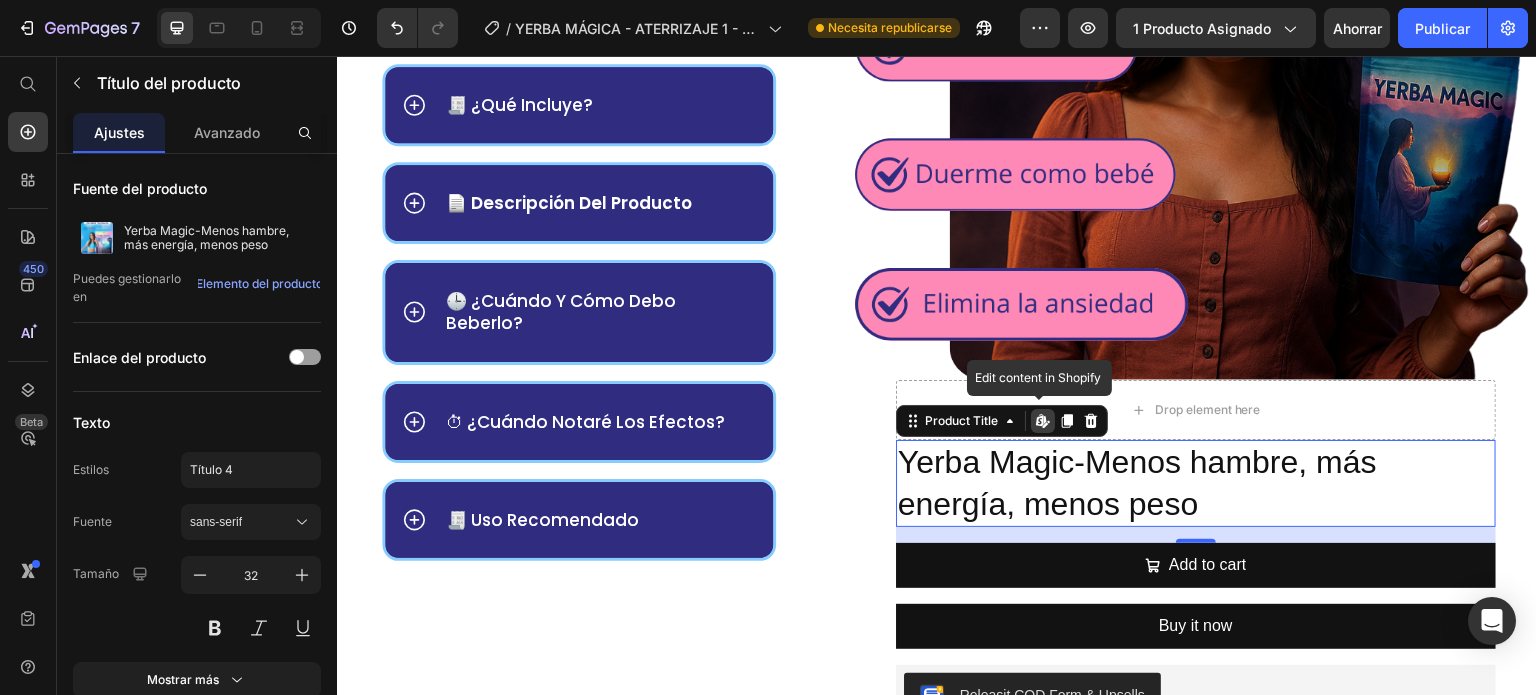 click on "Yerba Magic-Menos hambre, más energía, menos peso" at bounding box center (1196, 483) 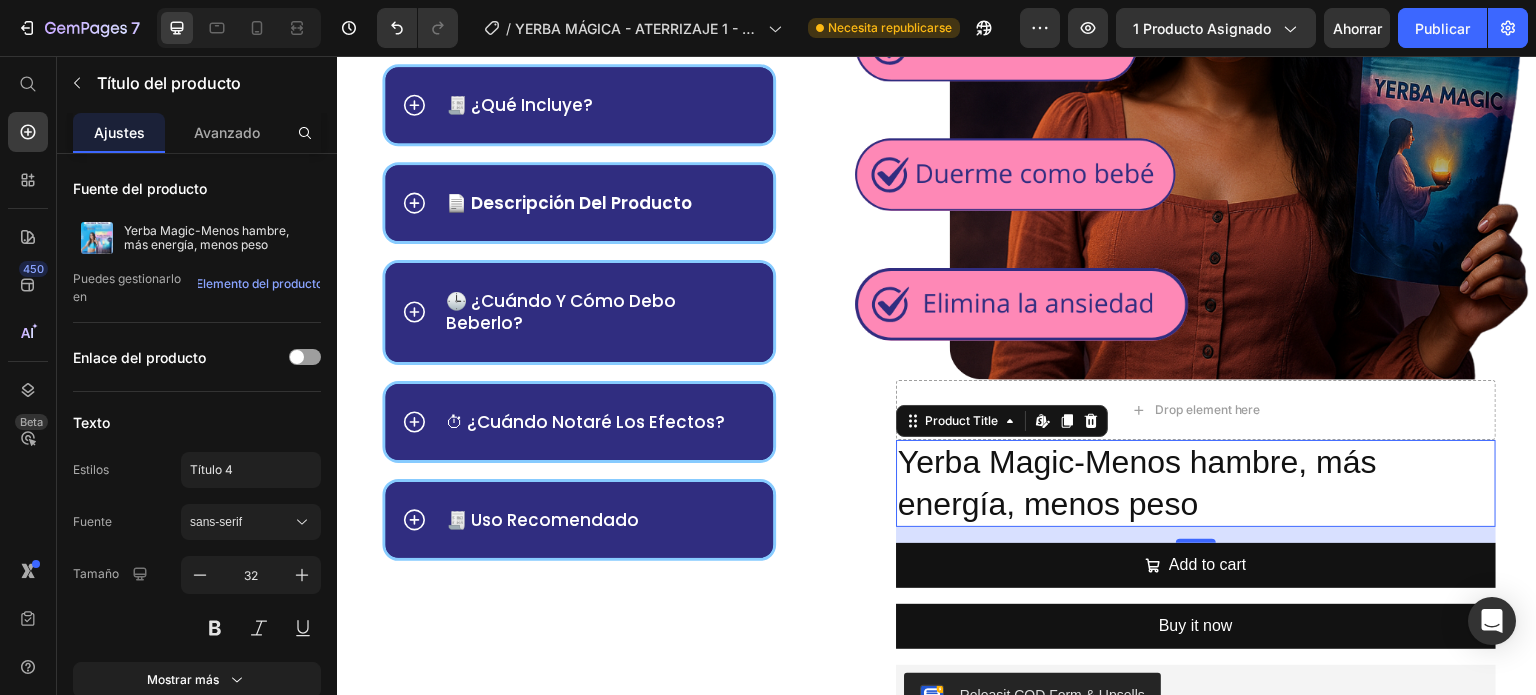 click on "Yerba Magic-Menos hambre, más energía, menos peso" at bounding box center (1196, 483) 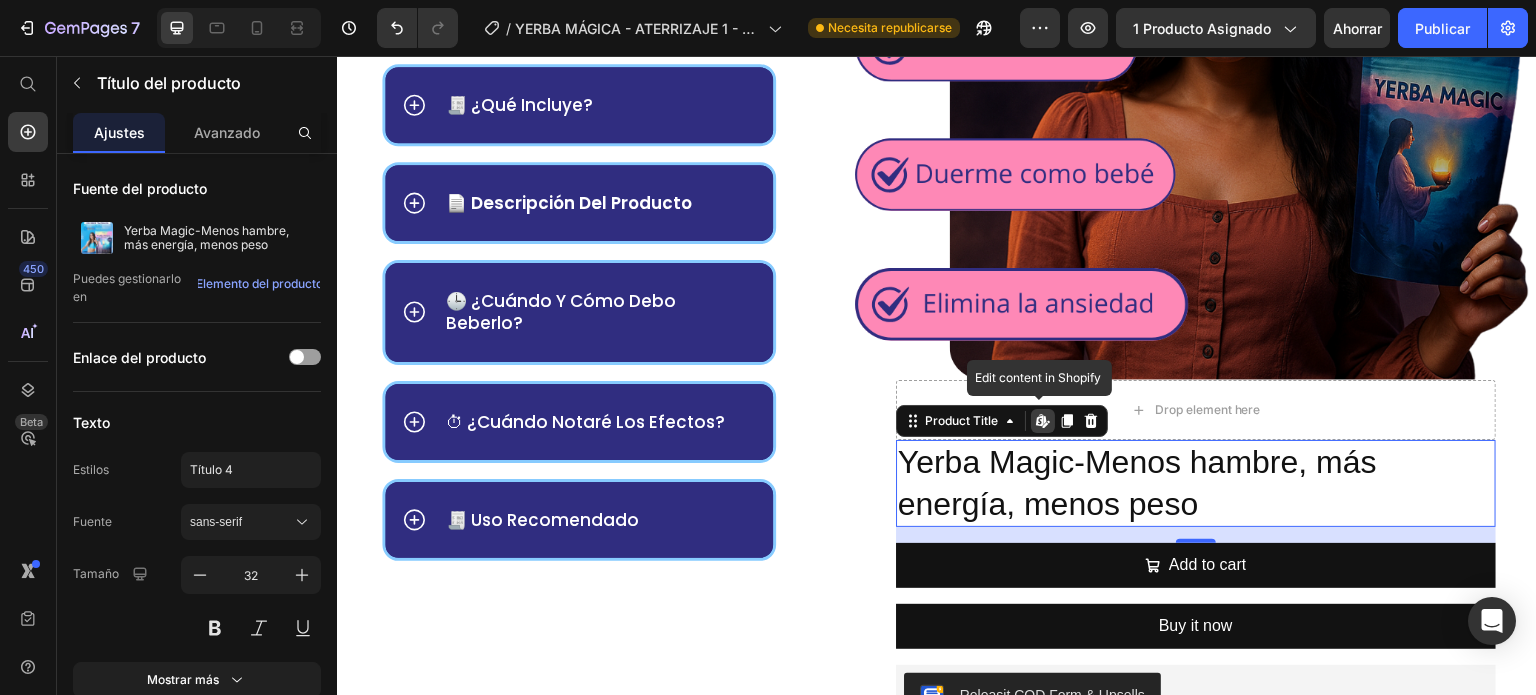 click on "Yerba Magic-Menos hambre, más energía, menos peso" at bounding box center (1196, 483) 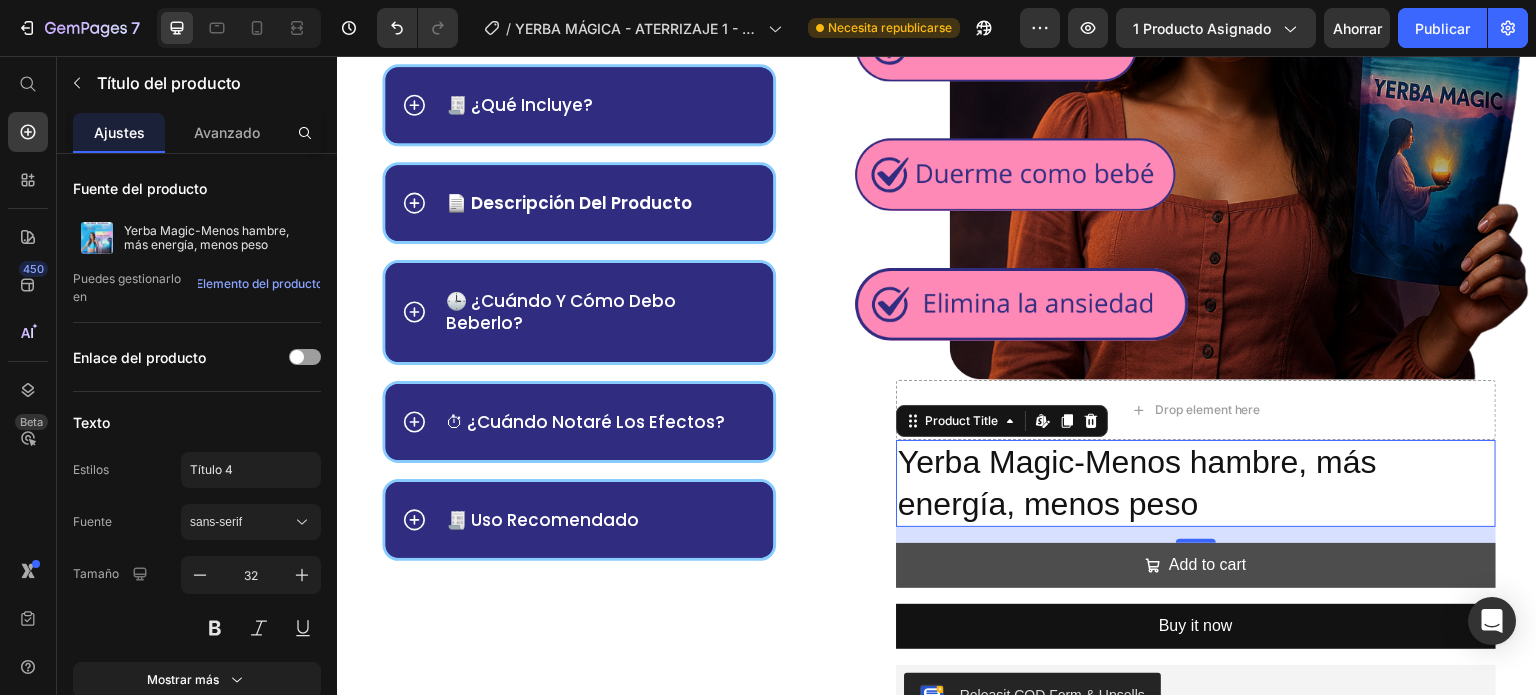 drag, startPoint x: 1080, startPoint y: 416, endPoint x: 1191, endPoint y: 521, distance: 152.79398 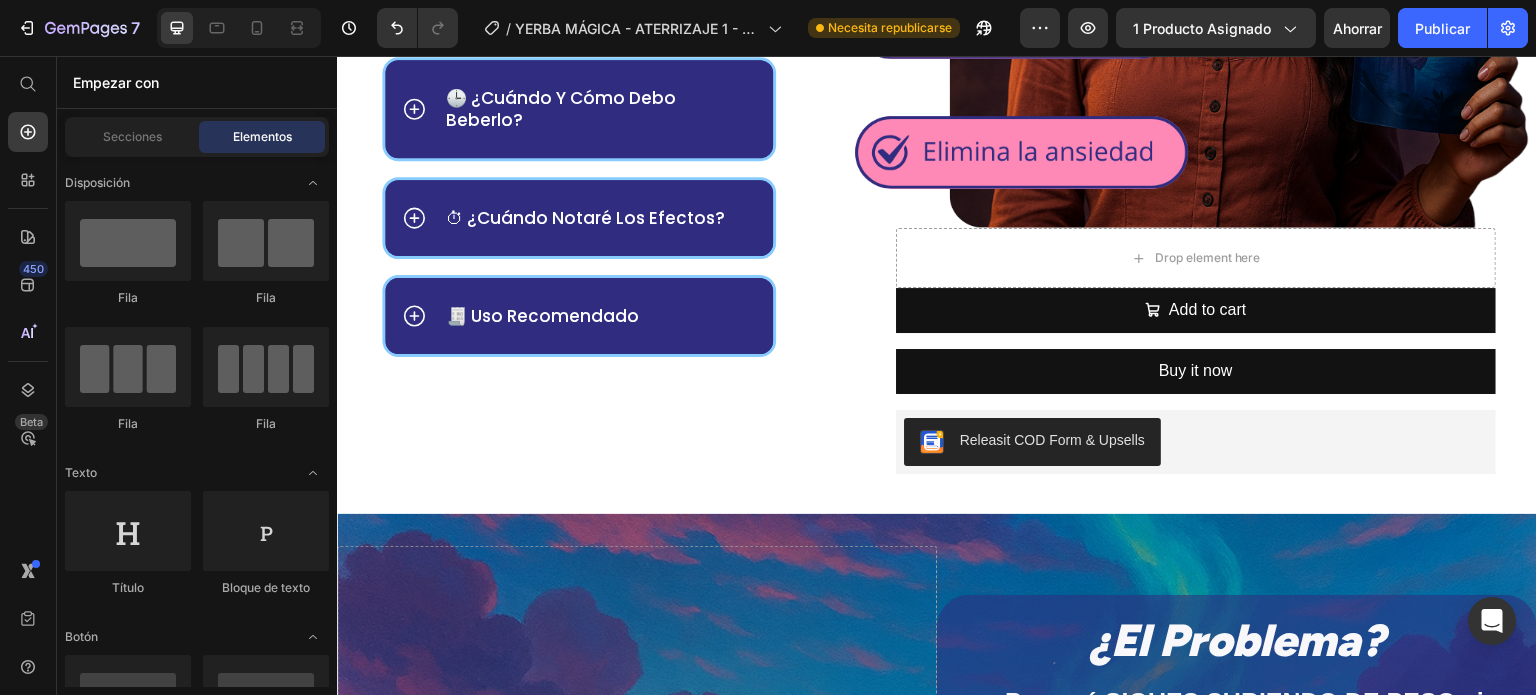scroll, scrollTop: 2429, scrollLeft: 0, axis: vertical 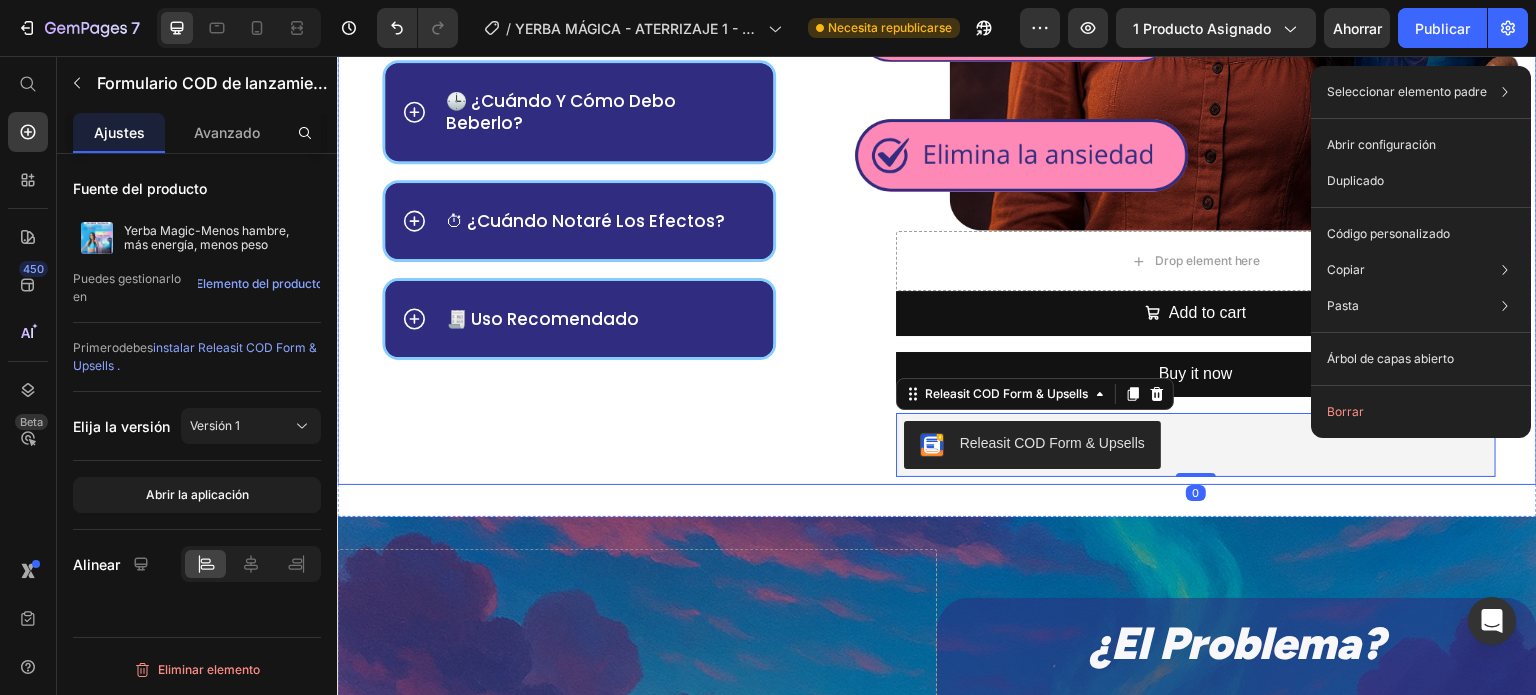 click on "recupera la Paz  ¡facíl y Rápido!  Heading                Title Line
🧾 ¿Qué incluye?
📄 Descripción del Producto
🕒 ¿Cuándo y cómo debo beberlo?
⏱ ¿Cuándo notaré los efectos?
🧾 Uso recomendado Accordion Row Image
Drop element here
Add to cart Add to Cart Buy it now Dynamic Checkout Releasit COD Form & Upsells Releasit COD Form & Upsells   0 Product Row" at bounding box center (937, 62) 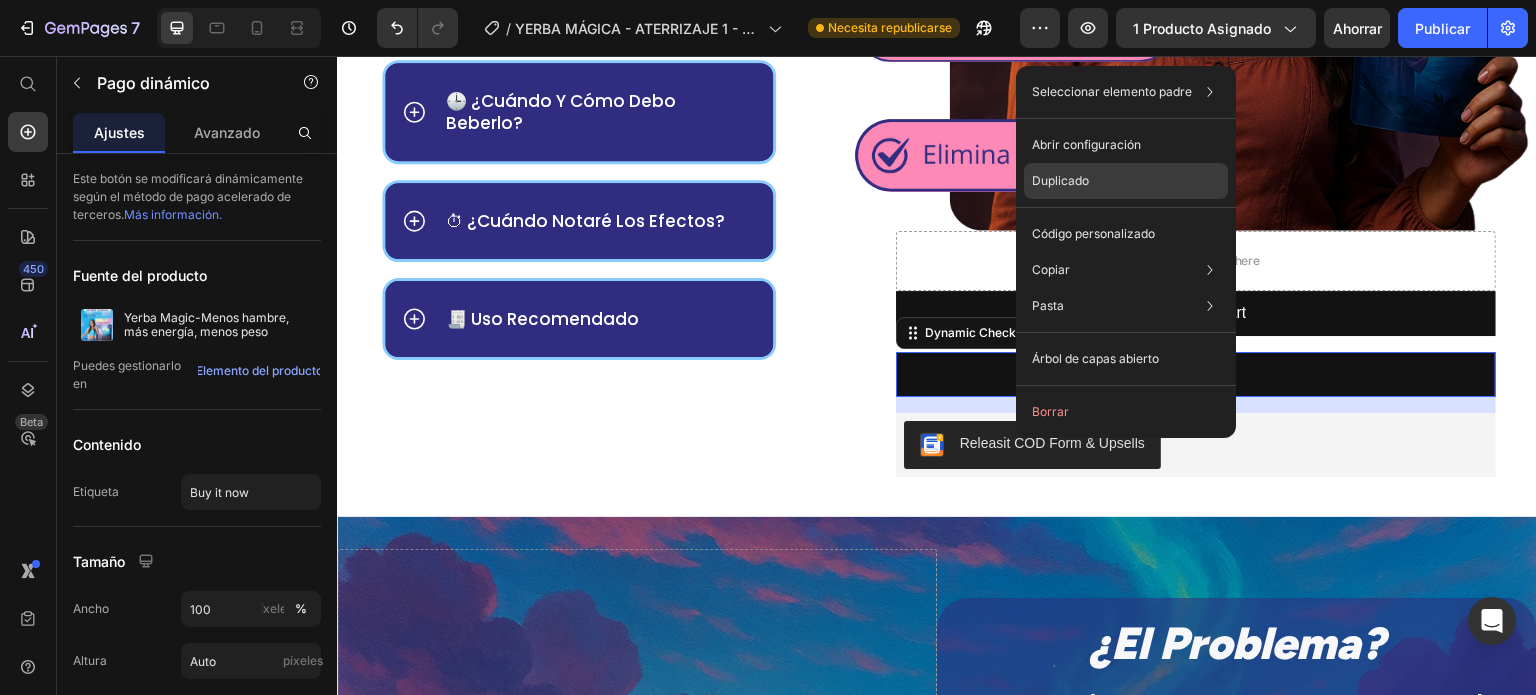 drag, startPoint x: 1068, startPoint y: 179, endPoint x: 778, endPoint y: 308, distance: 317.39722 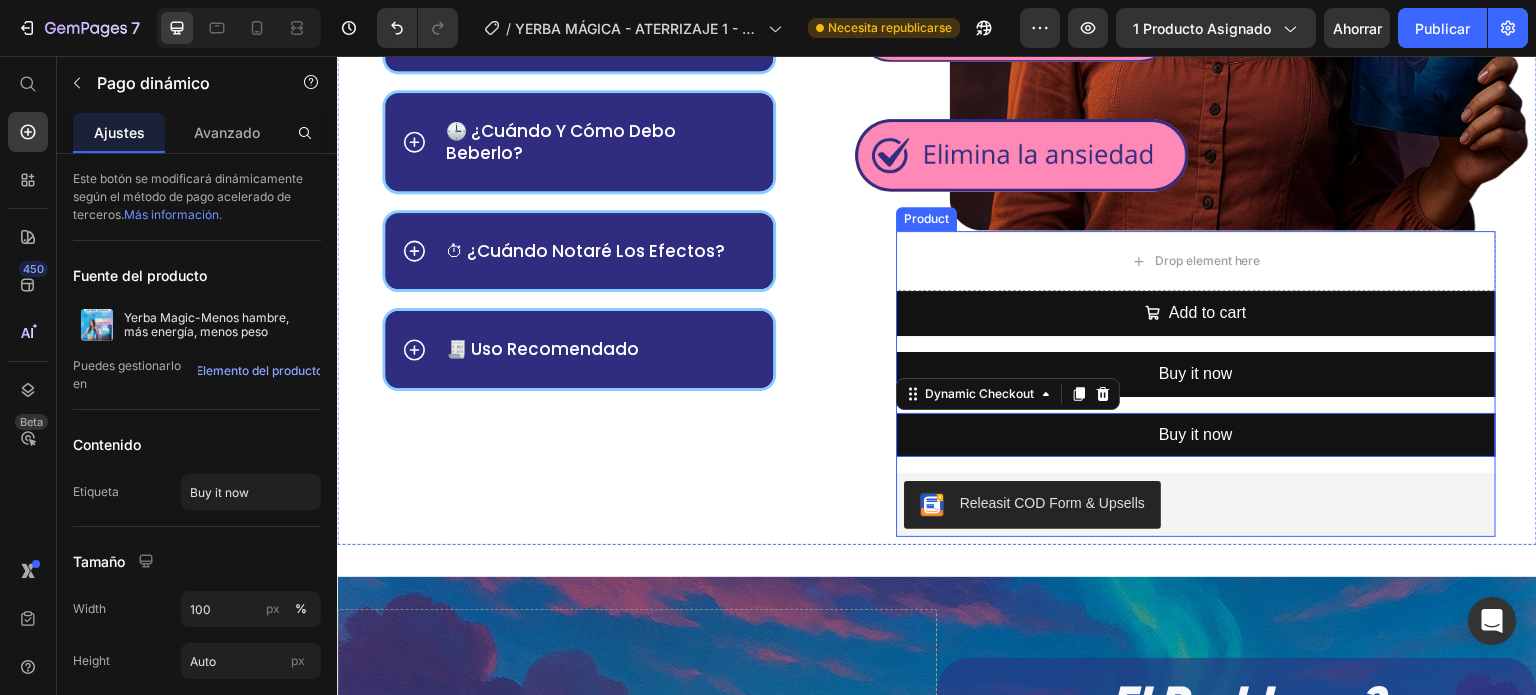 scroll, scrollTop: 2460, scrollLeft: 0, axis: vertical 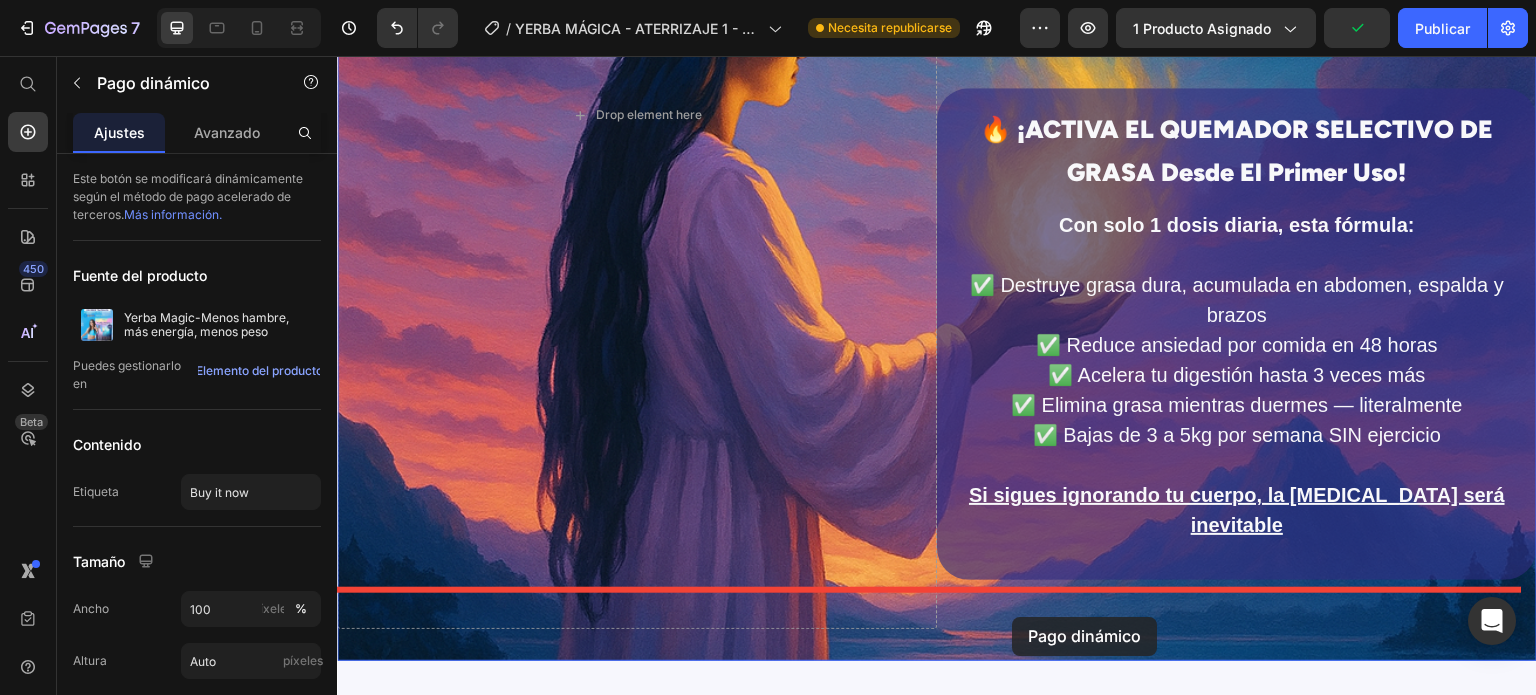 drag, startPoint x: 1106, startPoint y: 405, endPoint x: 1013, endPoint y: 617, distance: 231.50162 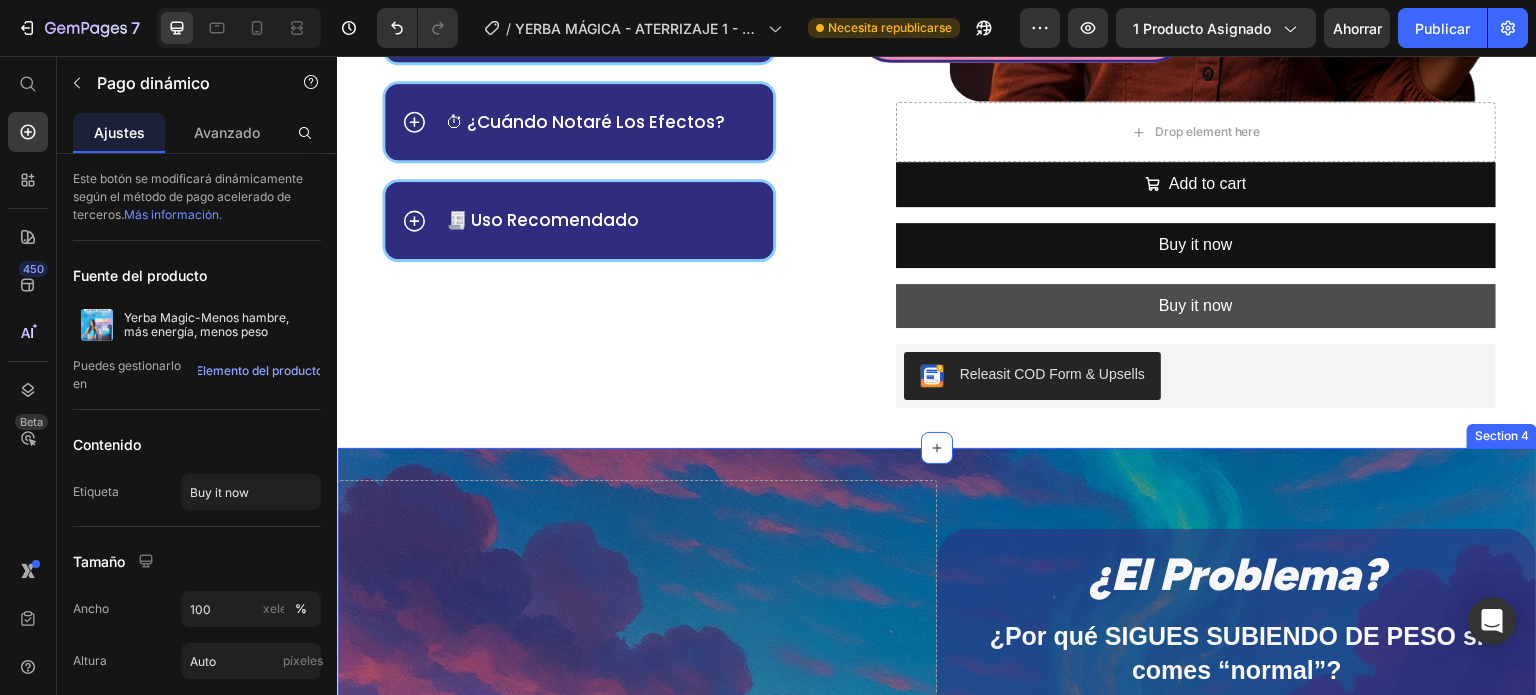 scroll, scrollTop: 2537, scrollLeft: 0, axis: vertical 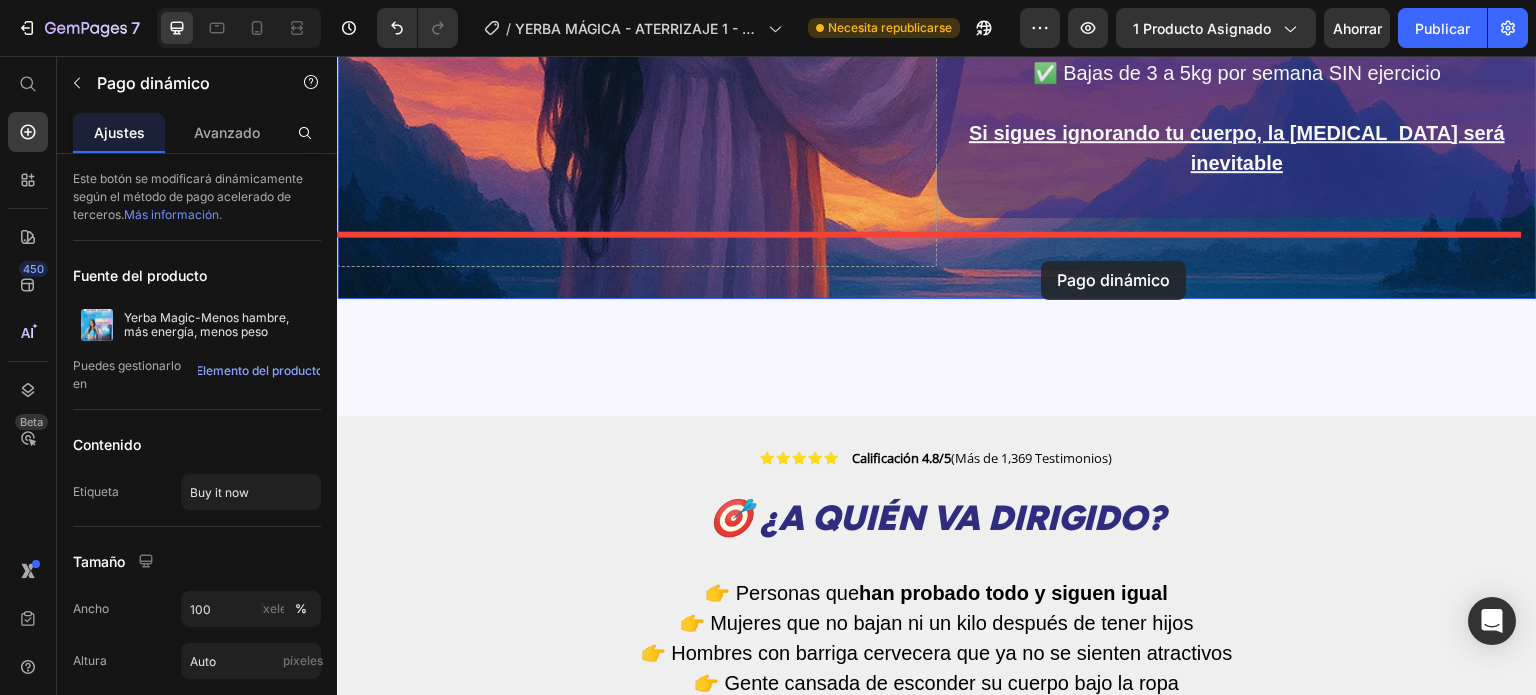 drag, startPoint x: 1065, startPoint y: 329, endPoint x: 1039, endPoint y: 258, distance: 75.61085 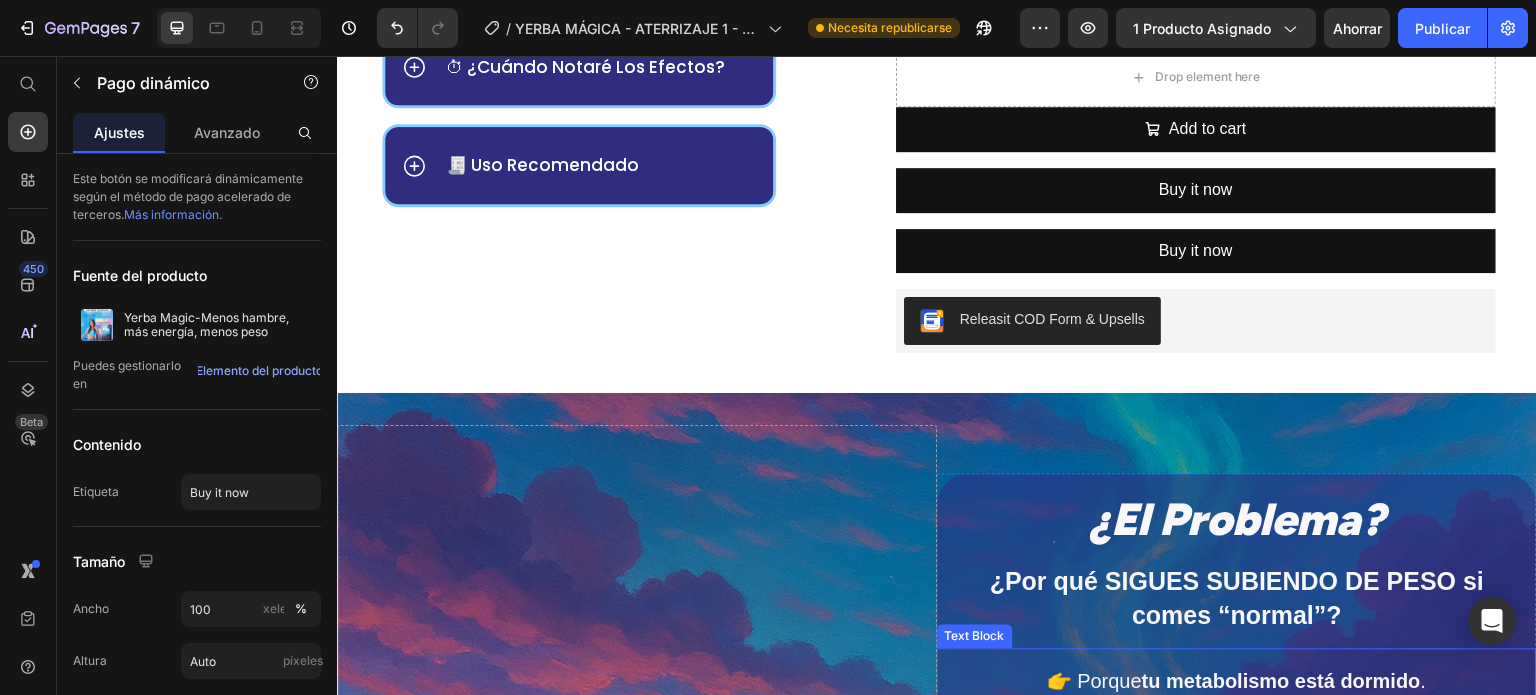 scroll, scrollTop: 2592, scrollLeft: 0, axis: vertical 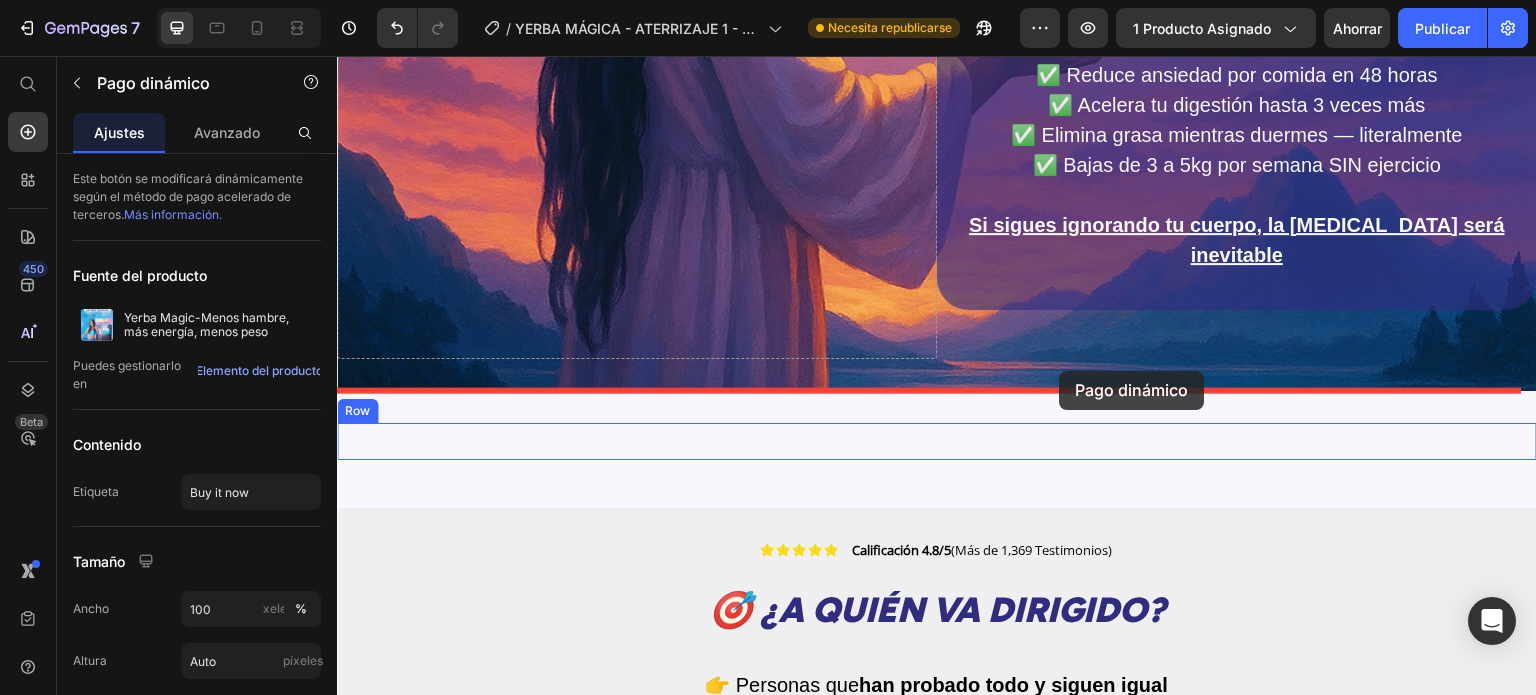 drag, startPoint x: 1044, startPoint y: 254, endPoint x: 1060, endPoint y: 371, distance: 118.08895 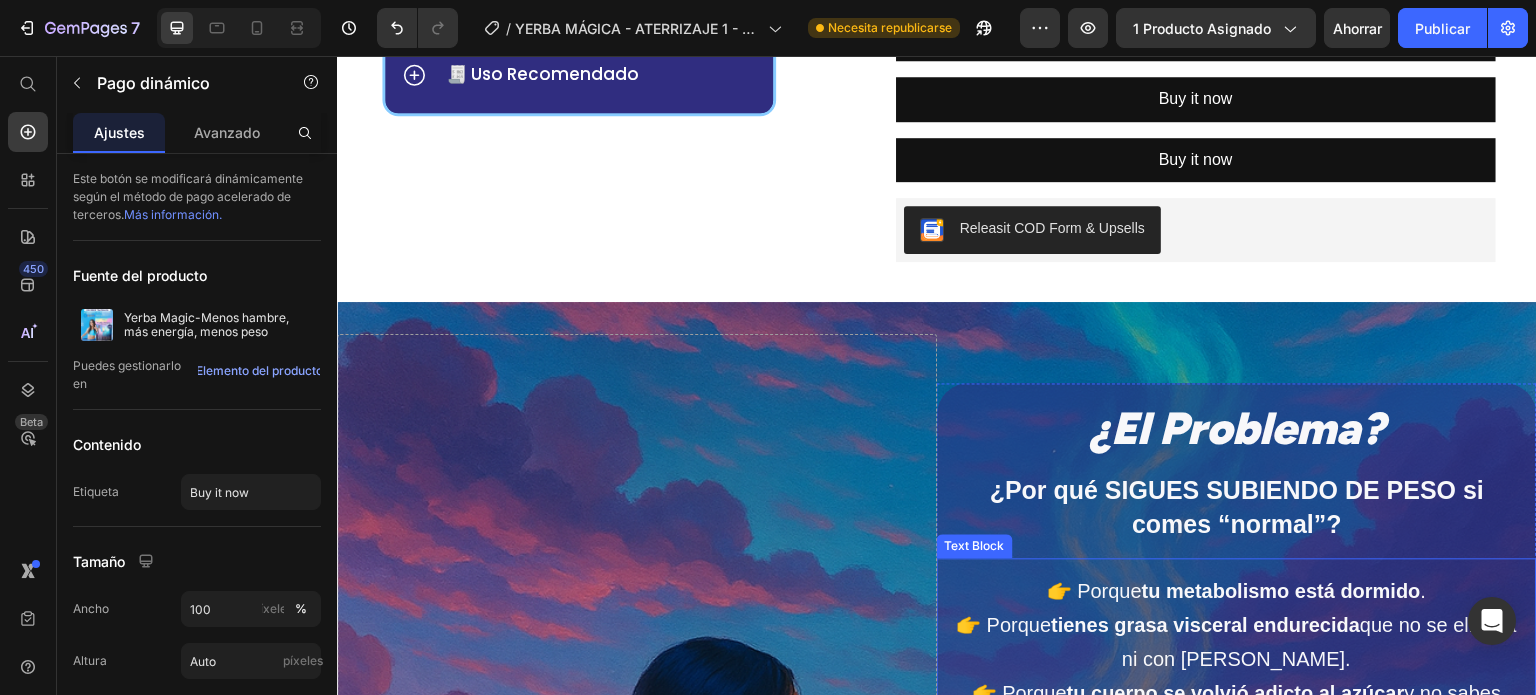scroll, scrollTop: 2700, scrollLeft: 0, axis: vertical 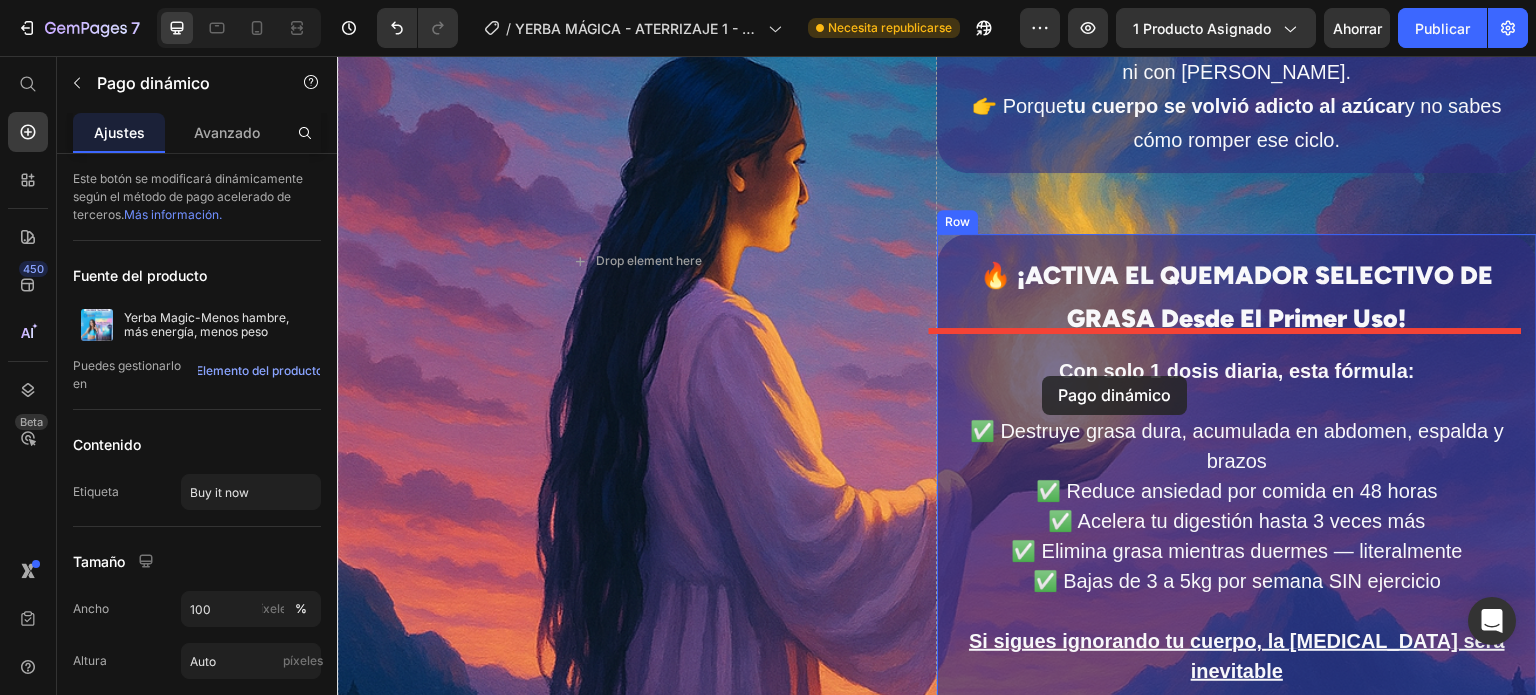 drag, startPoint x: 1089, startPoint y: 163, endPoint x: 1044, endPoint y: 360, distance: 202.07425 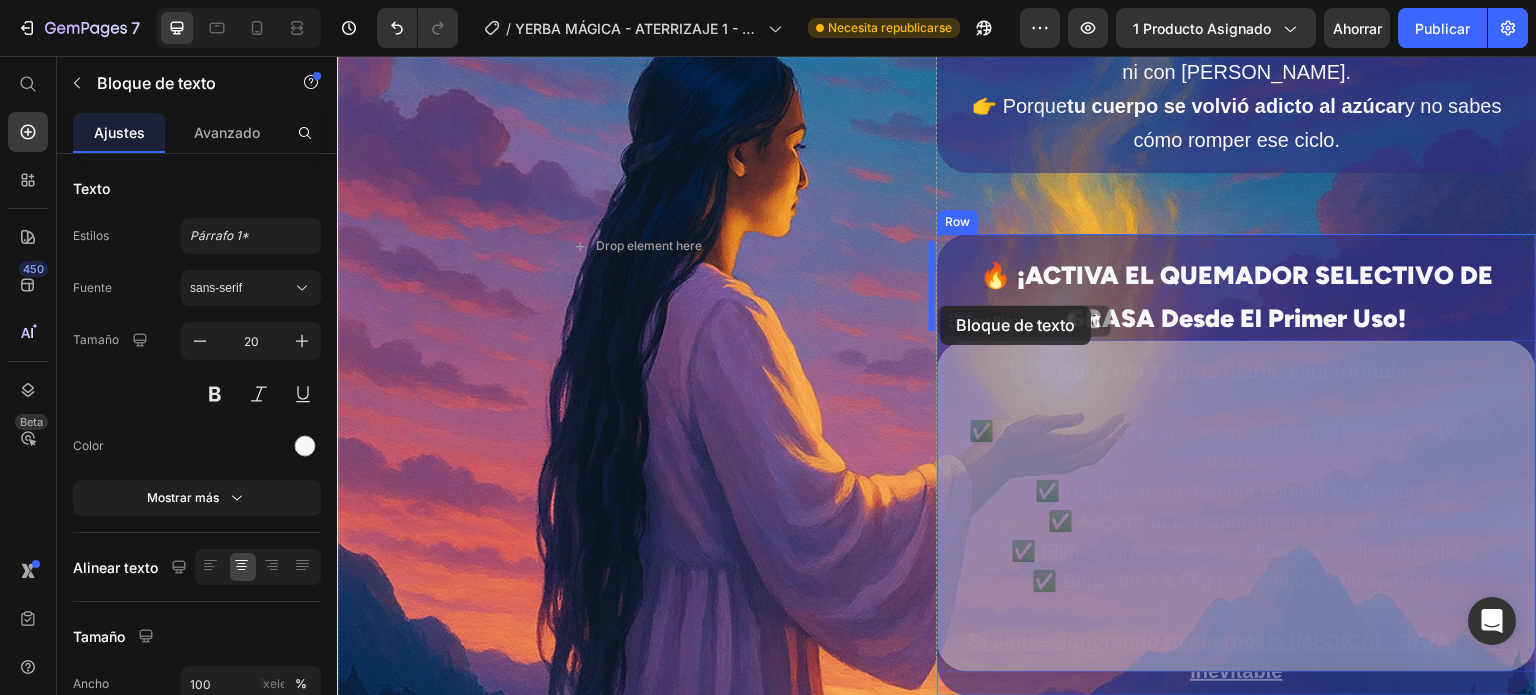 drag, startPoint x: 983, startPoint y: 322, endPoint x: 941, endPoint y: 306, distance: 44.94441 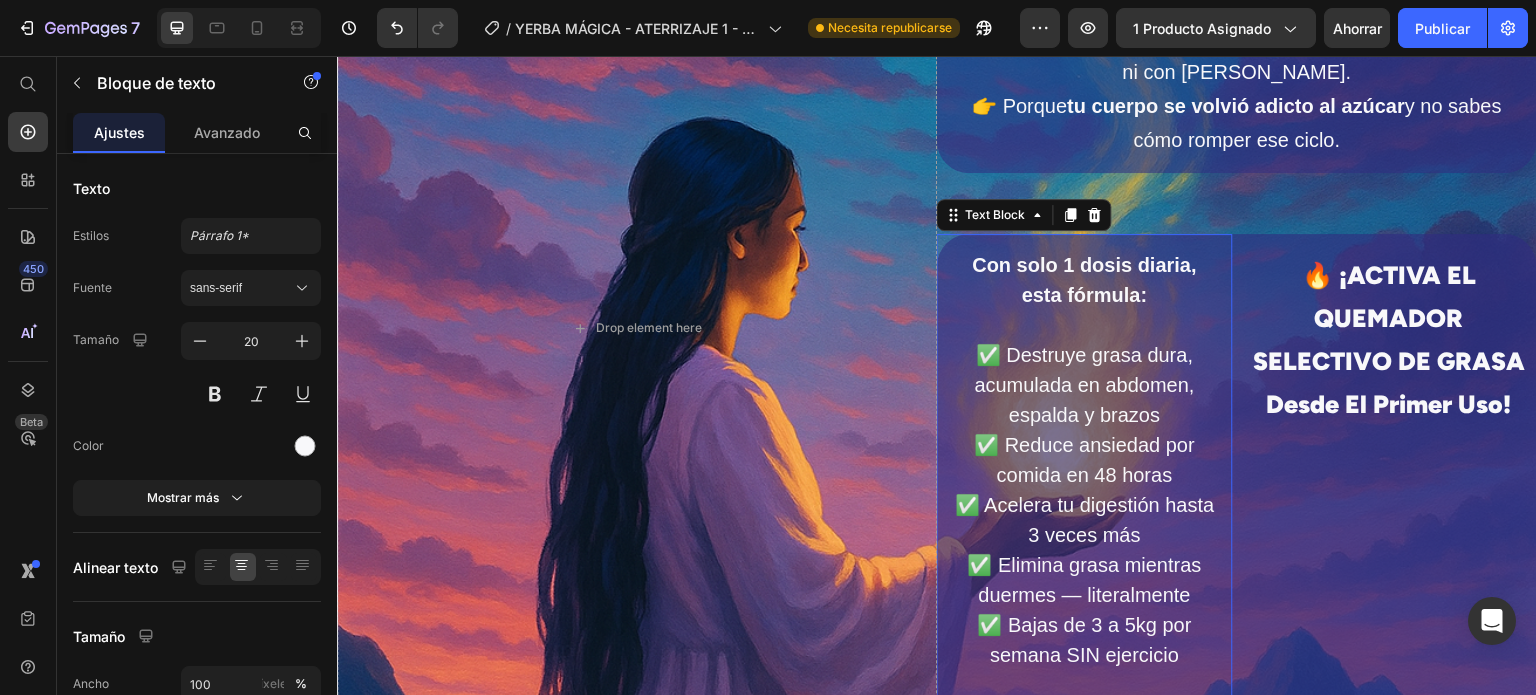 scroll, scrollTop: 3357, scrollLeft: 0, axis: vertical 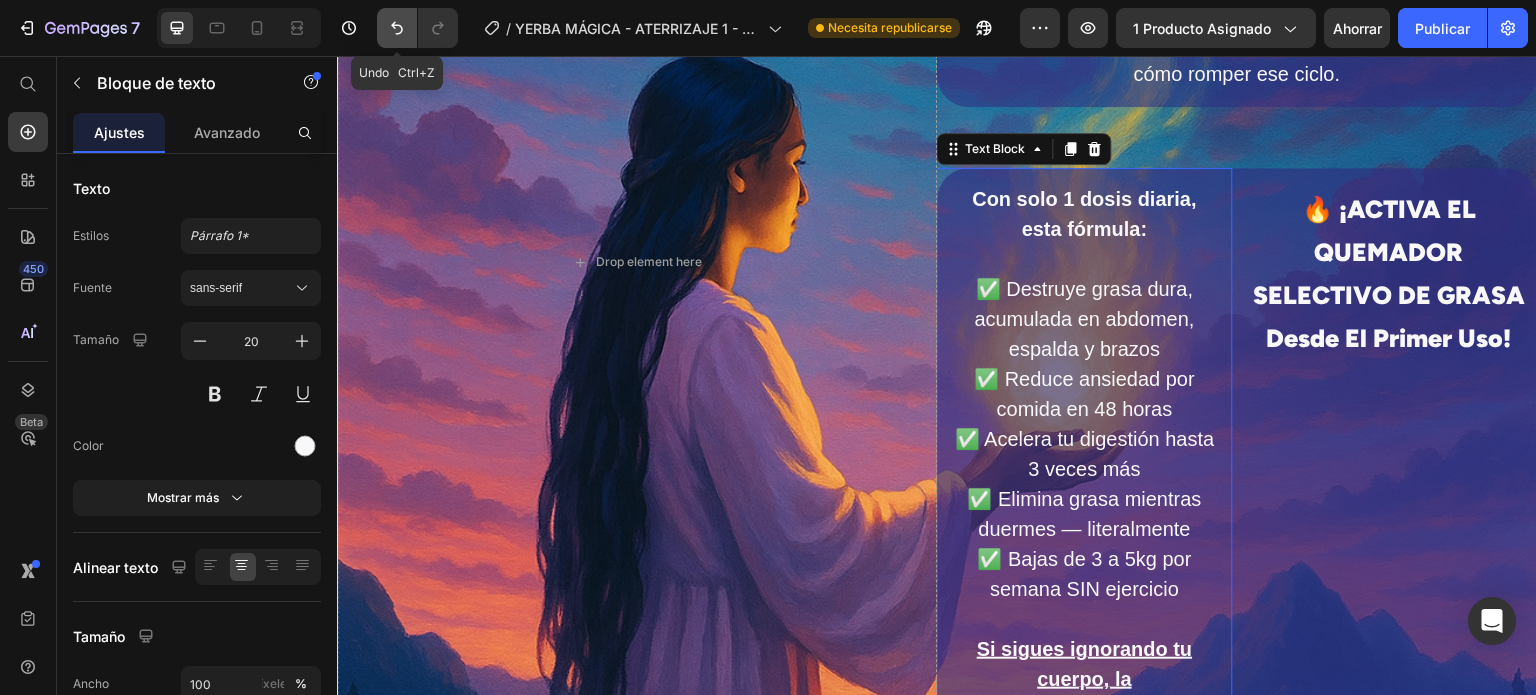 click 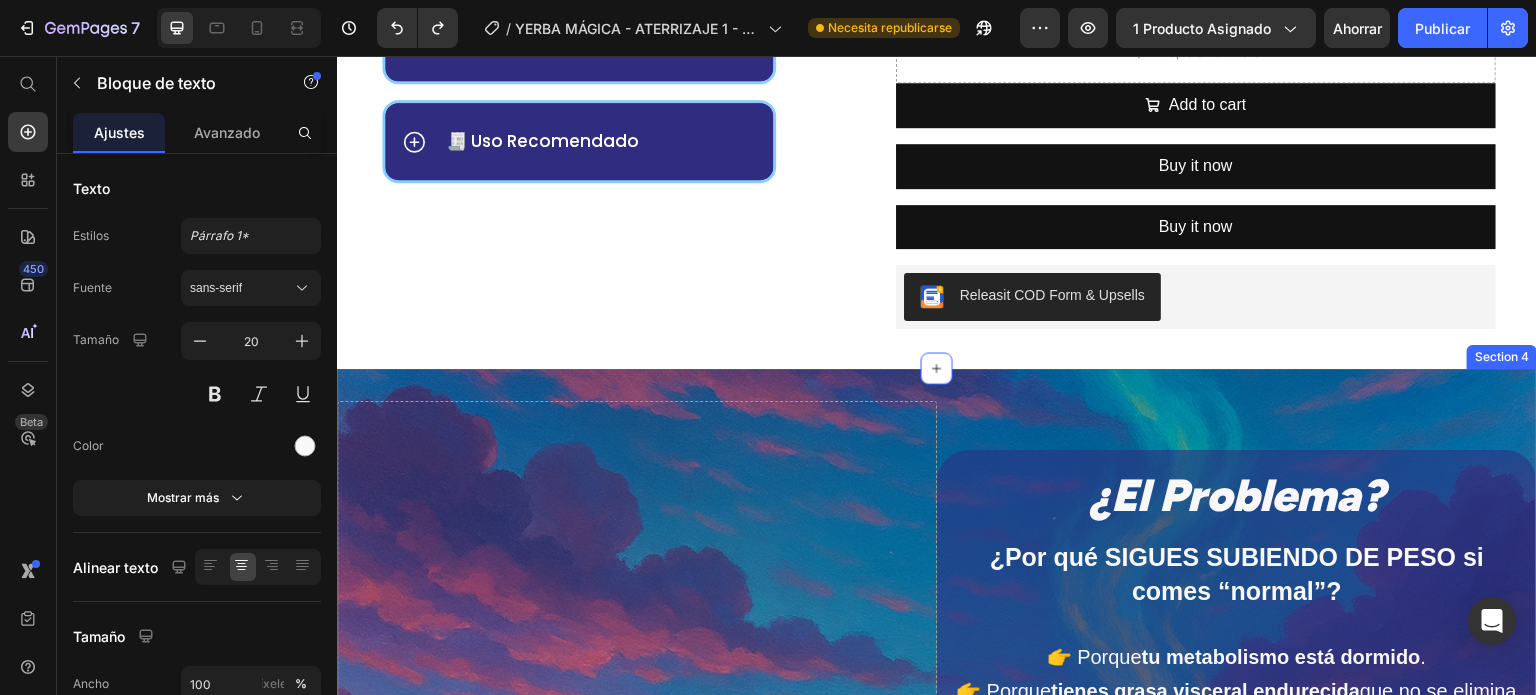 scroll, scrollTop: 2591, scrollLeft: 0, axis: vertical 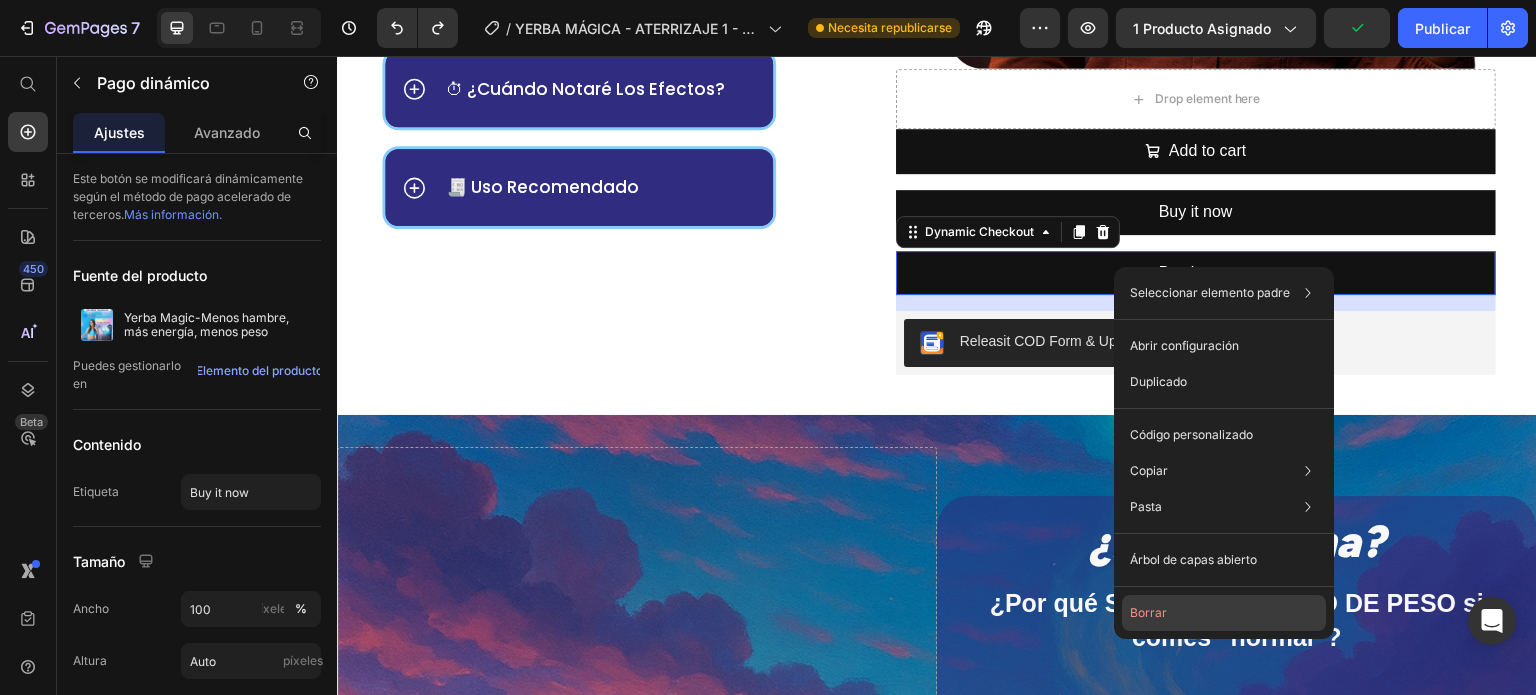 click on "Borrar" at bounding box center (1148, 612) 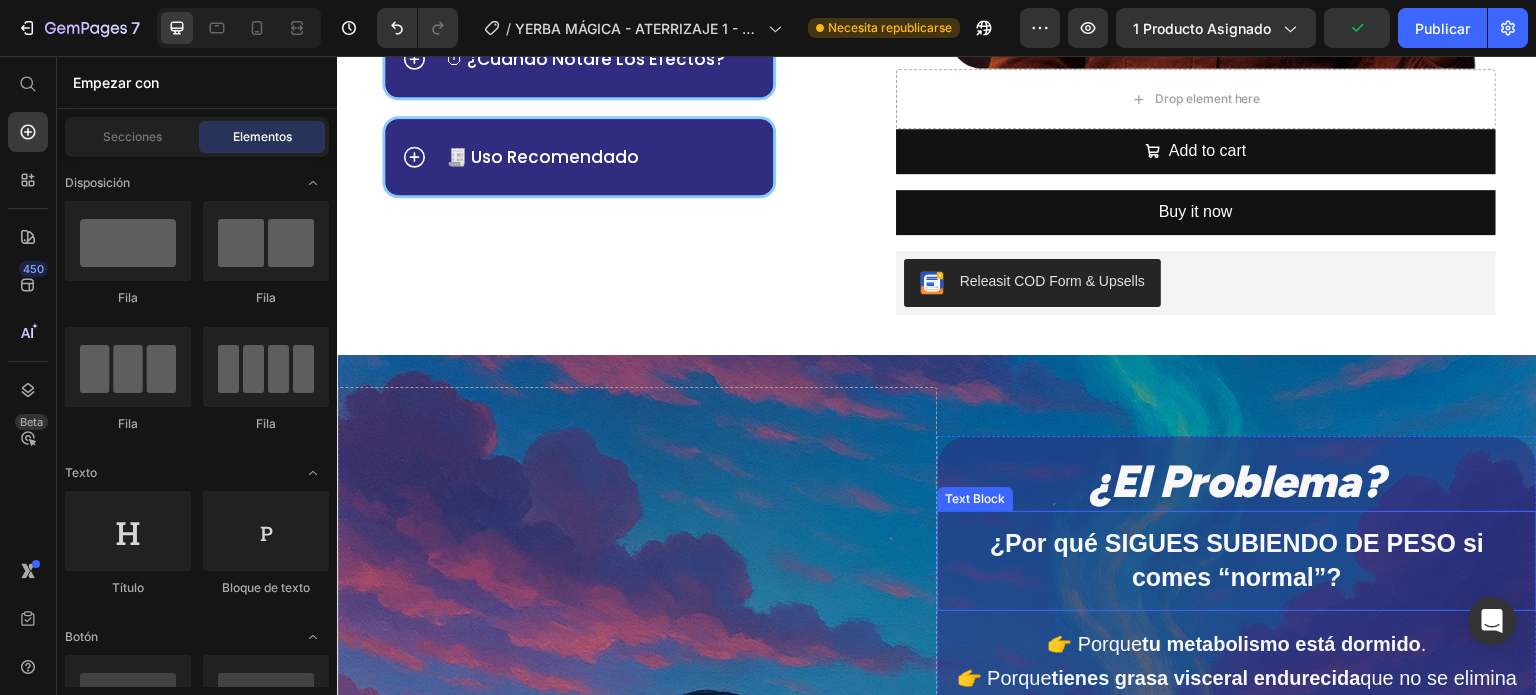scroll, scrollTop: 2560, scrollLeft: 0, axis: vertical 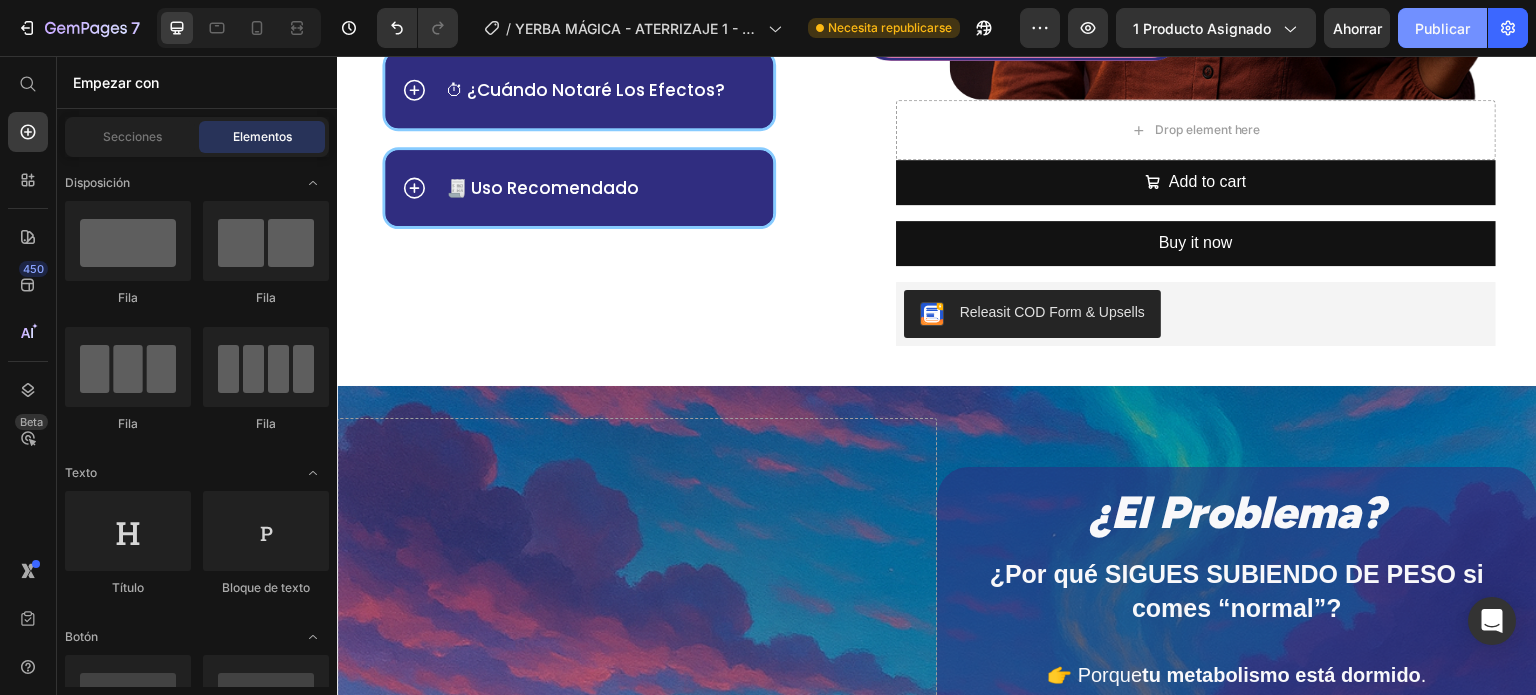 click on "Publicar" 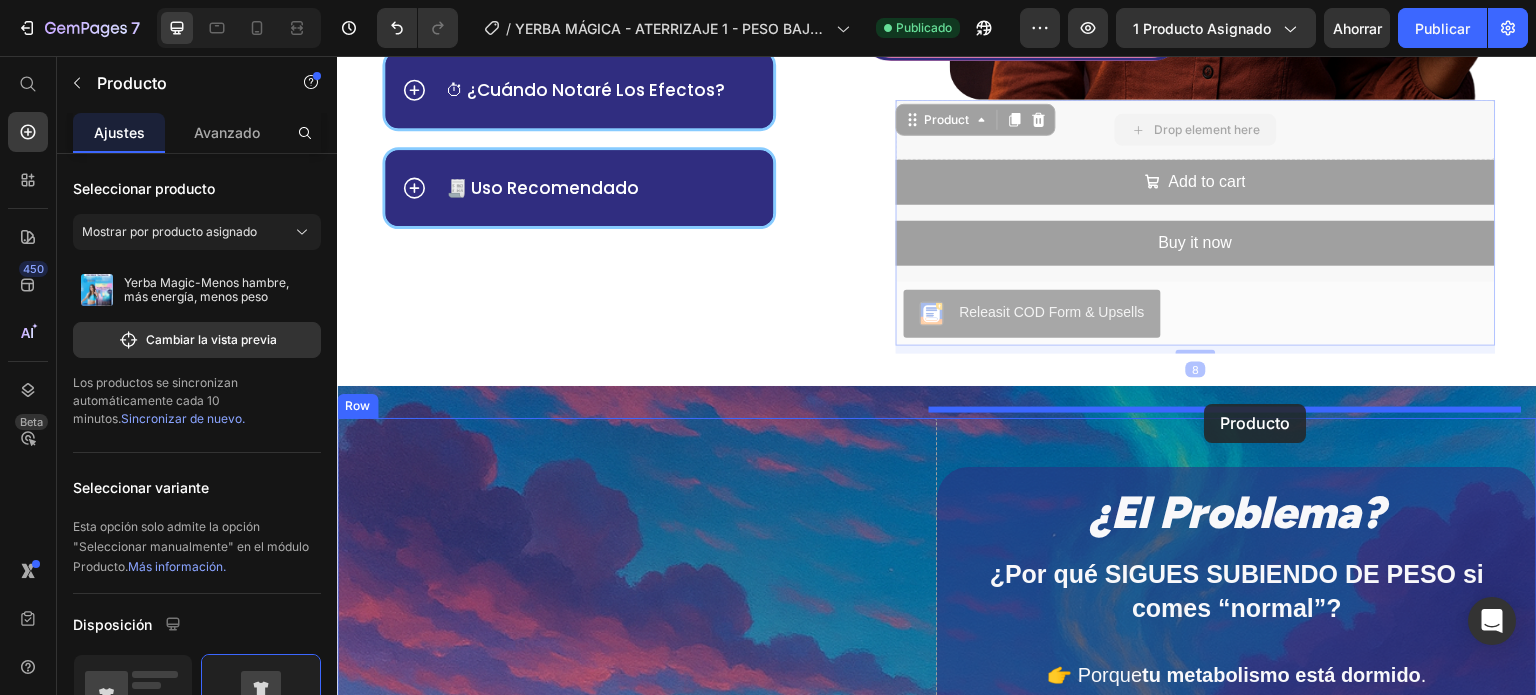 drag, startPoint x: 1318, startPoint y: 127, endPoint x: 1205, endPoint y: 408, distance: 302.8696 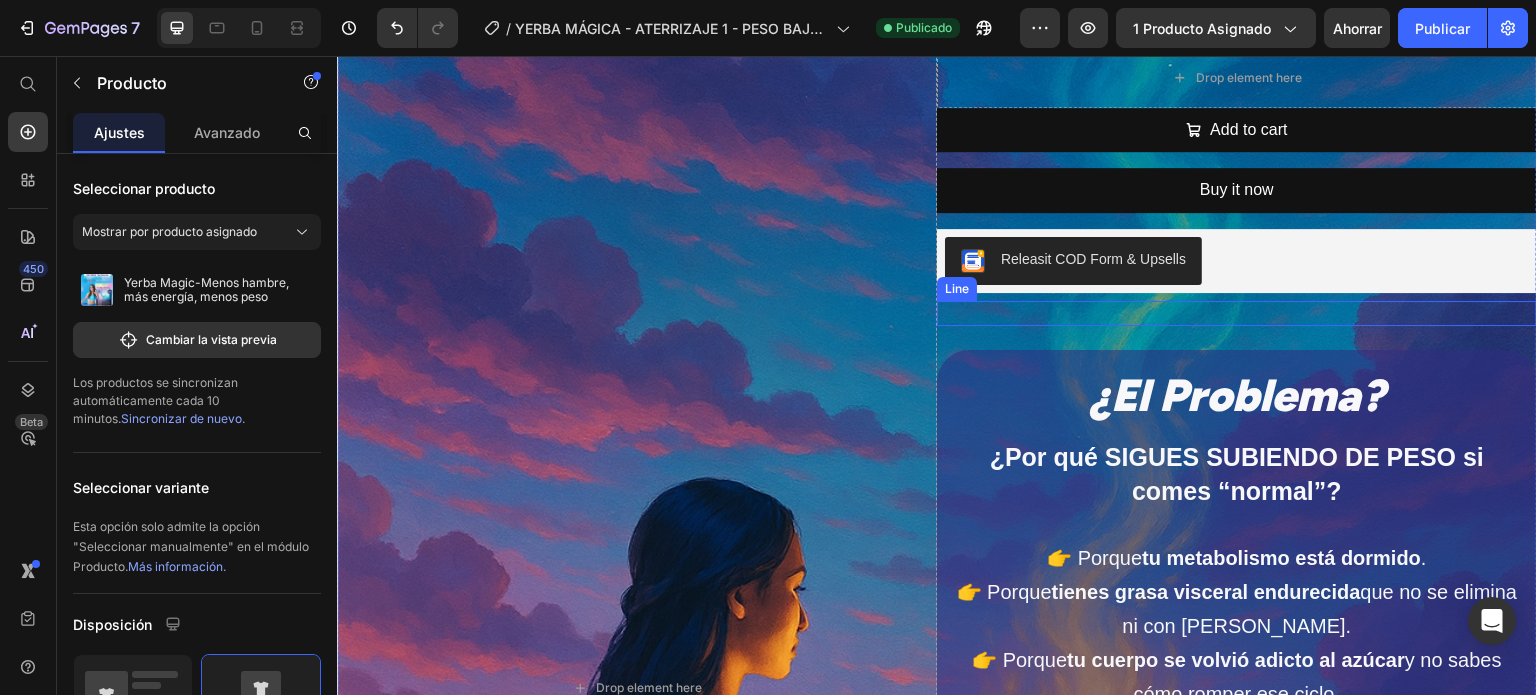 scroll, scrollTop: 2768, scrollLeft: 0, axis: vertical 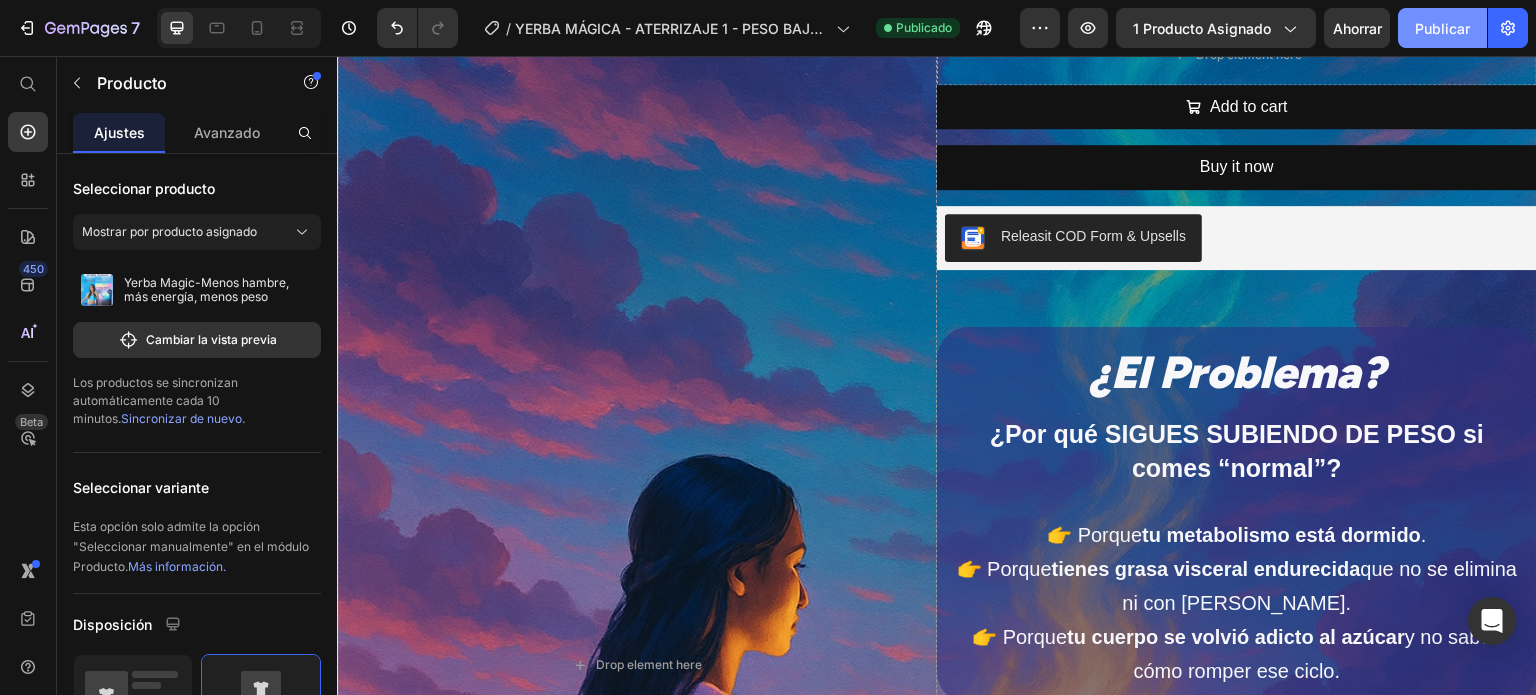 click on "Publicar" at bounding box center [1442, 28] 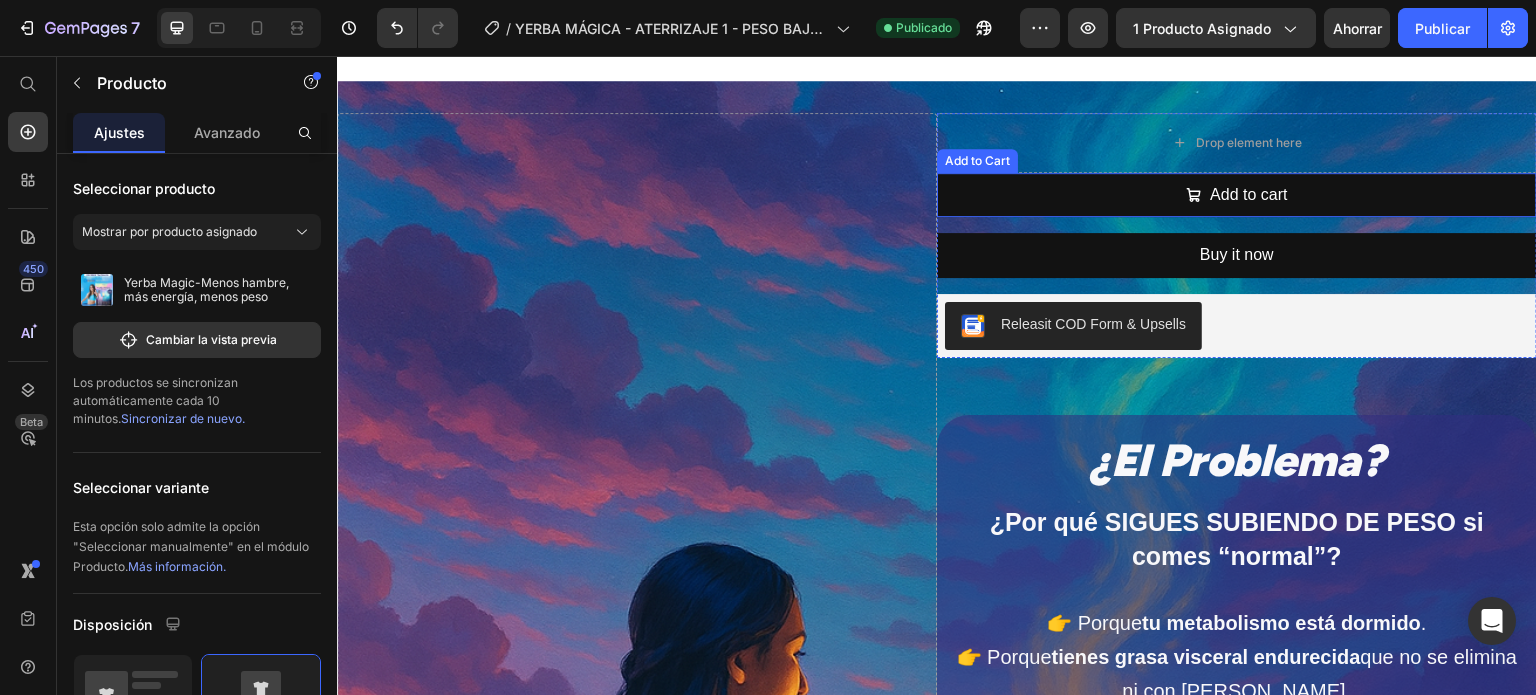 scroll, scrollTop: 2668, scrollLeft: 0, axis: vertical 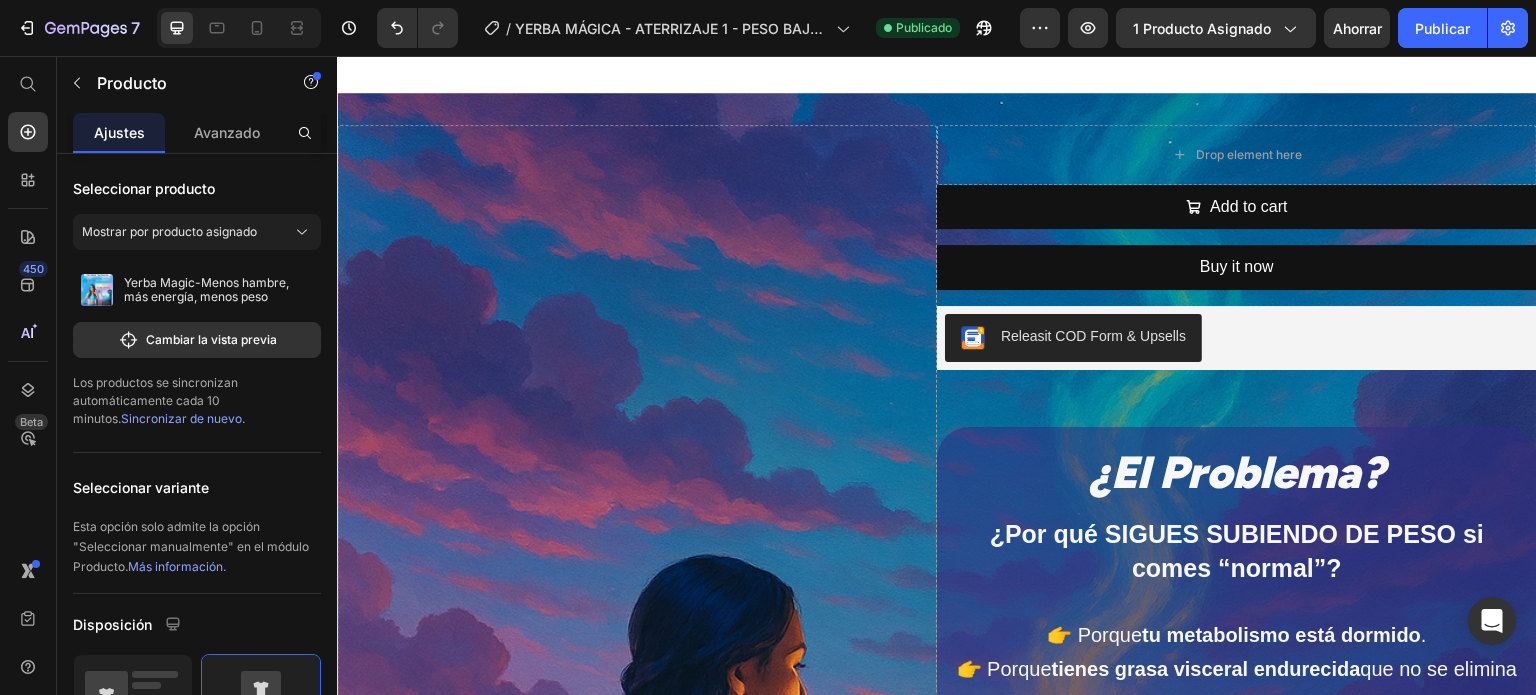 click on "Add to cart Add to Cart Buy it now Dynamic Checkout Releasit COD Form & Upsells Releasit COD Form & Upsells" at bounding box center (1237, 278) 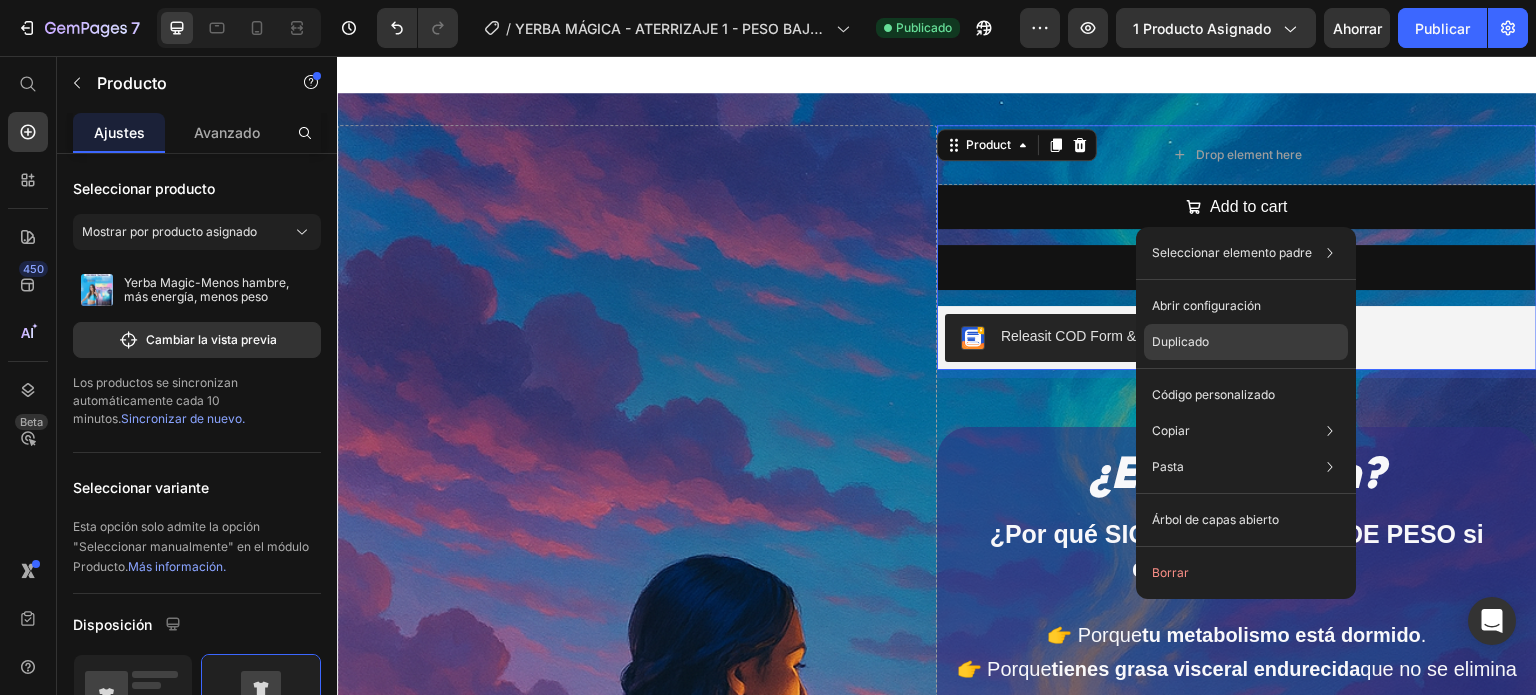 click on "Duplicado" at bounding box center [1180, 341] 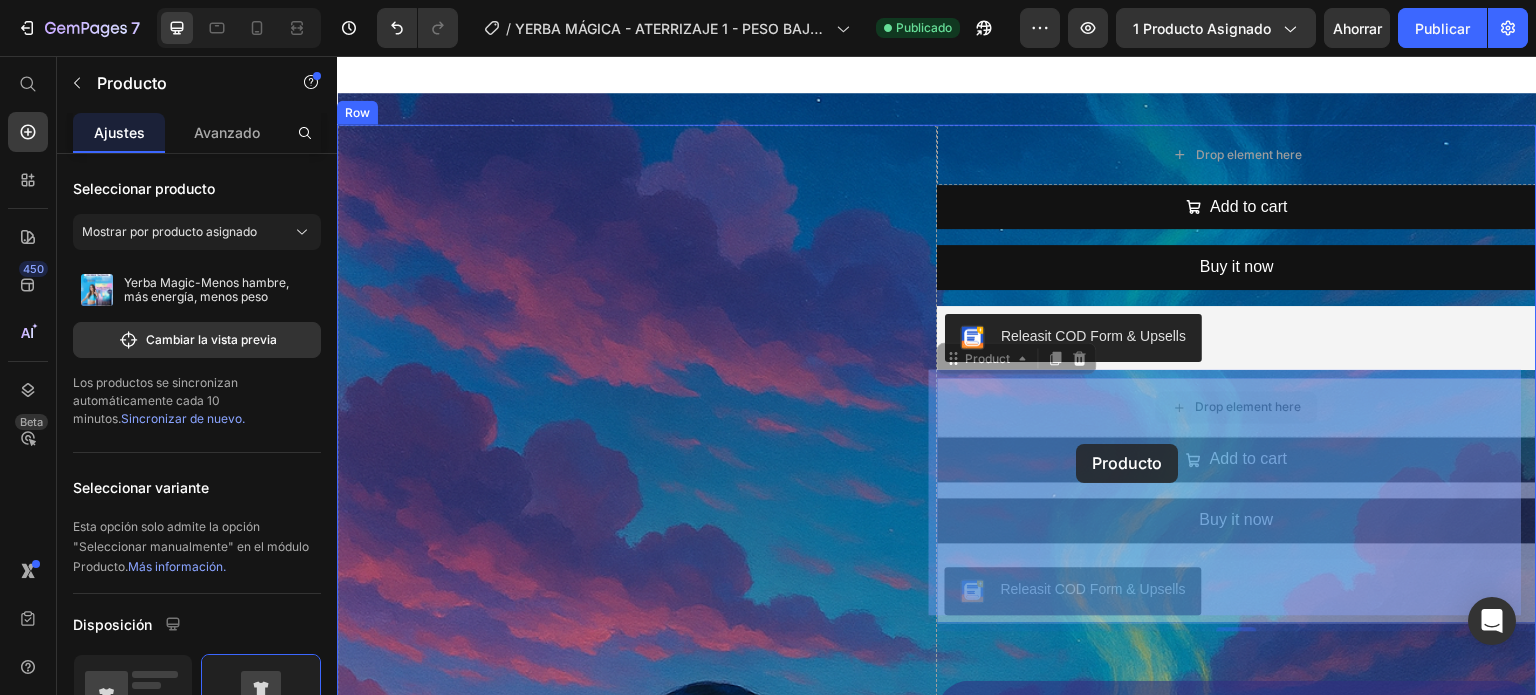 drag, startPoint x: 1093, startPoint y: 392, endPoint x: 1076, endPoint y: 428, distance: 39.812057 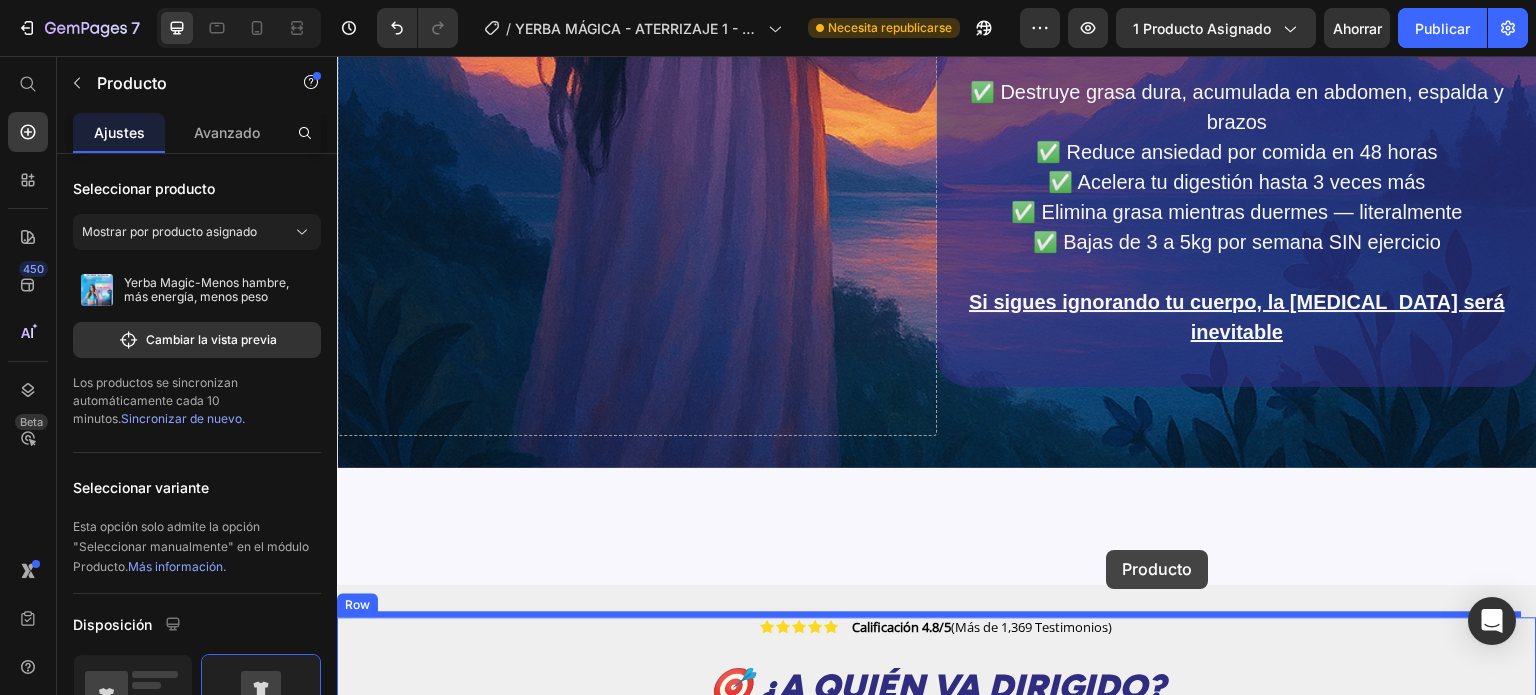 scroll, scrollTop: 3896, scrollLeft: 0, axis: vertical 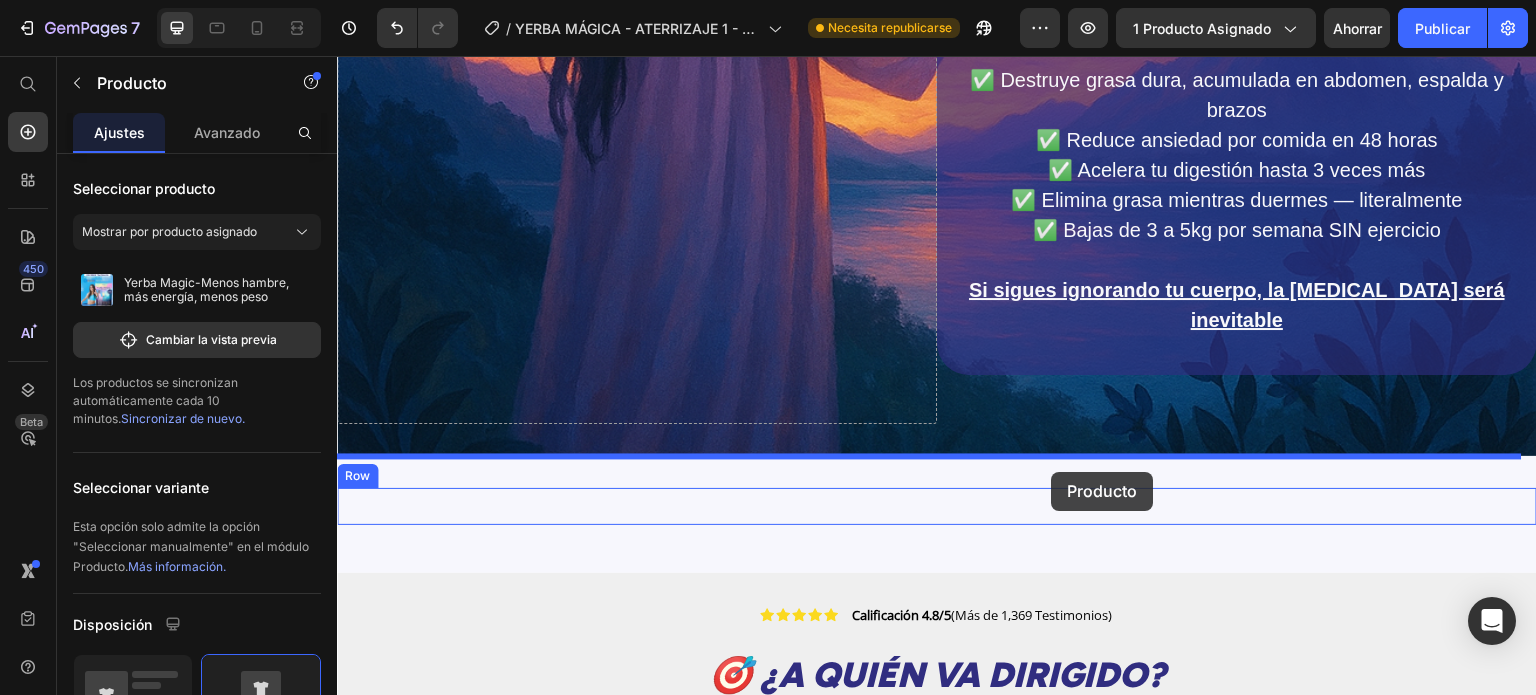 drag, startPoint x: 1096, startPoint y: 416, endPoint x: 1052, endPoint y: 472, distance: 71.21797 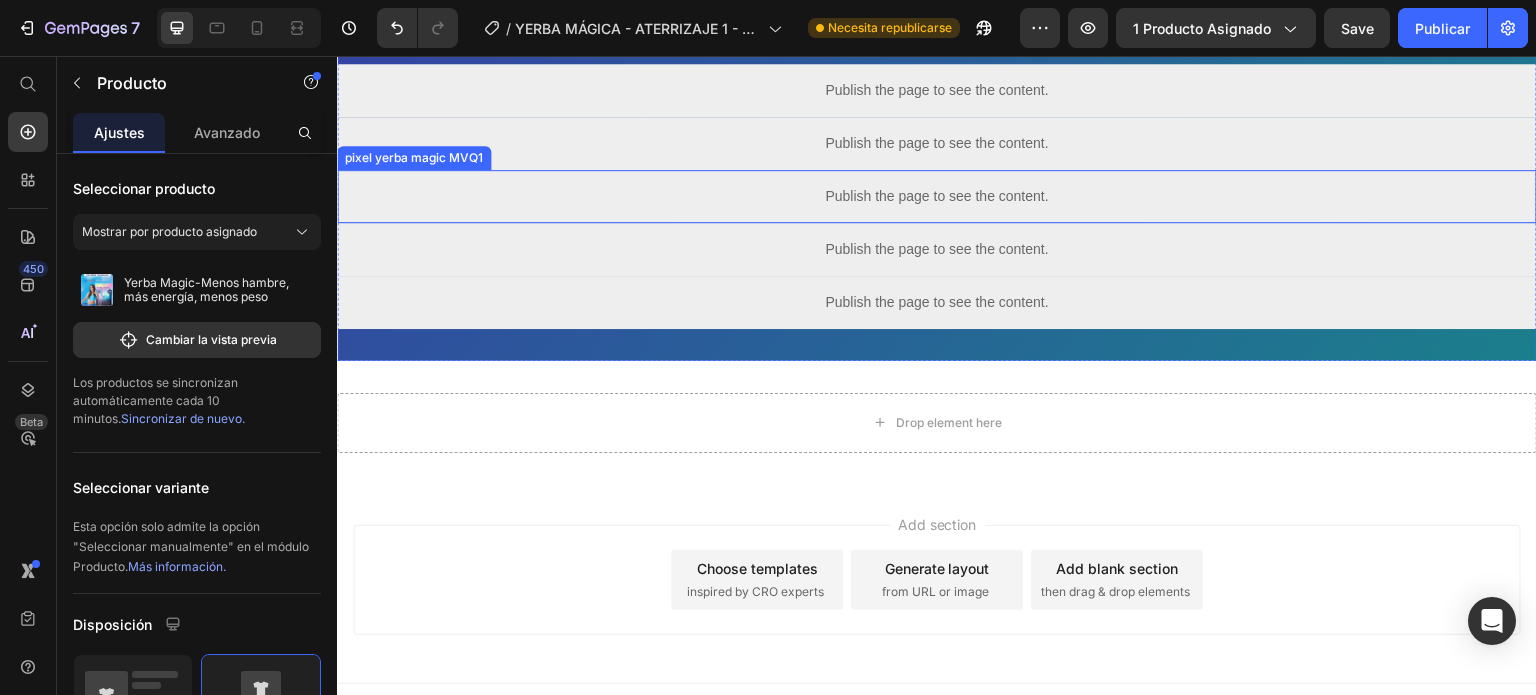 scroll, scrollTop: 8554, scrollLeft: 0, axis: vertical 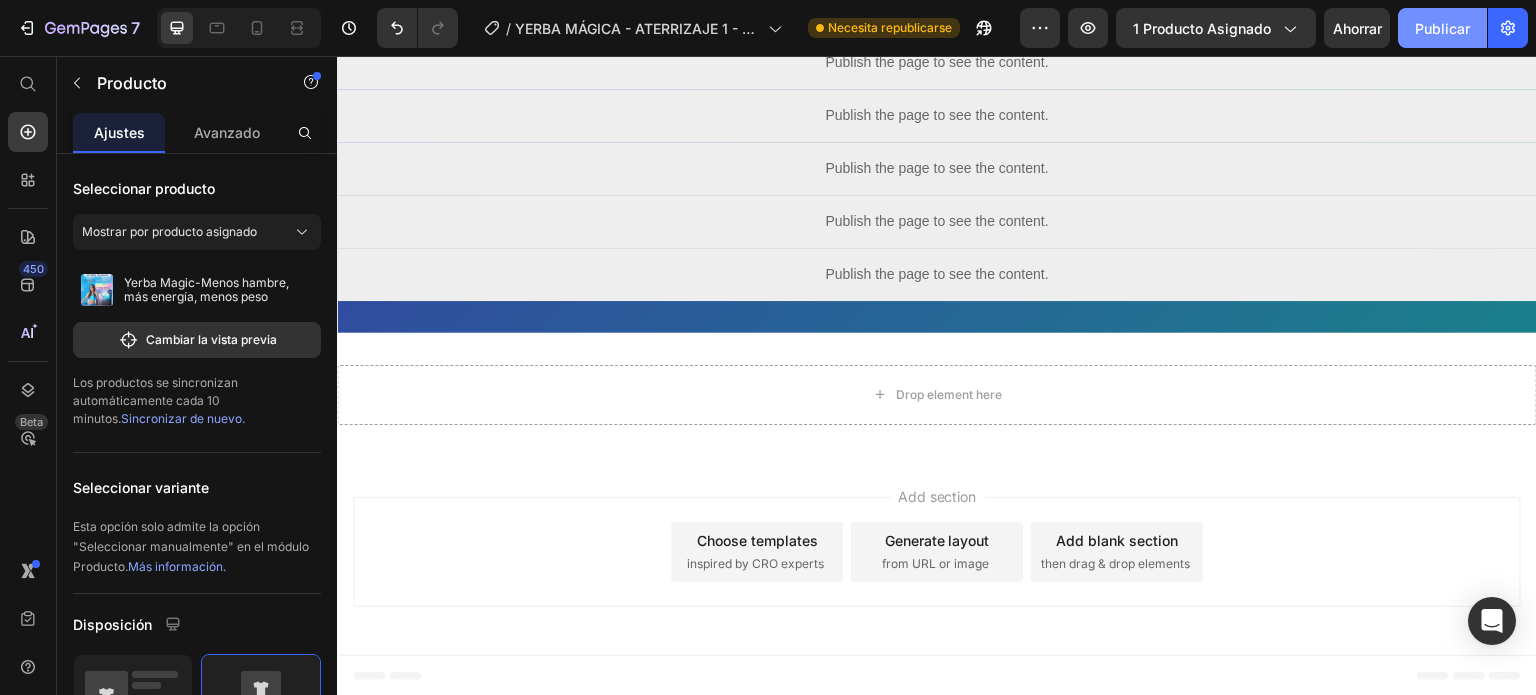 click on "Publicar" at bounding box center [1442, 28] 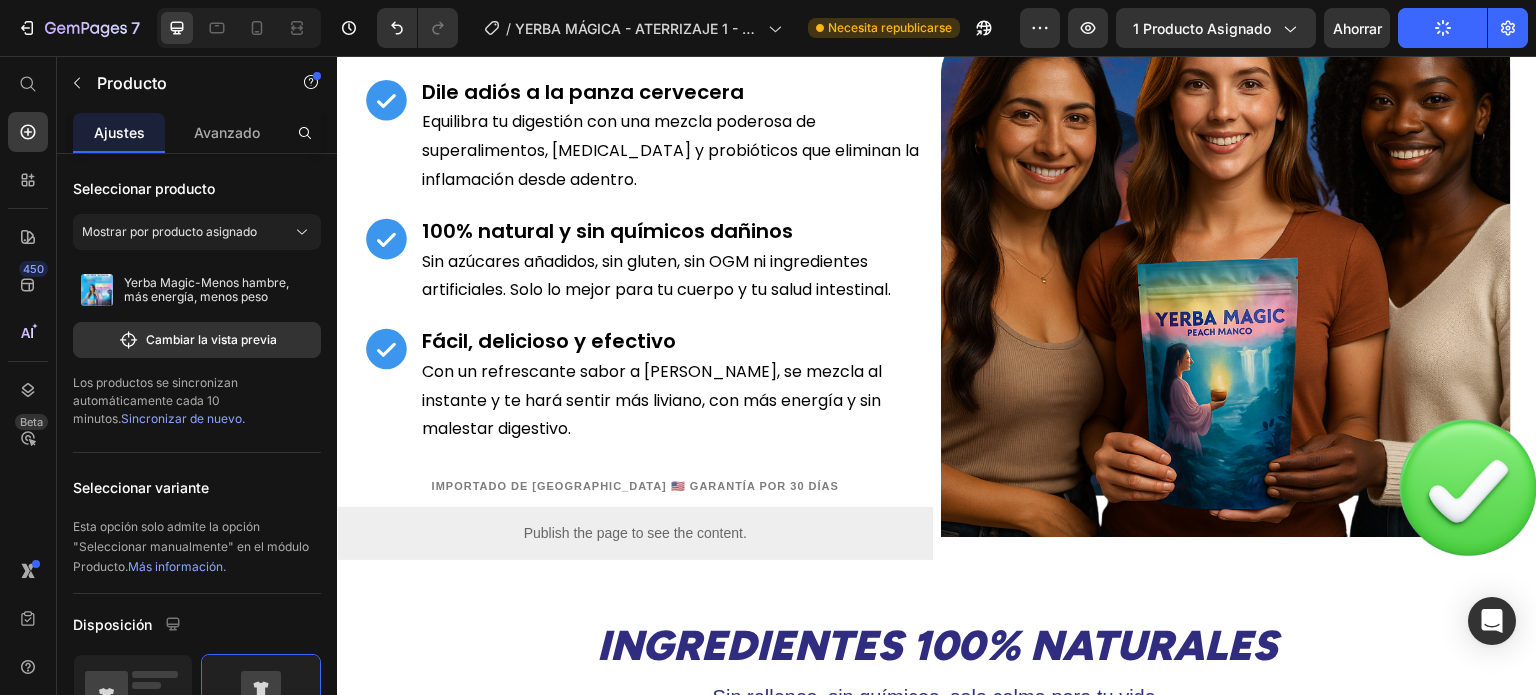 scroll, scrollTop: 5754, scrollLeft: 0, axis: vertical 